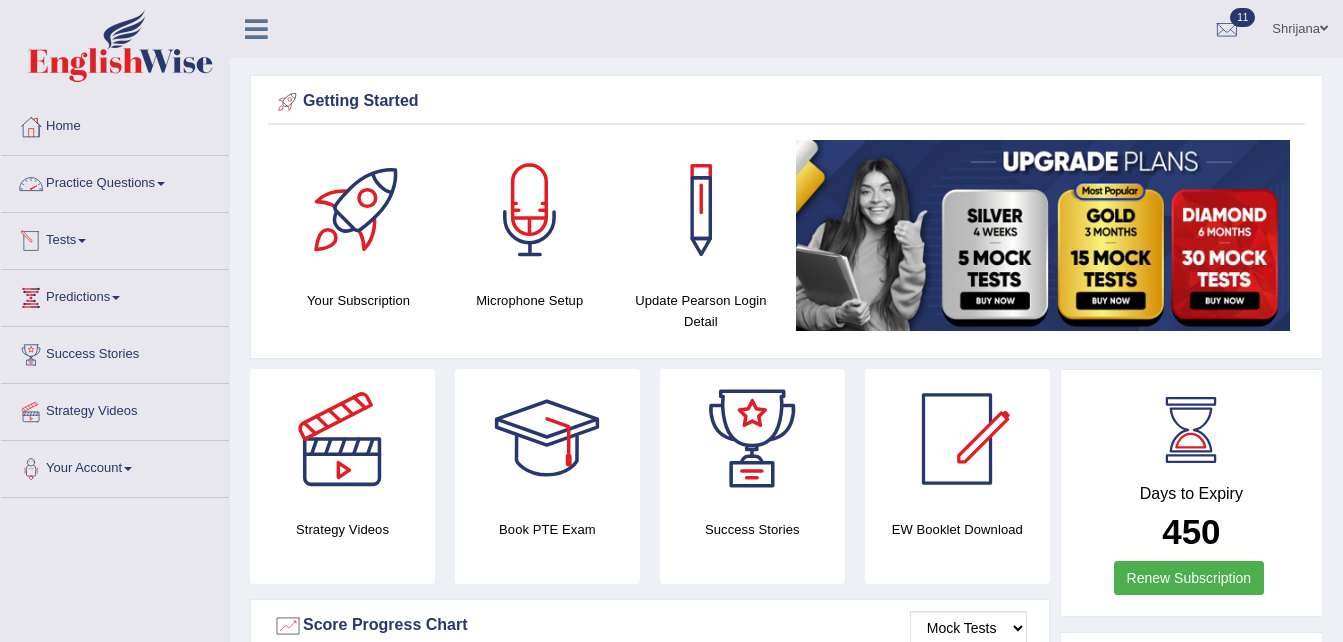 scroll, scrollTop: 0, scrollLeft: 0, axis: both 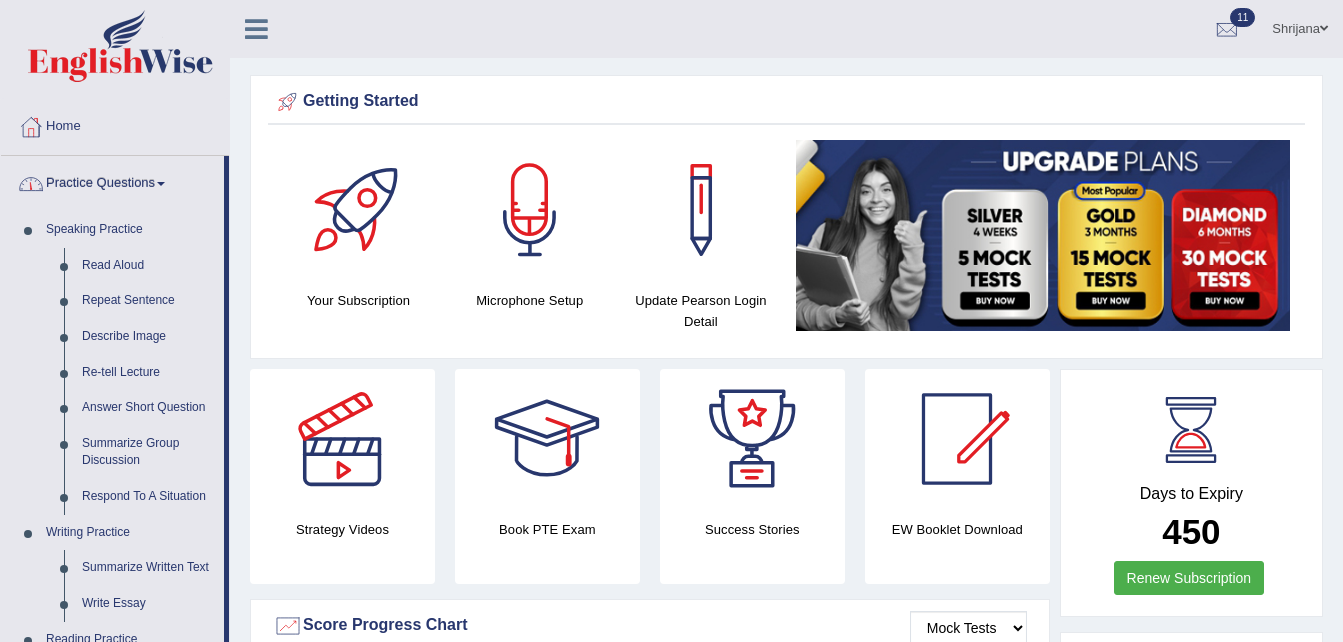 click on "Practice Questions" at bounding box center [112, 181] 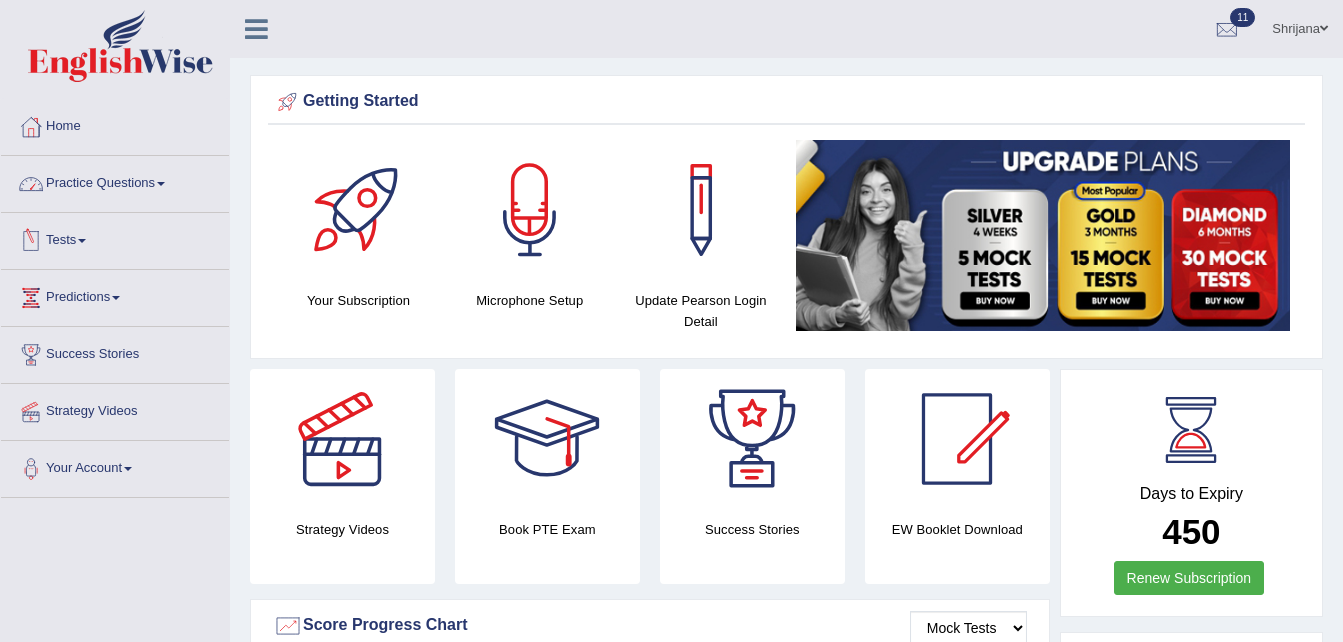 click on "Practice Questions" at bounding box center [115, 181] 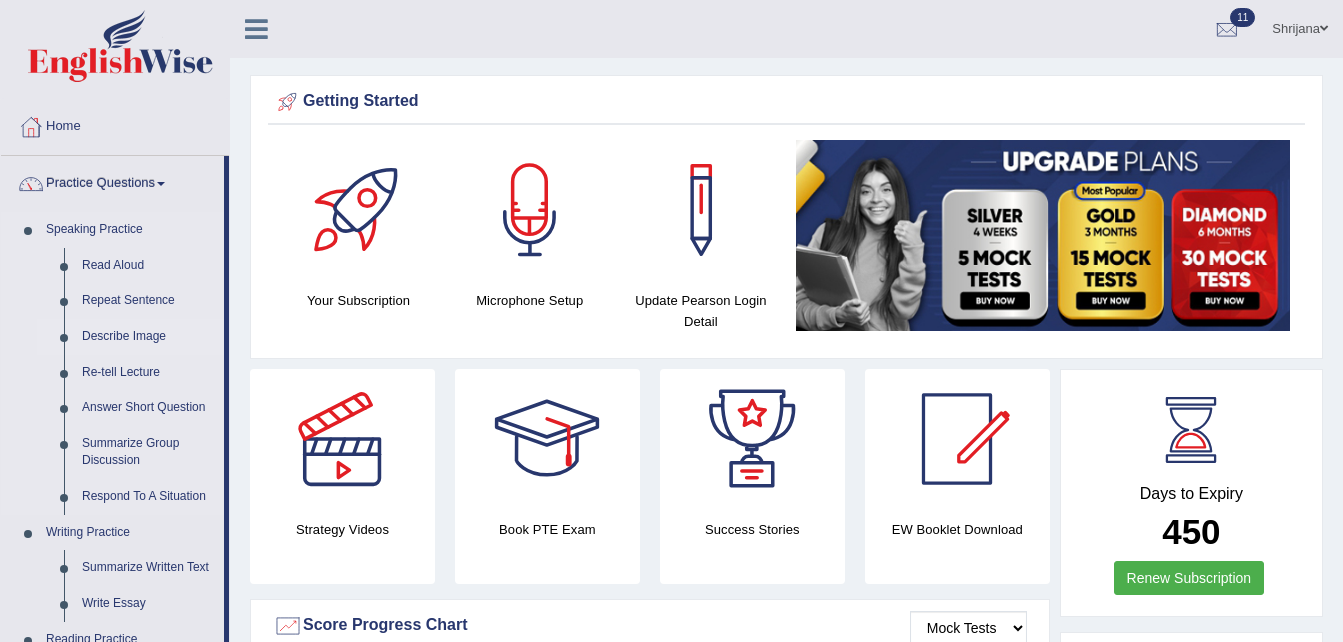 click on "Describe Image" at bounding box center (148, 337) 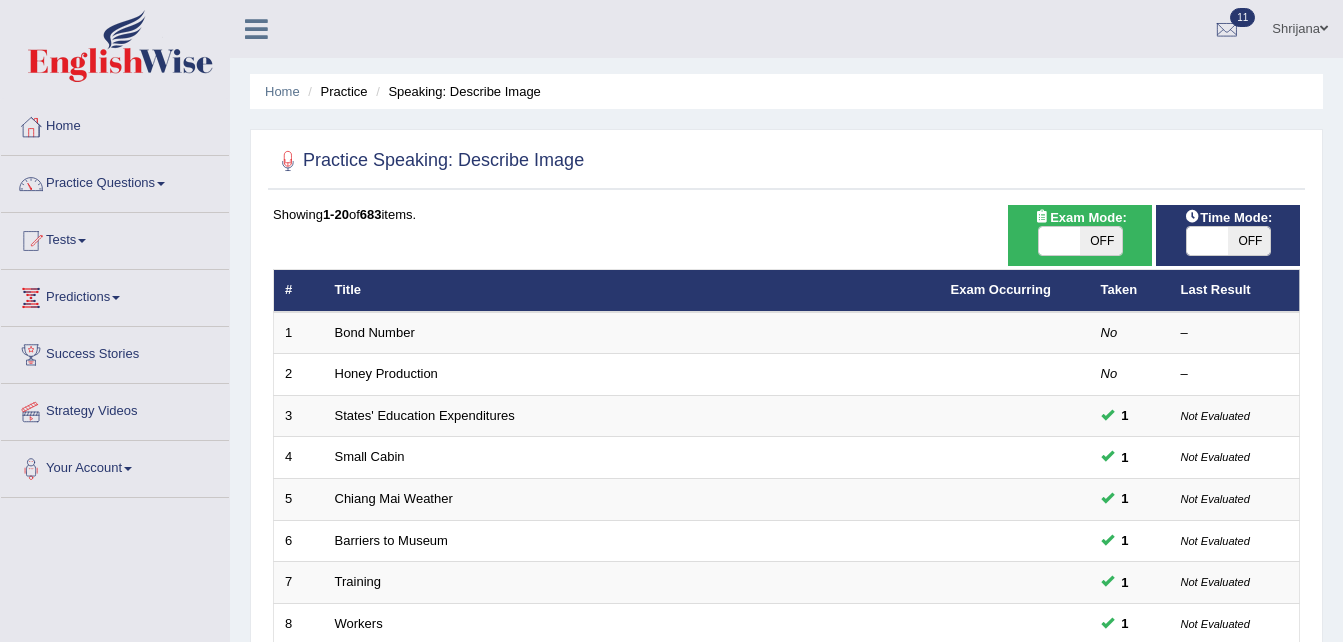 scroll, scrollTop: 681, scrollLeft: 0, axis: vertical 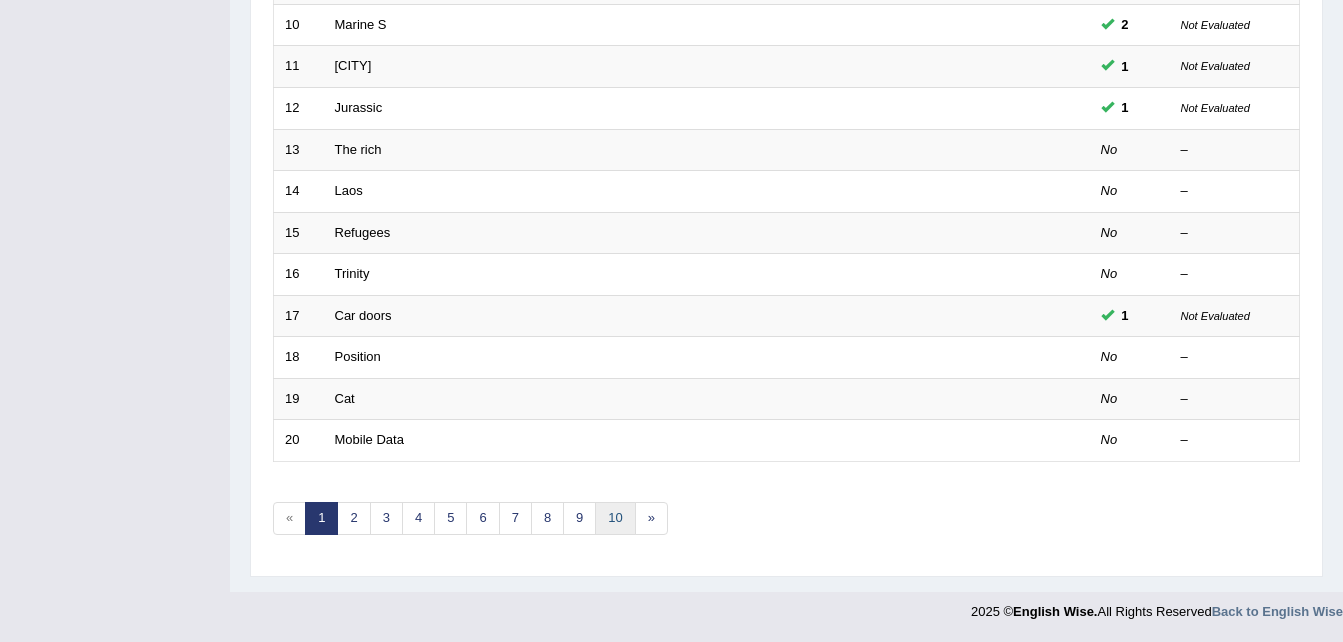 click on "10" at bounding box center [615, 518] 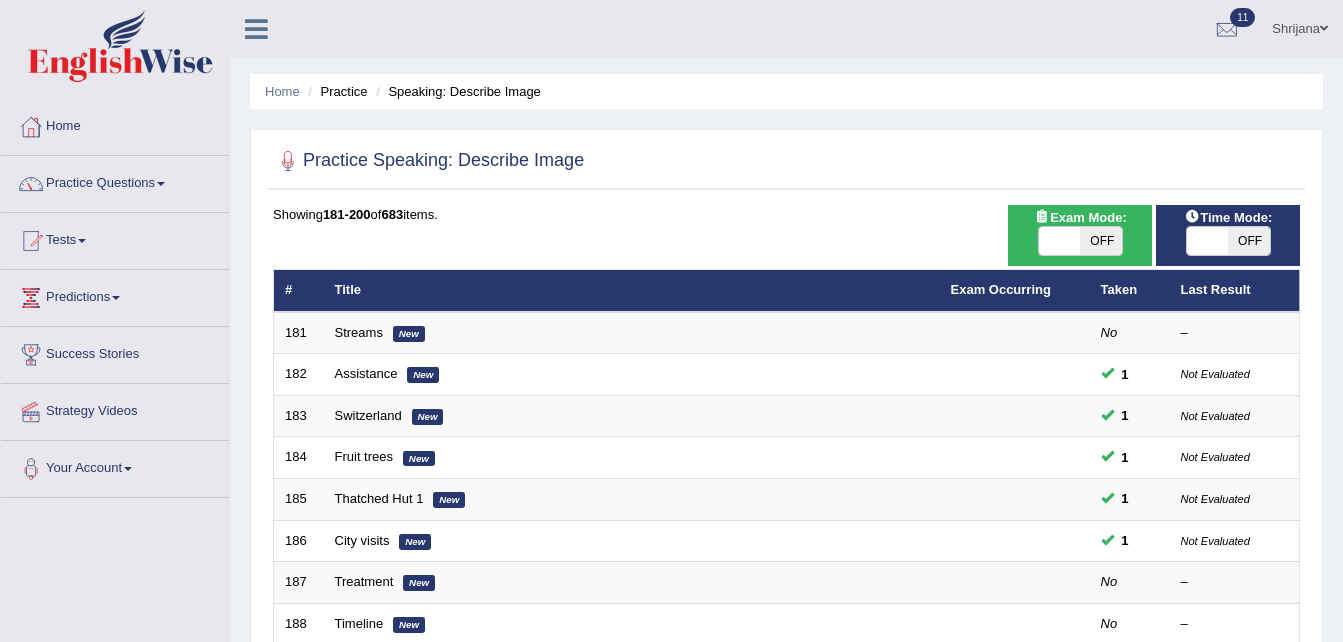 scroll, scrollTop: 561, scrollLeft: 0, axis: vertical 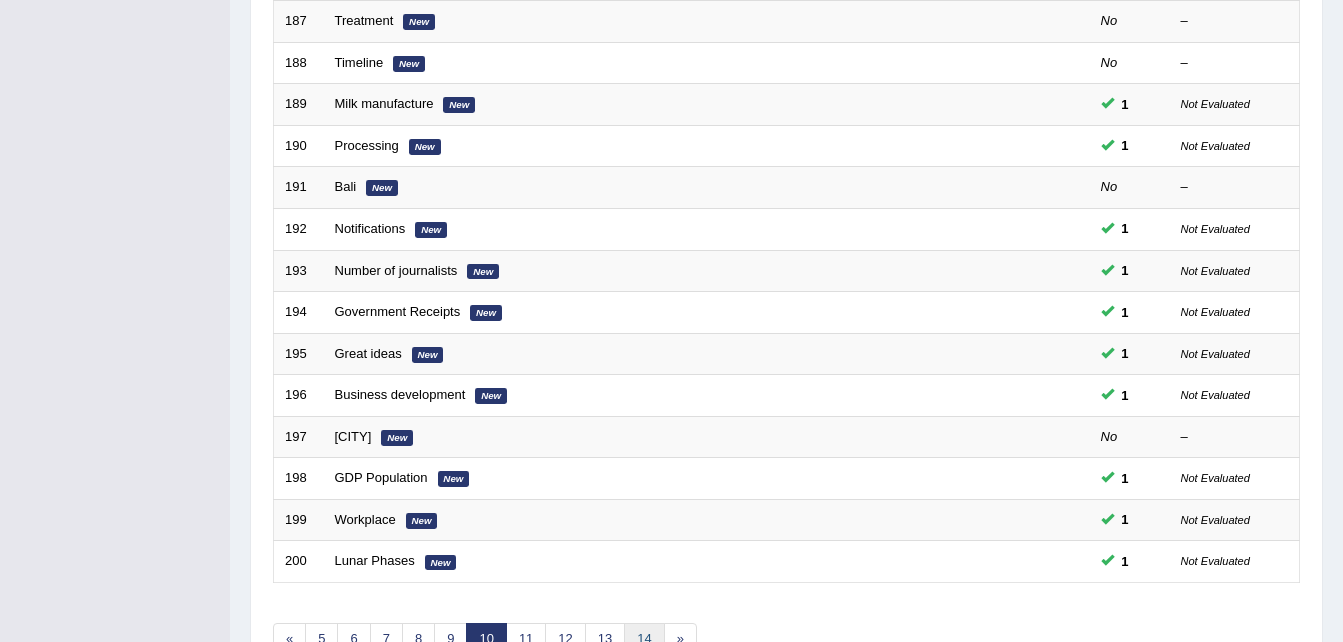 click on "14" at bounding box center (644, 639) 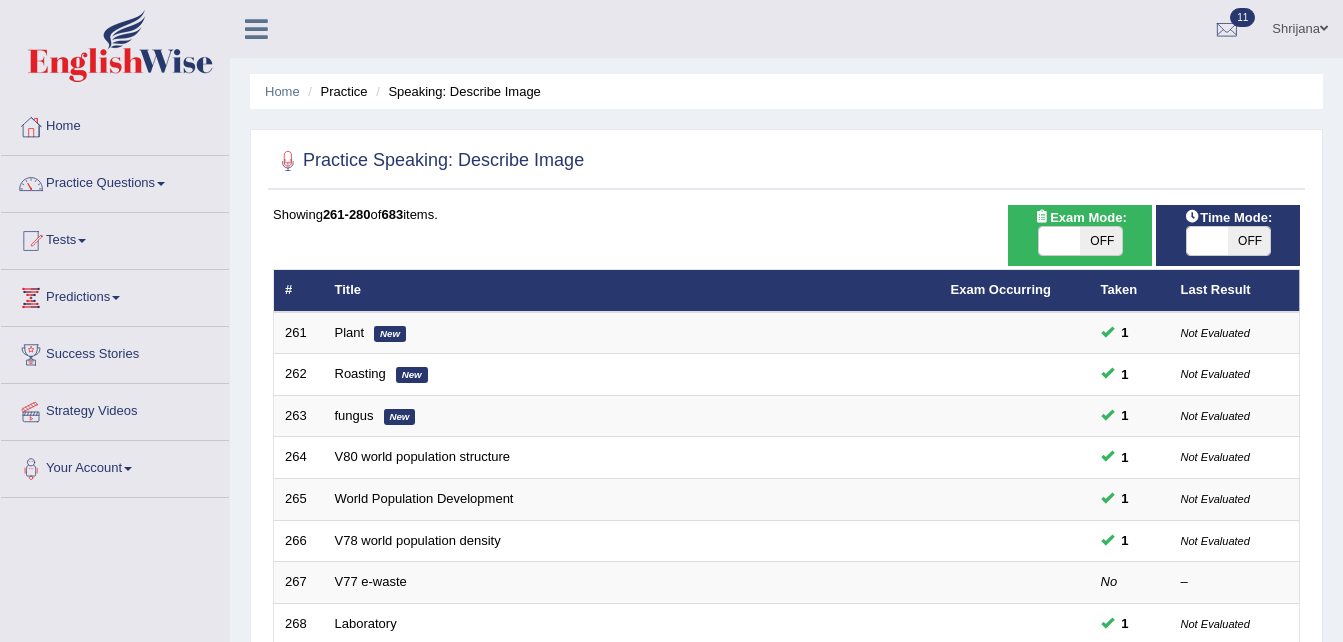 scroll, scrollTop: 561, scrollLeft: 0, axis: vertical 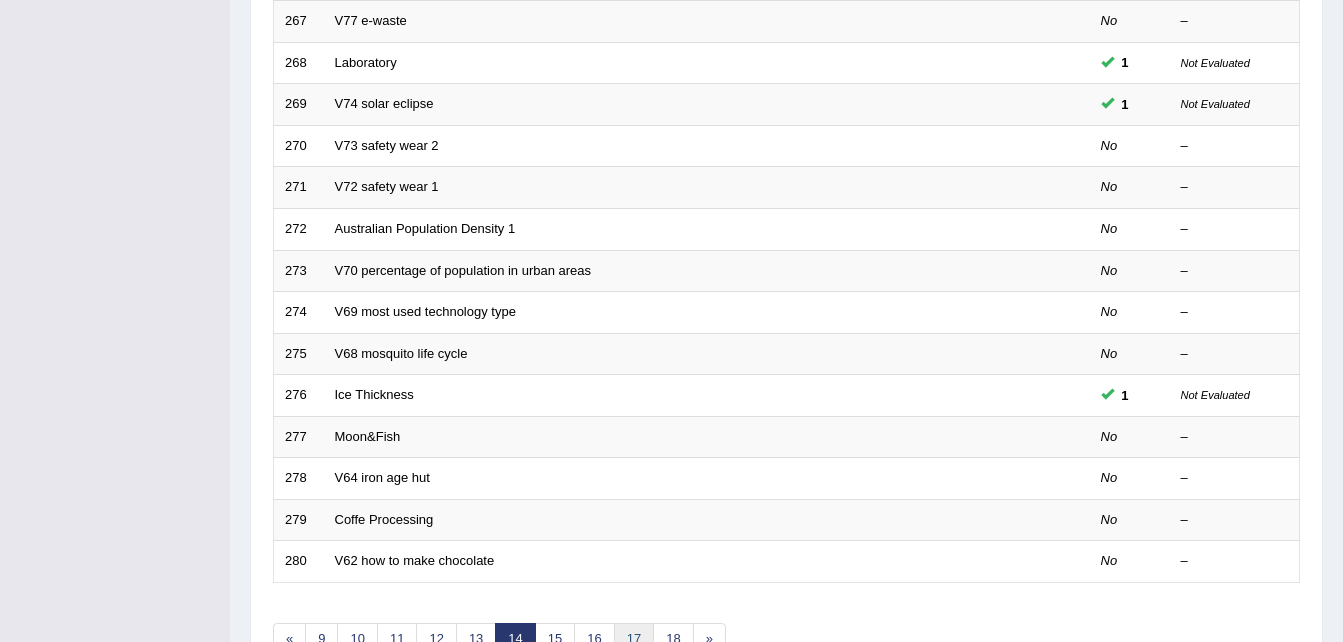 click on "17" at bounding box center [634, 639] 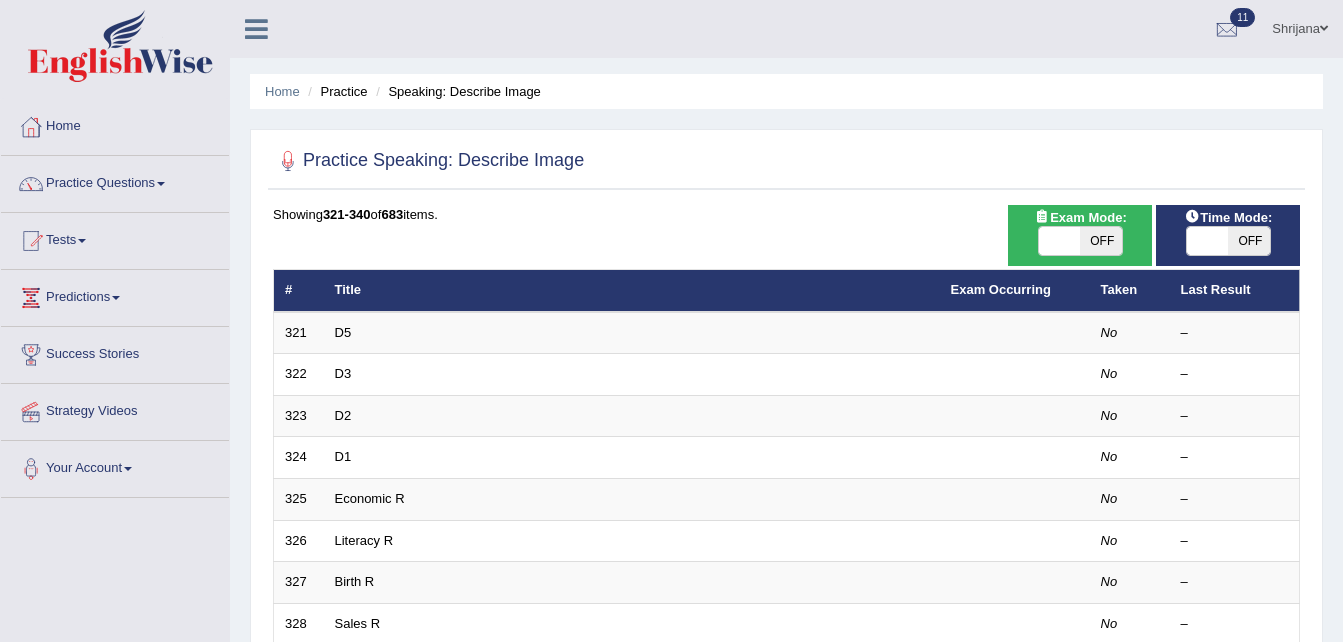 scroll, scrollTop: 0, scrollLeft: 0, axis: both 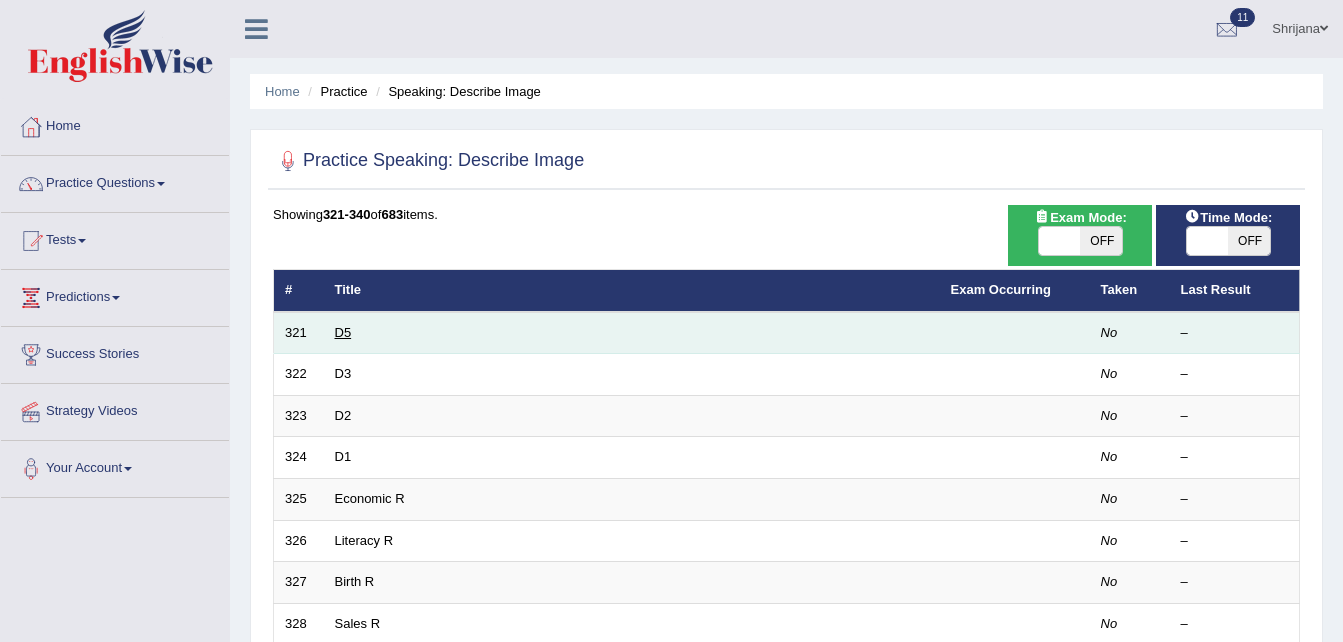 click on "D5" at bounding box center (343, 332) 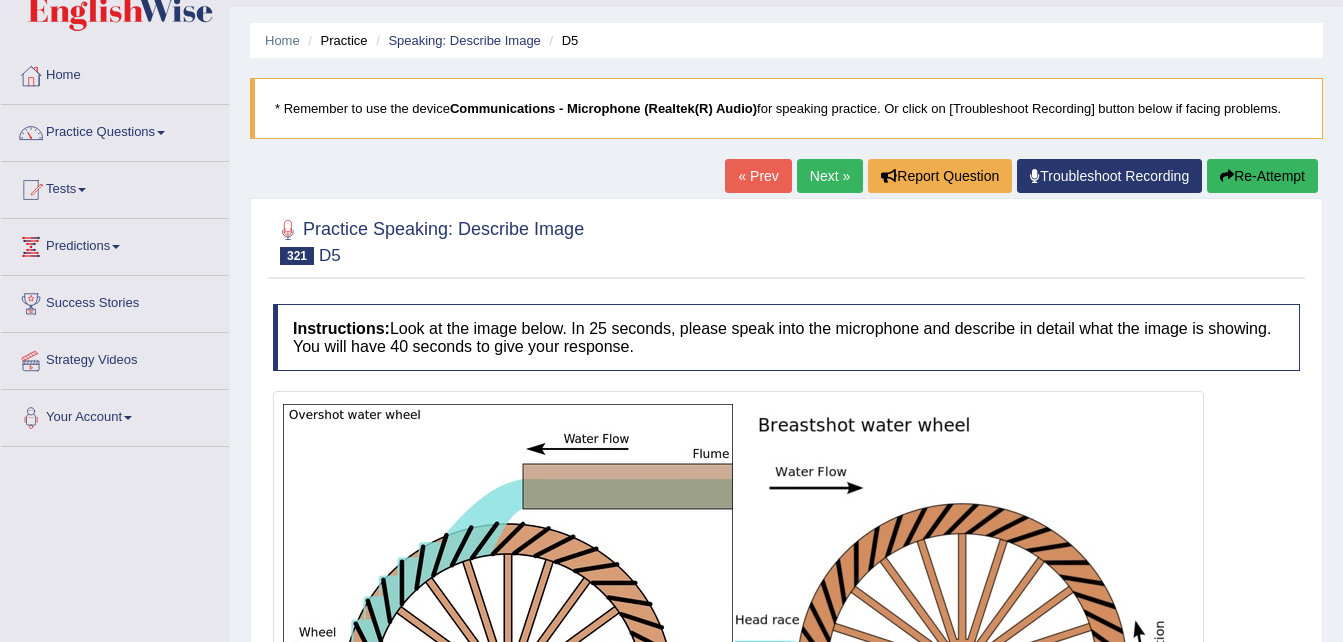scroll, scrollTop: 0, scrollLeft: 0, axis: both 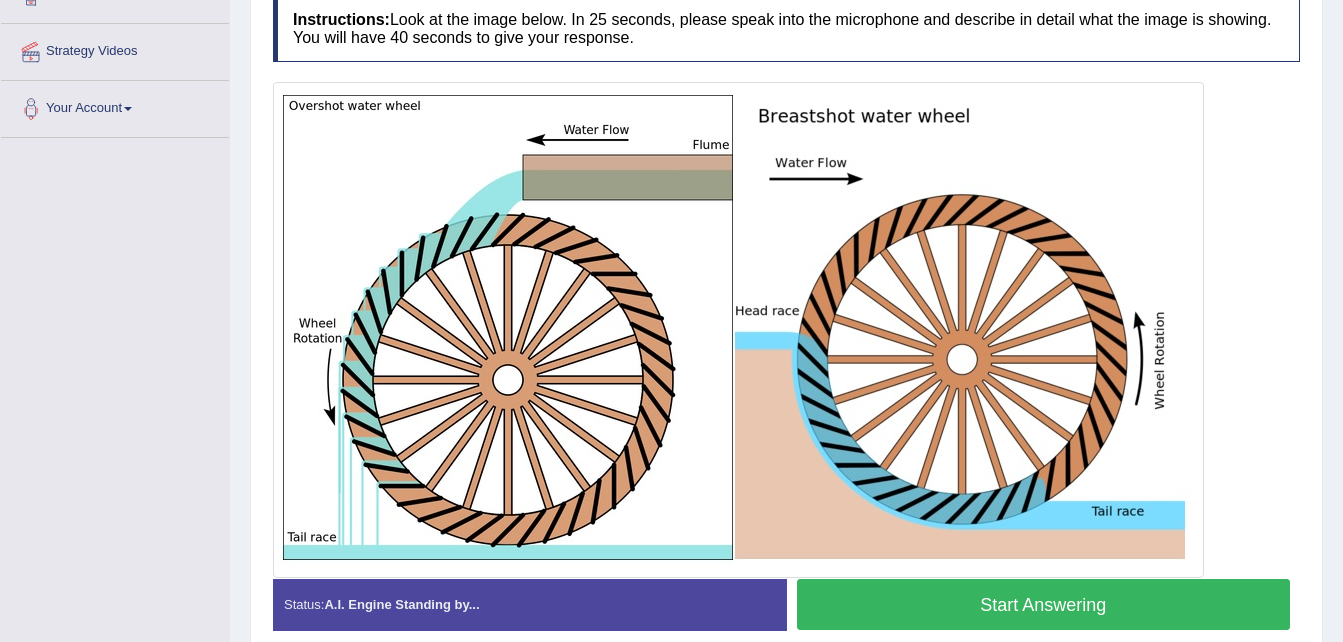 click on "Start Answering" at bounding box center (1044, 604) 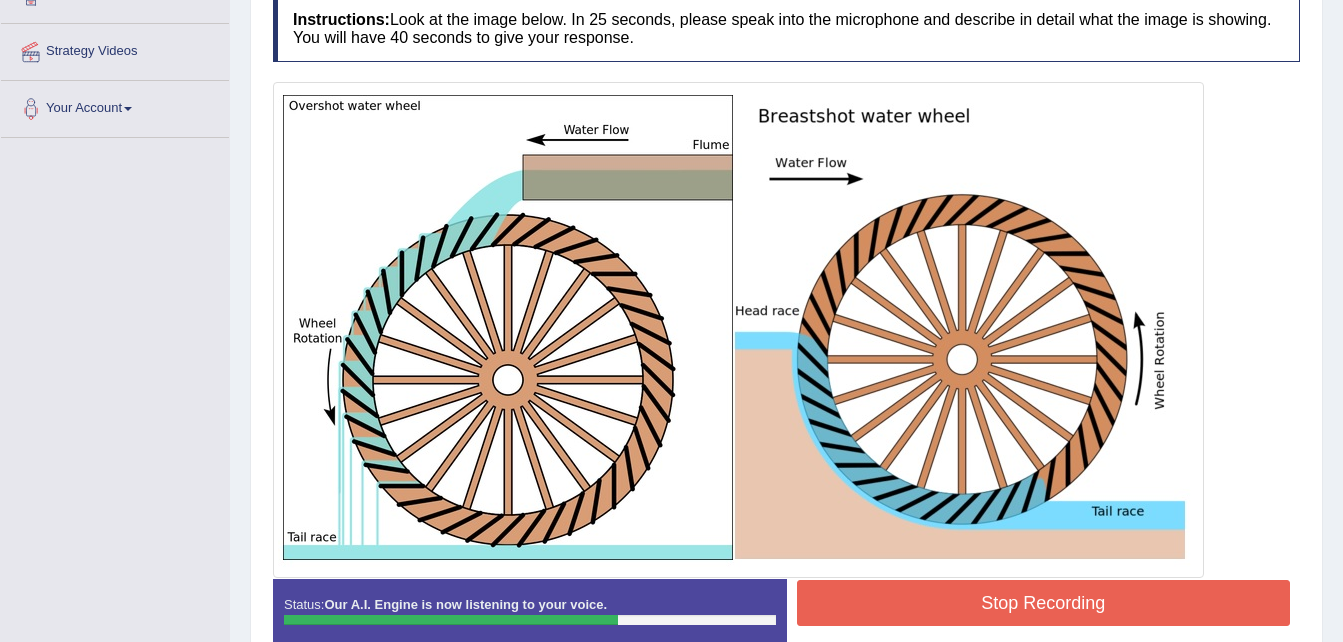 click on "Stop Recording" at bounding box center (1044, 603) 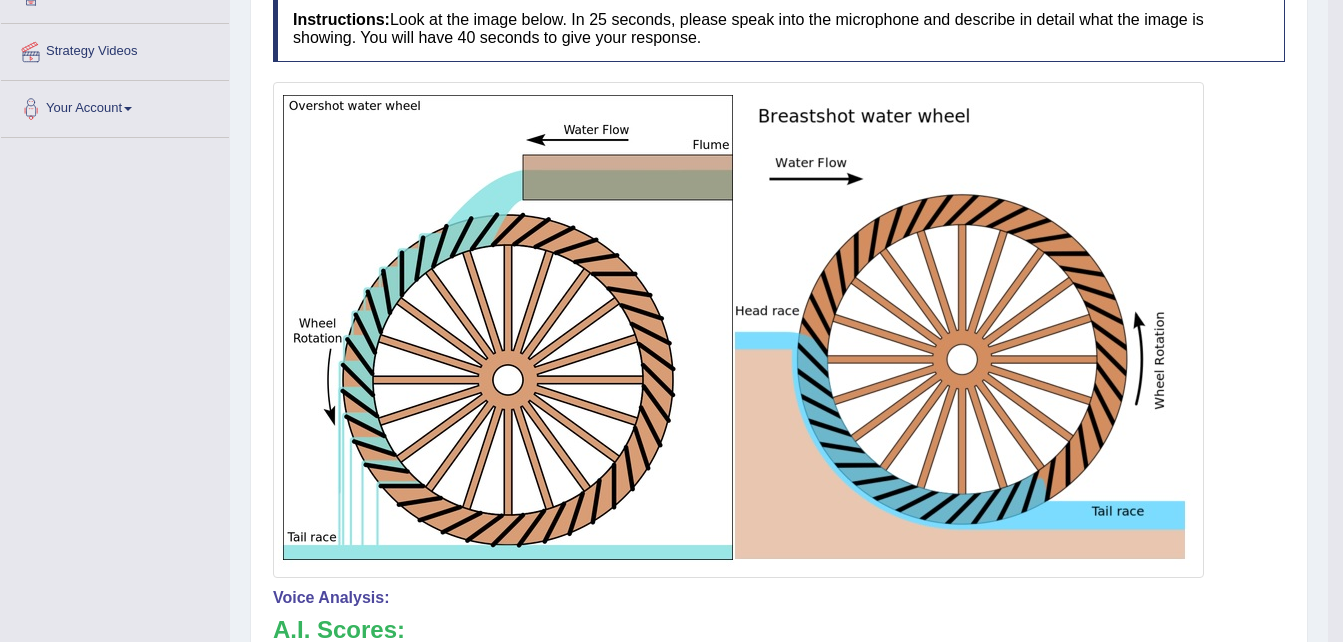 scroll, scrollTop: 874, scrollLeft: 0, axis: vertical 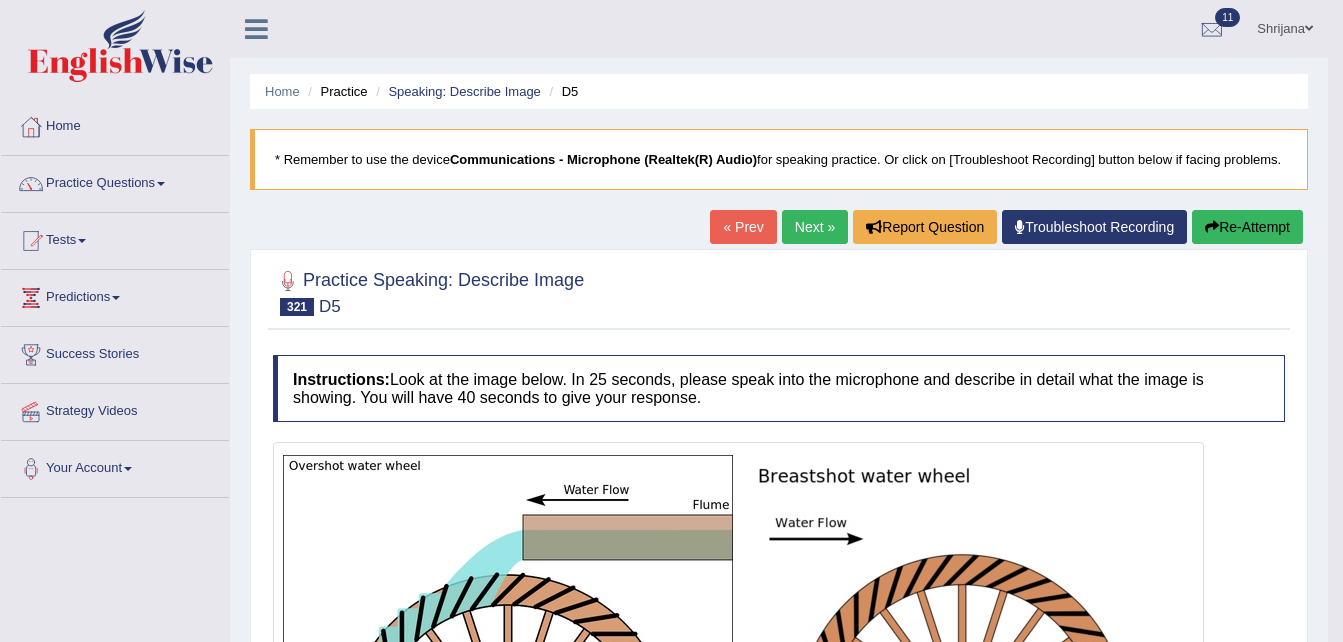 click on "Re-Attempt" at bounding box center (1247, 227) 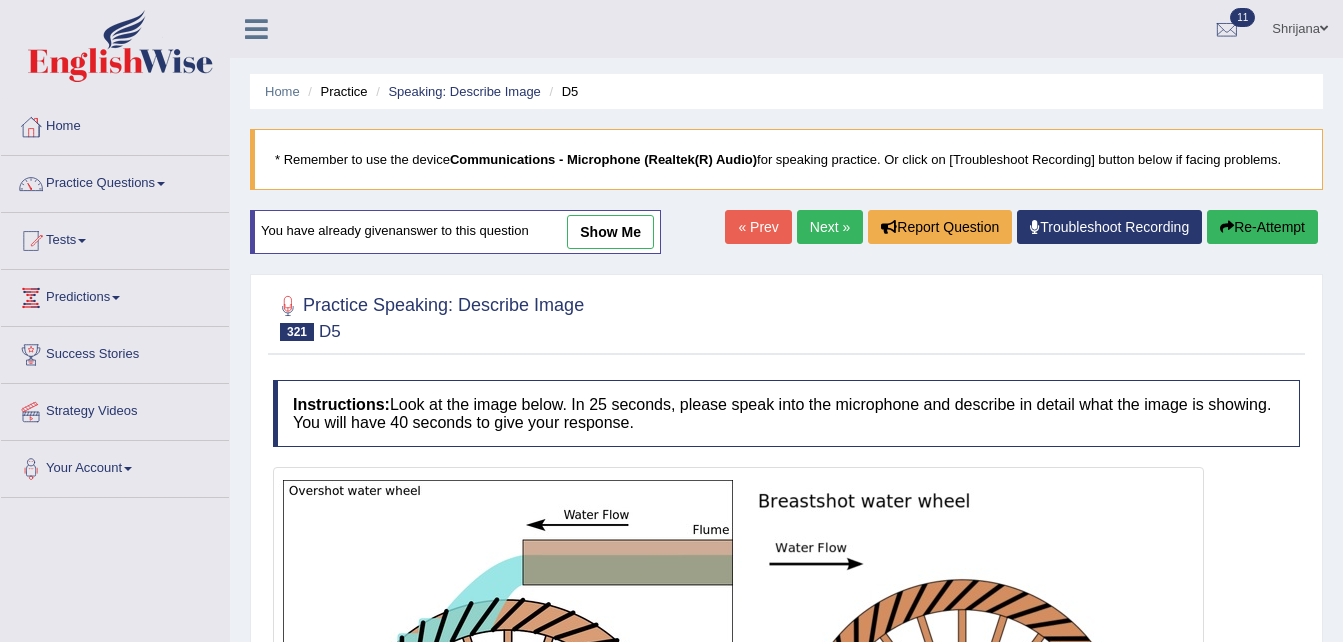 scroll, scrollTop: 0, scrollLeft: 0, axis: both 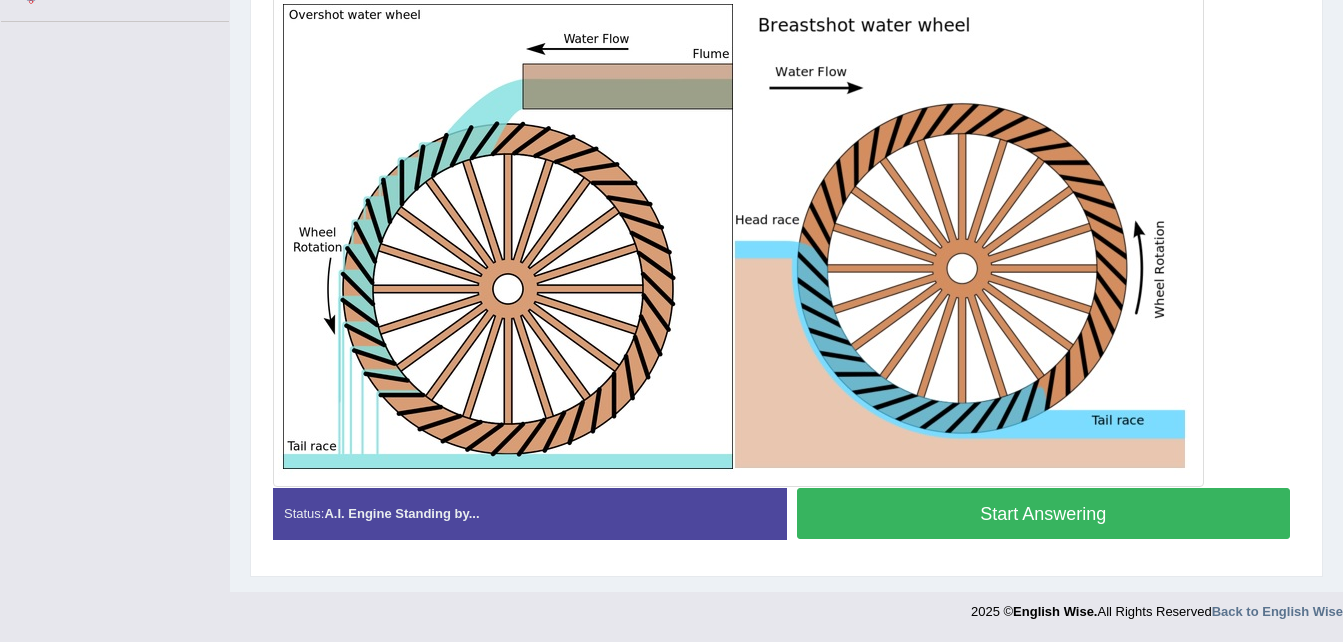 click on "Created with Highcharts 7.1.2 Great Too slow Too fast Time Speech pace meter: 0 10 20 30 40" at bounding box center [1049, 487] 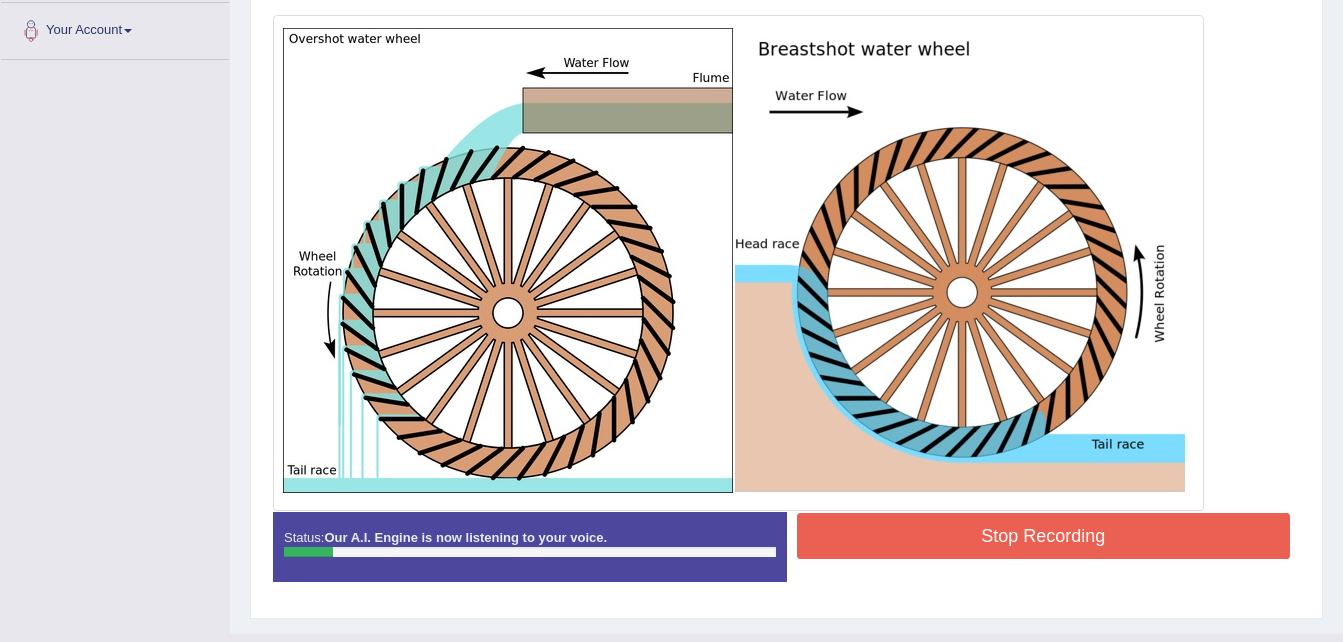 scroll, scrollTop: 436, scrollLeft: 0, axis: vertical 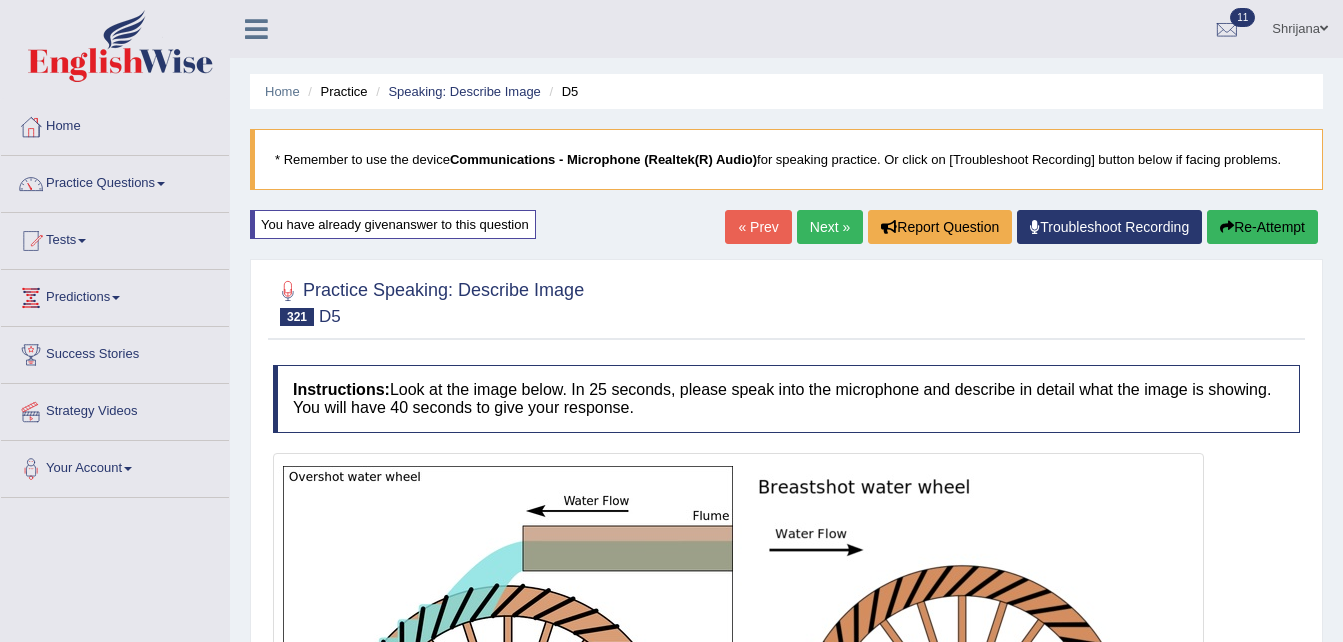 click on "Re-Attempt" at bounding box center (1262, 227) 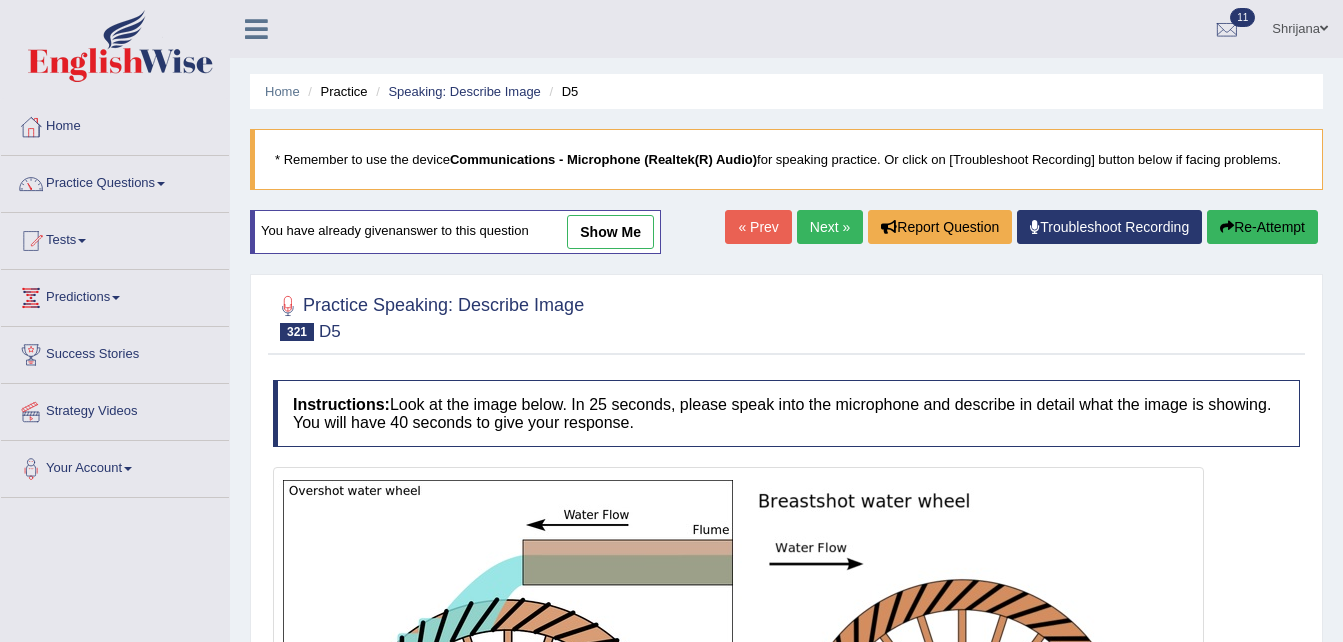 scroll, scrollTop: 0, scrollLeft: 0, axis: both 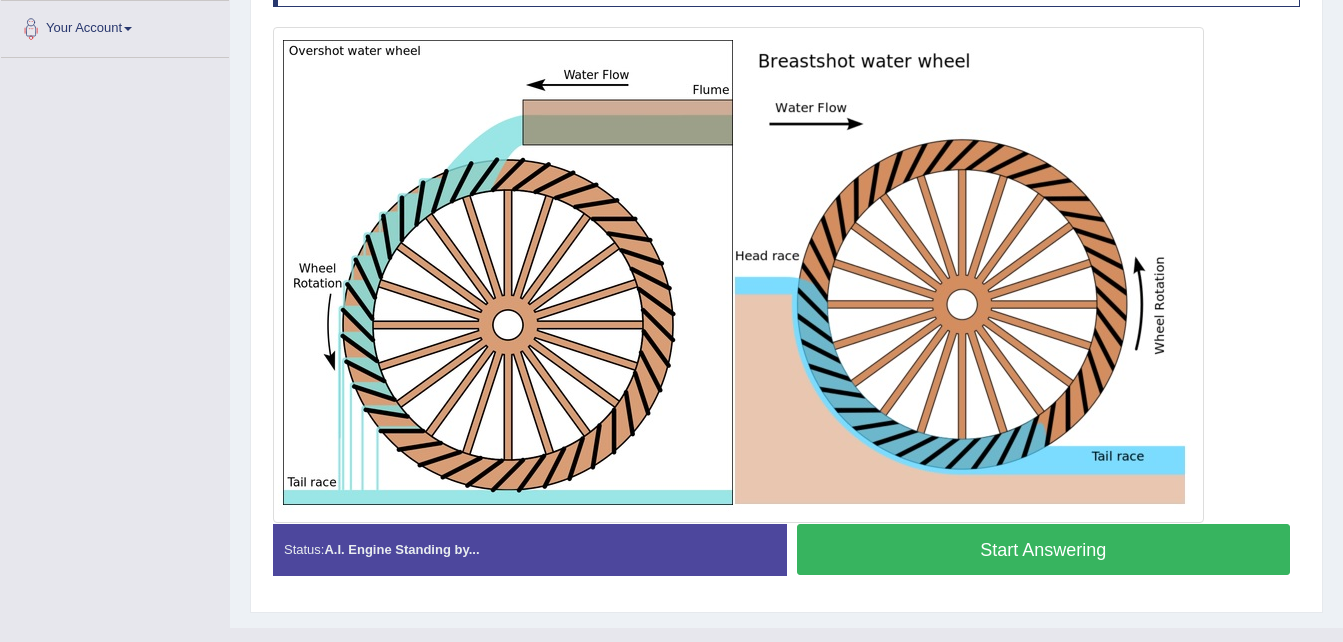 click on "Start Answering" at bounding box center (1044, 549) 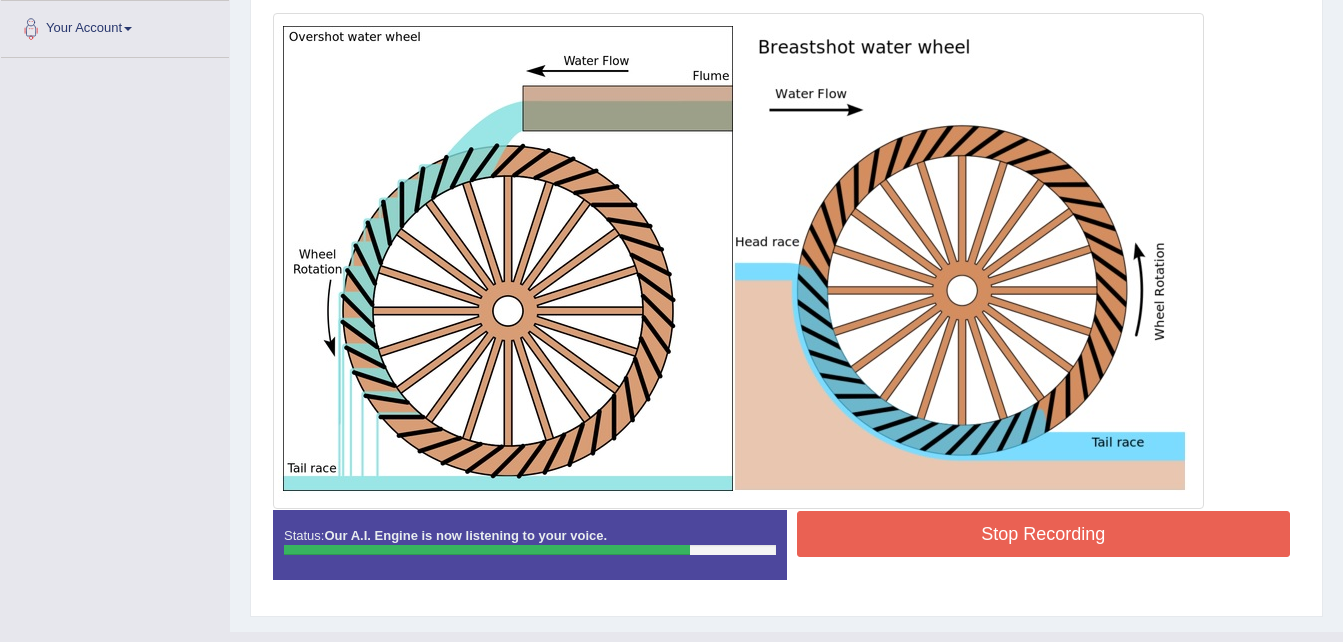 click on "Stop Recording" at bounding box center [1044, 534] 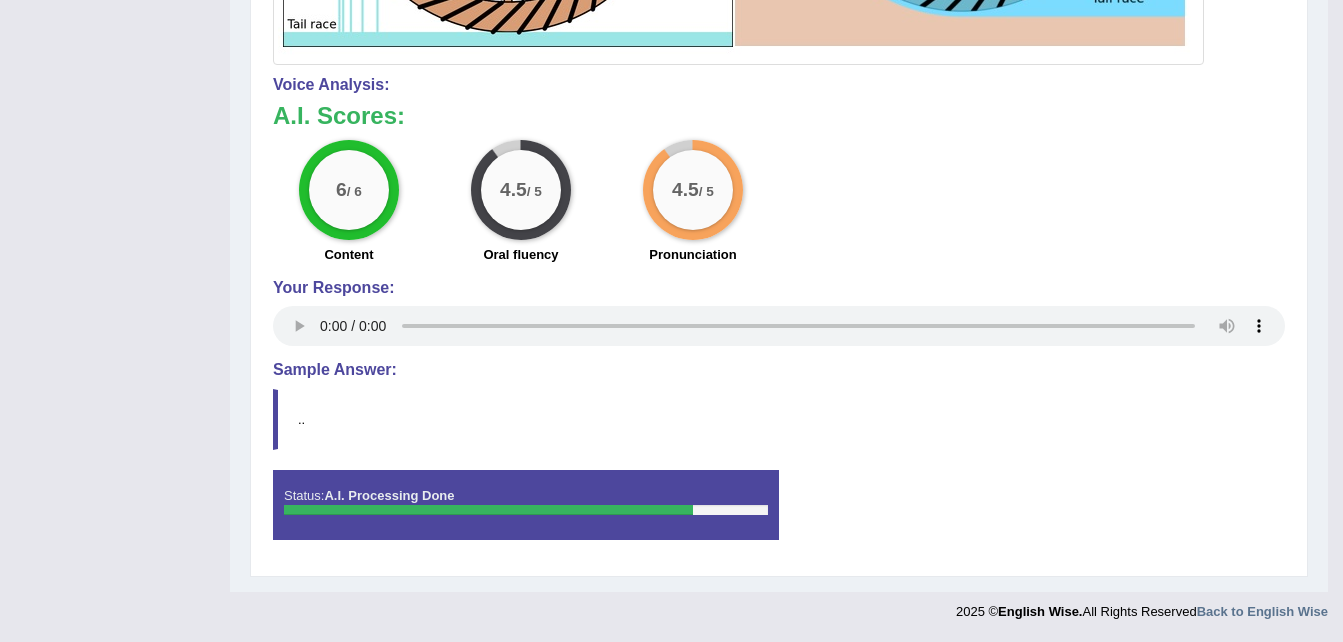 scroll, scrollTop: 323, scrollLeft: 0, axis: vertical 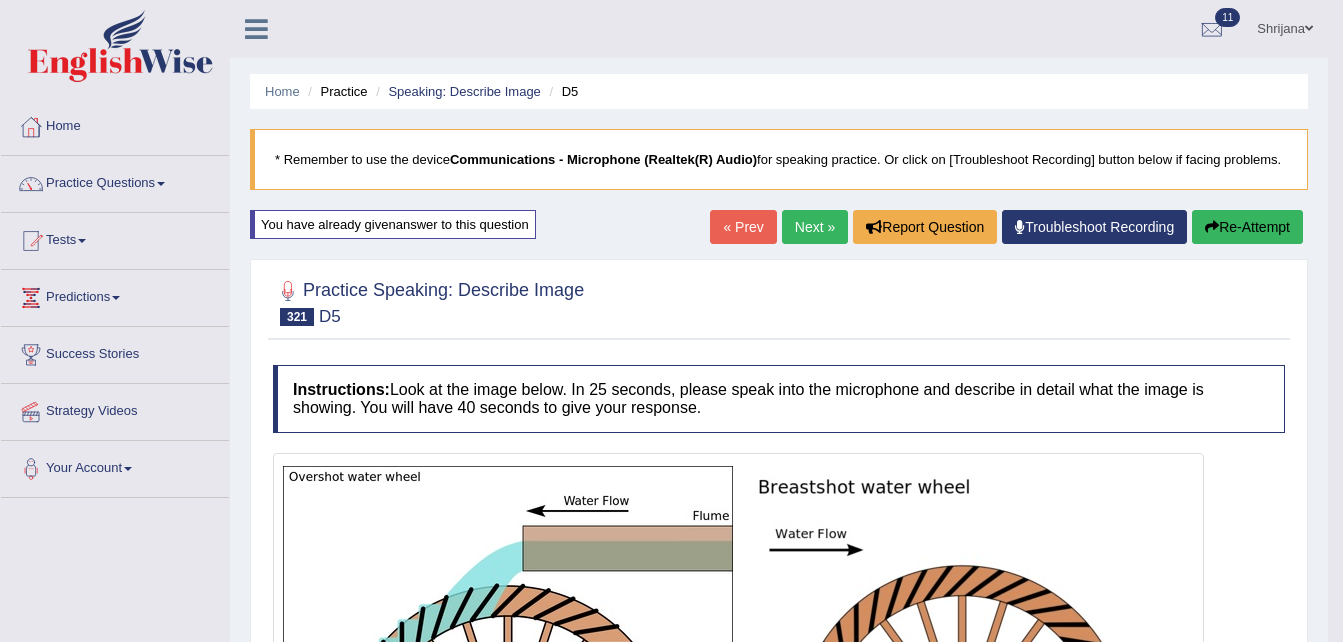 click on "Next »" at bounding box center [815, 227] 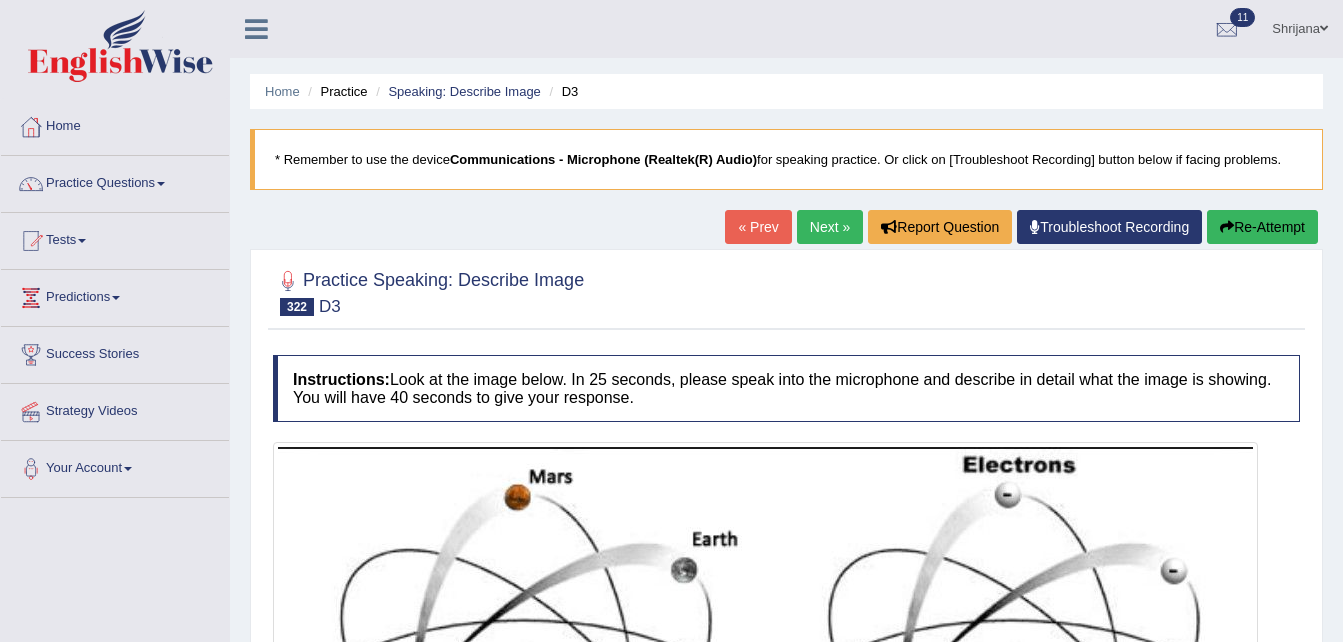 scroll, scrollTop: 0, scrollLeft: 0, axis: both 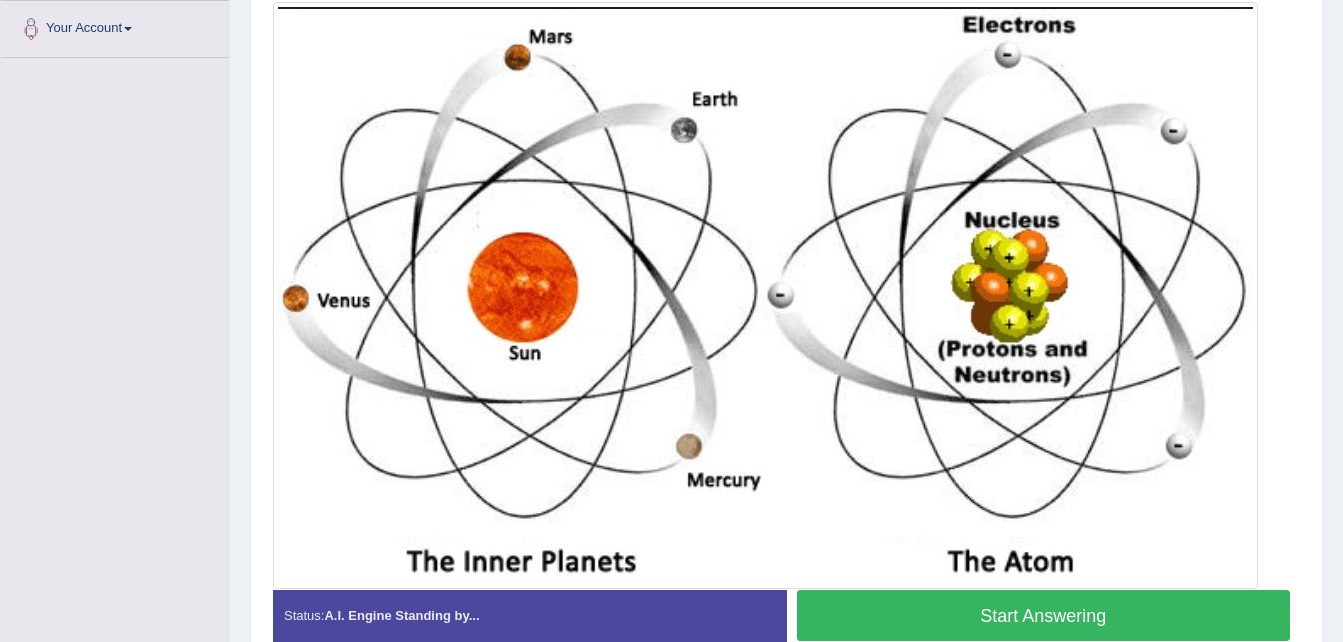 click on "Start Answering" at bounding box center (1044, 615) 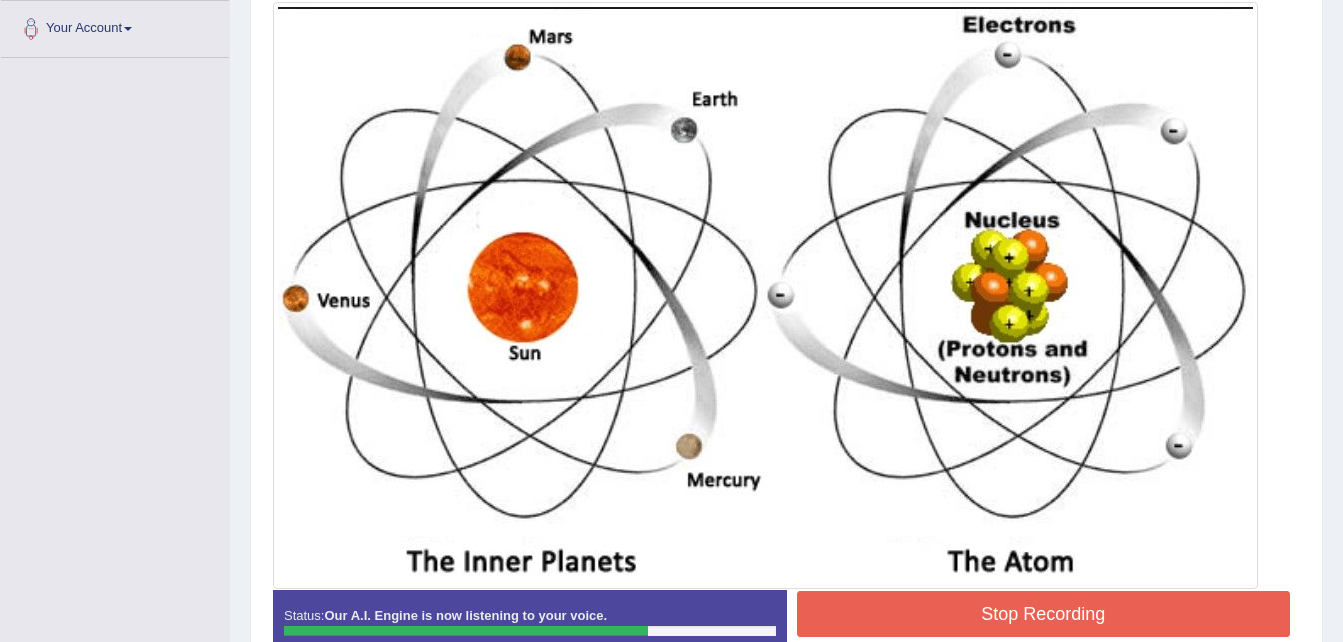 click on "Stop Recording" at bounding box center [1044, 614] 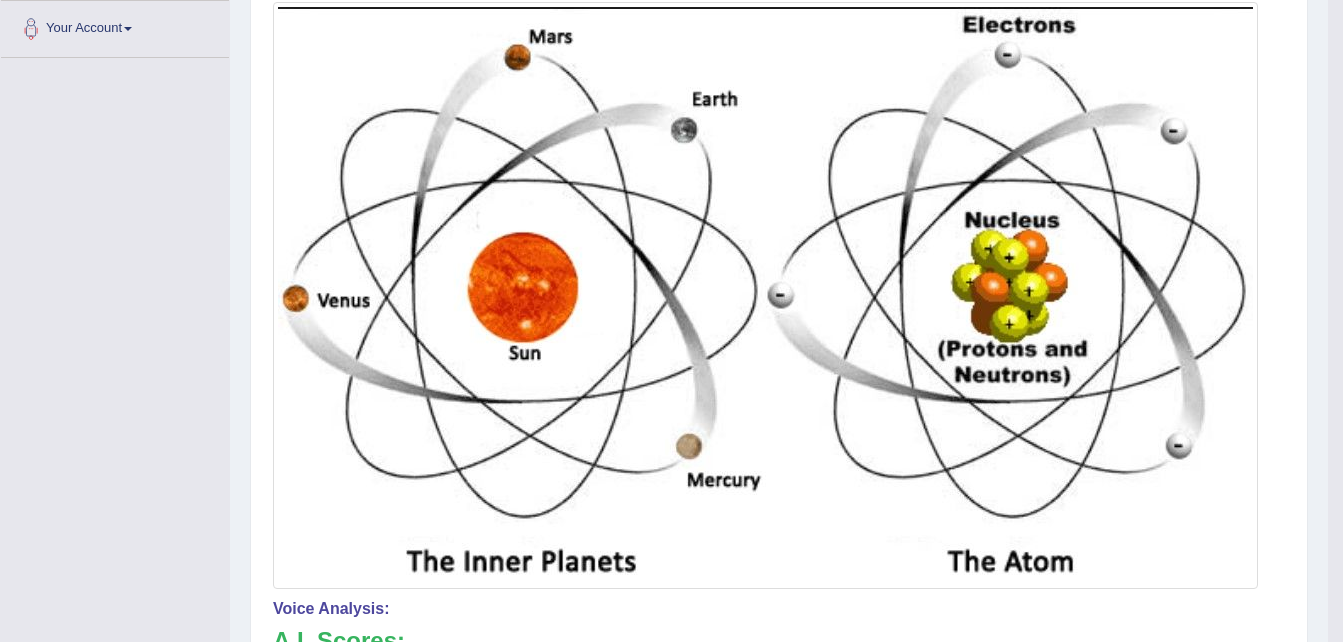 scroll, scrollTop: 965, scrollLeft: 0, axis: vertical 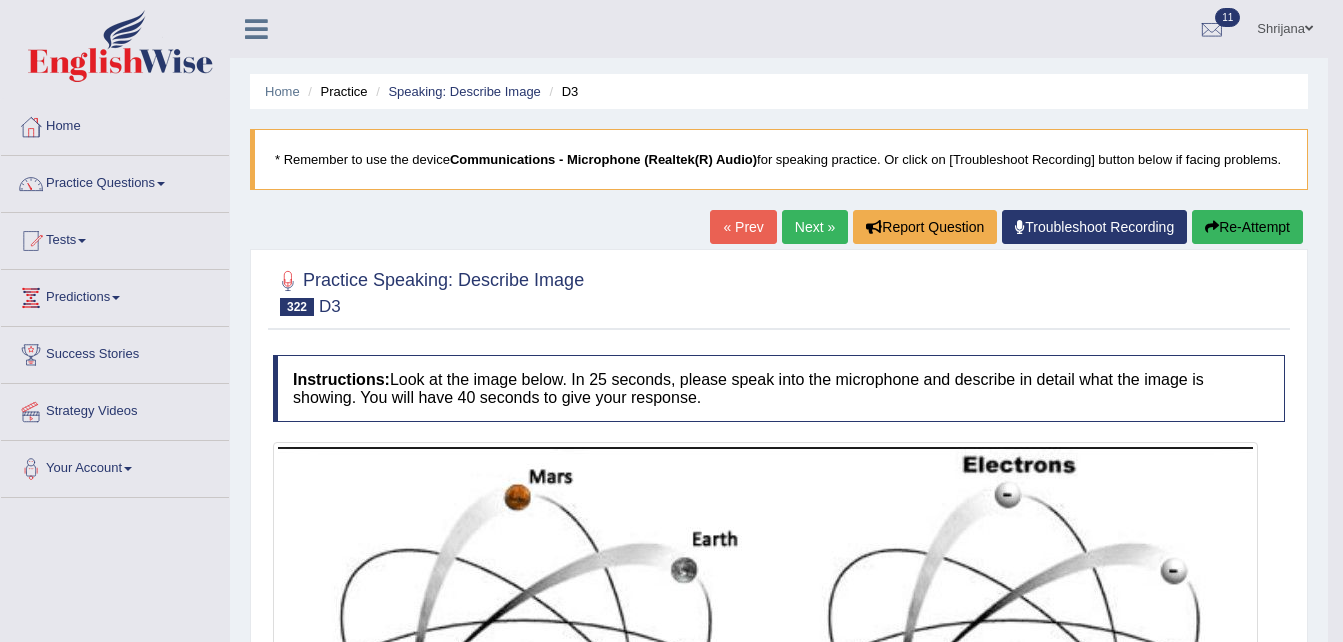 click on "Next »" at bounding box center (815, 227) 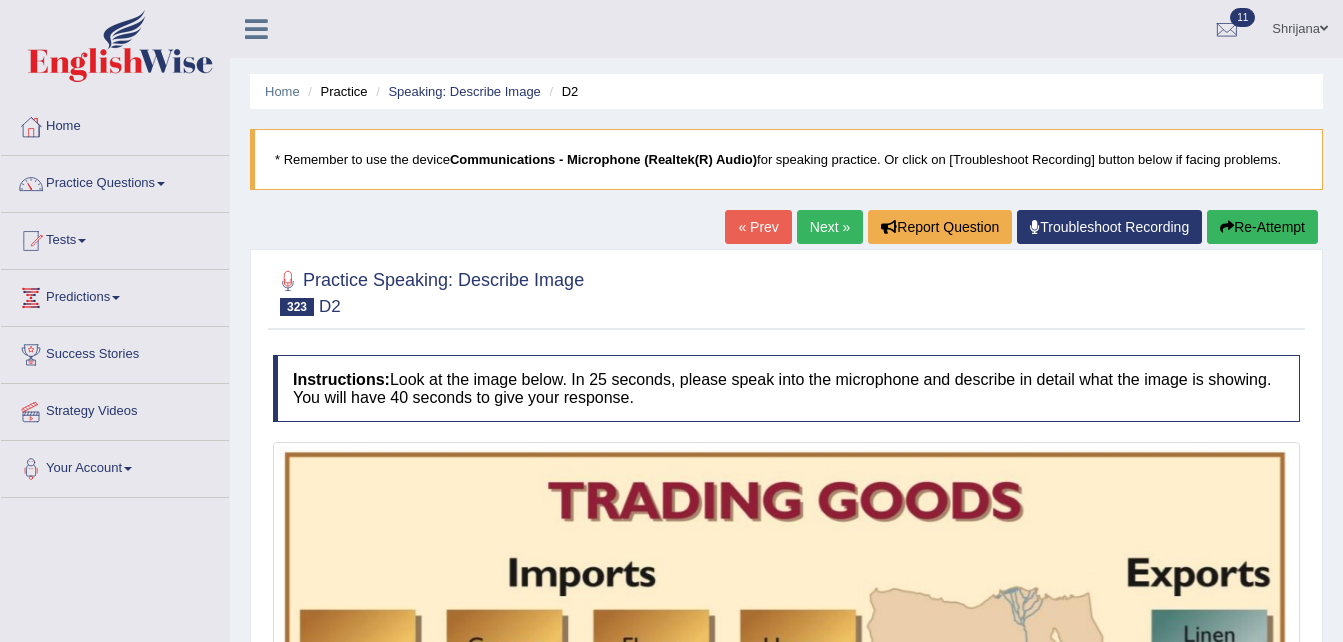 scroll, scrollTop: 0, scrollLeft: 0, axis: both 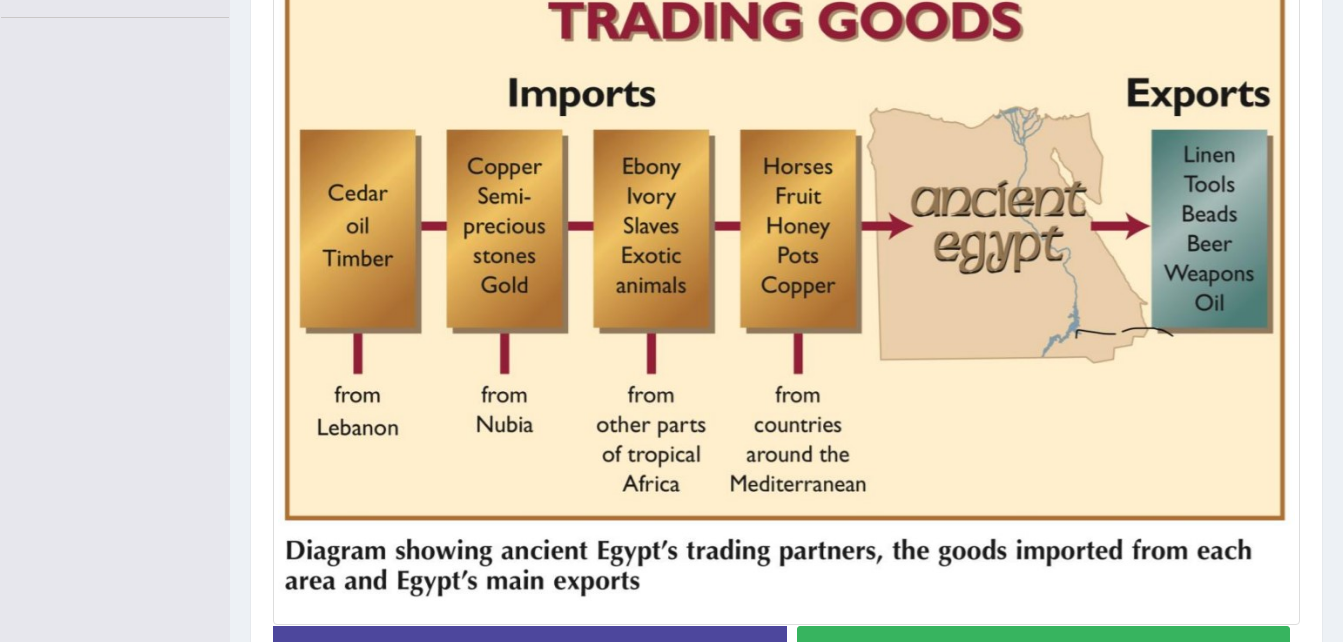 click on "Start Answering" at bounding box center (1044, 651) 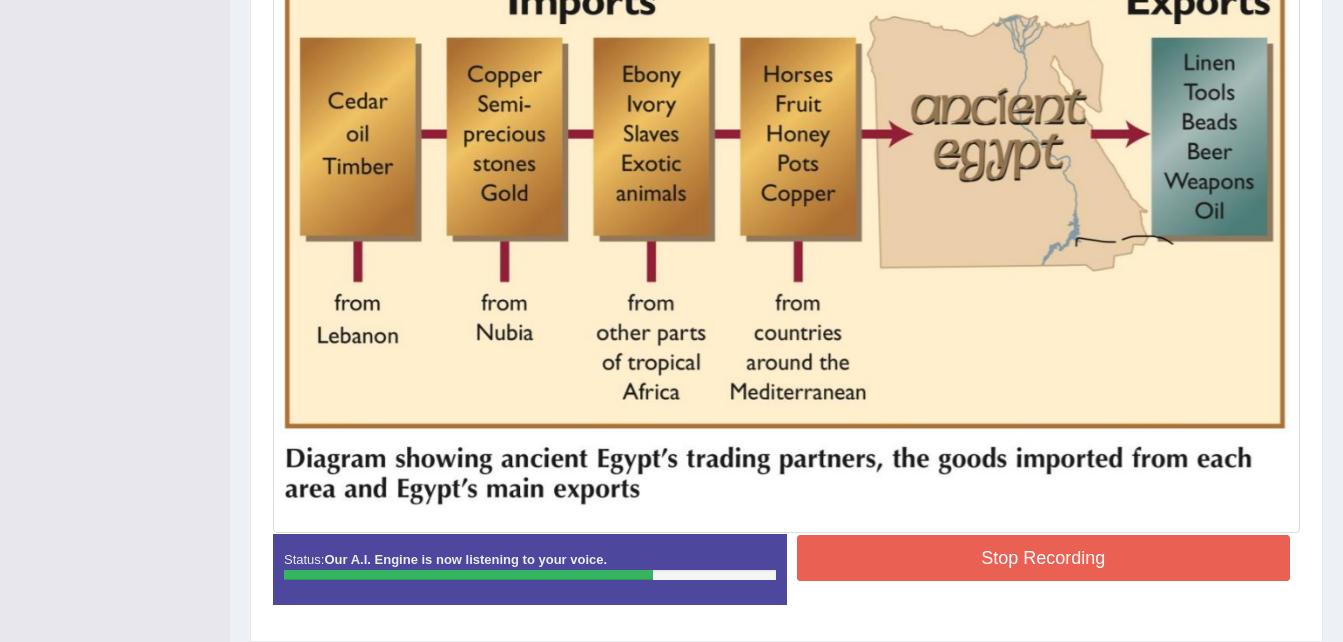 scroll, scrollTop: 600, scrollLeft: 0, axis: vertical 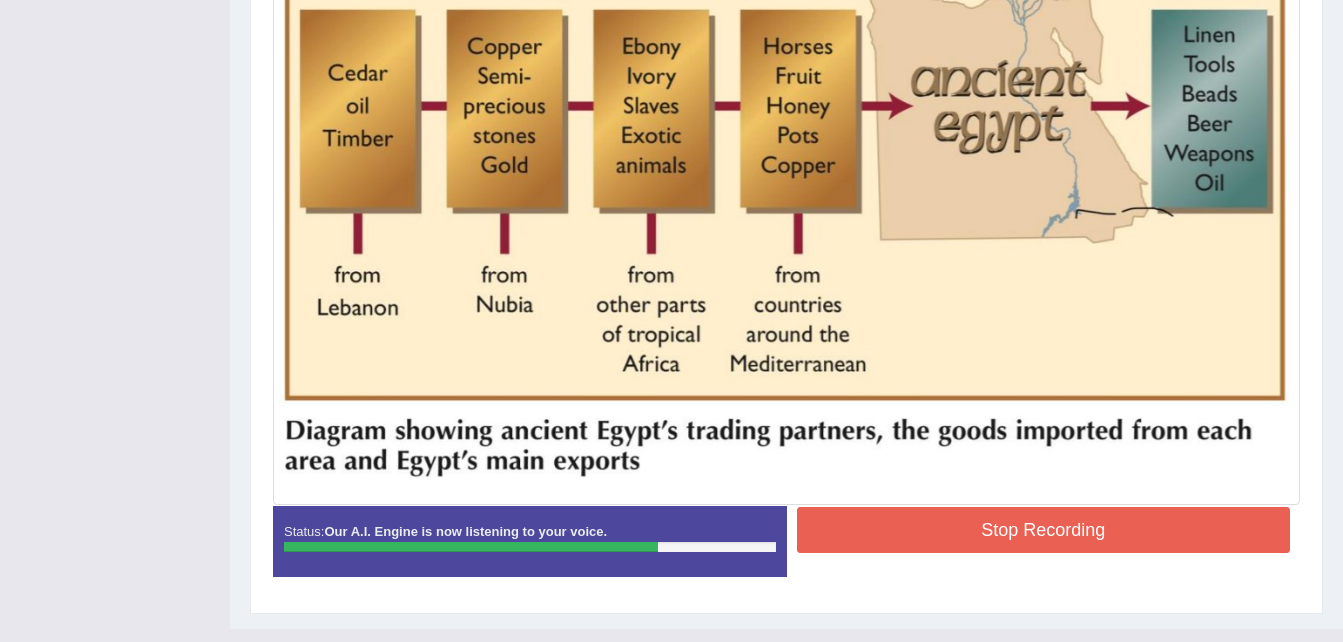 click on "Stop Recording" at bounding box center [1044, 530] 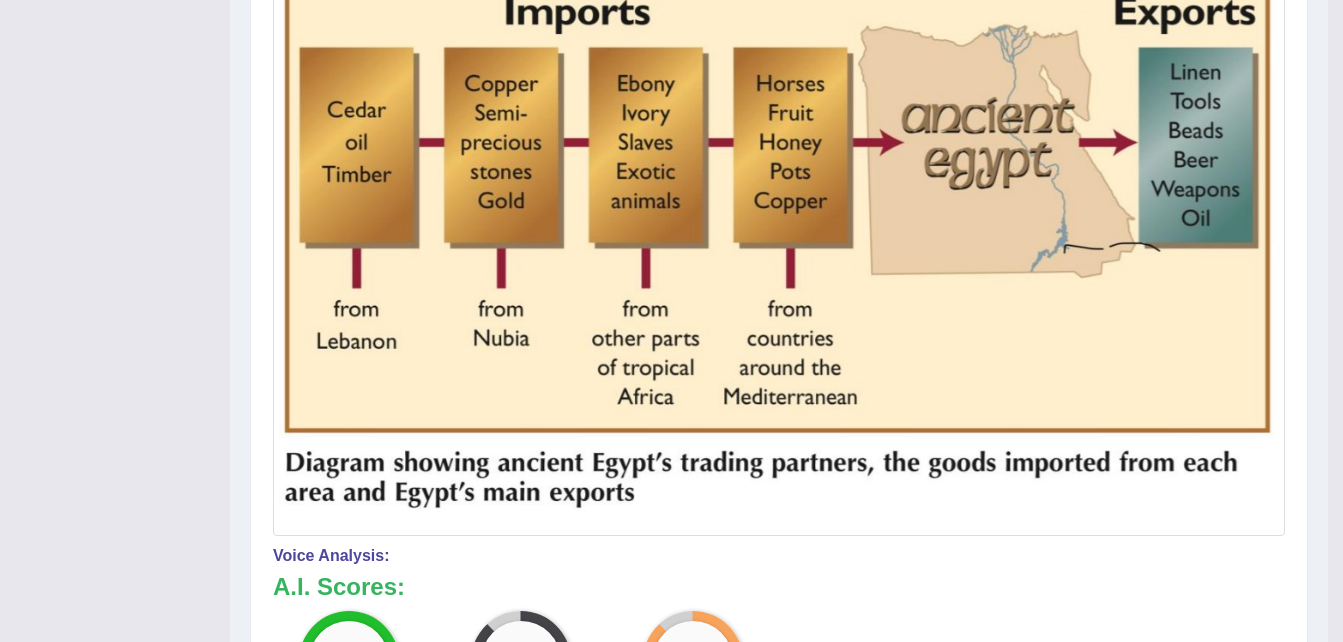 scroll, scrollTop: 507, scrollLeft: 0, axis: vertical 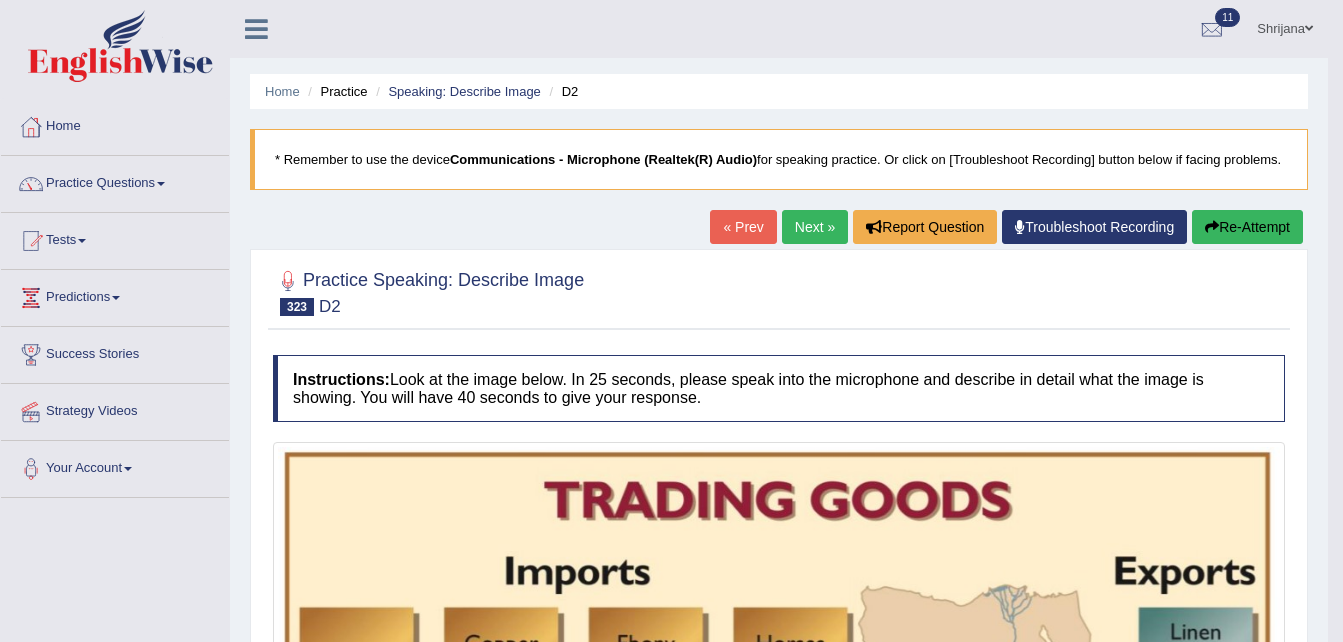 click on "Next »" at bounding box center [815, 227] 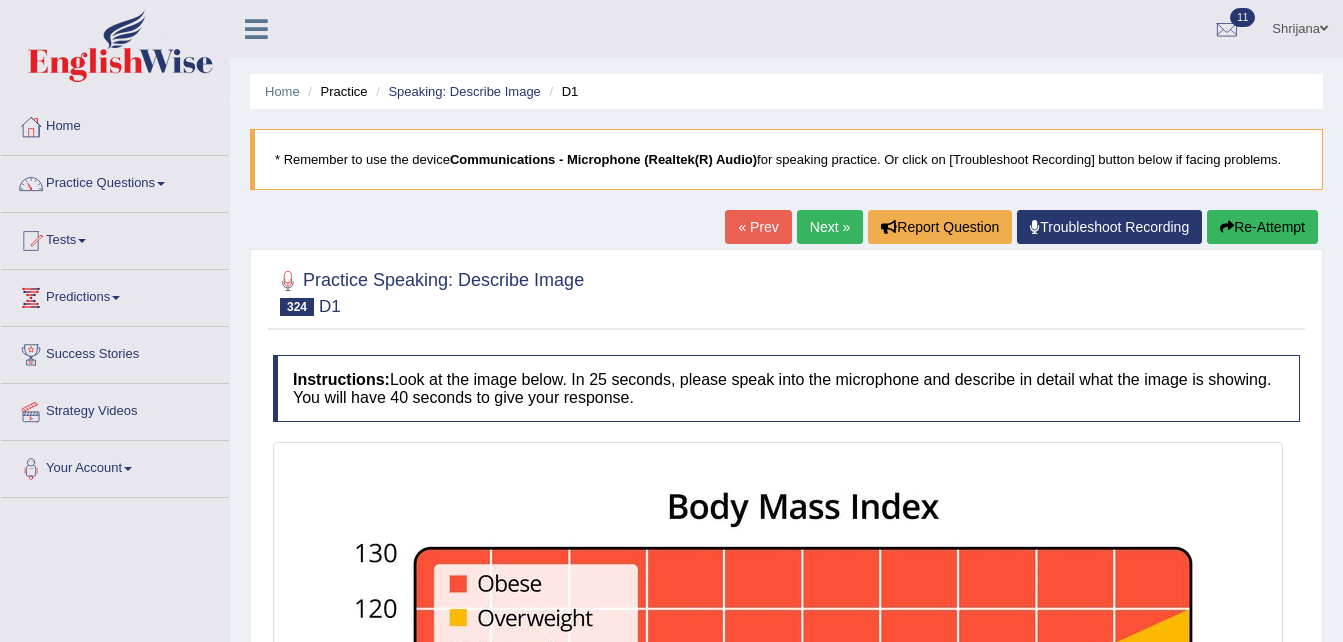 scroll, scrollTop: 0, scrollLeft: 0, axis: both 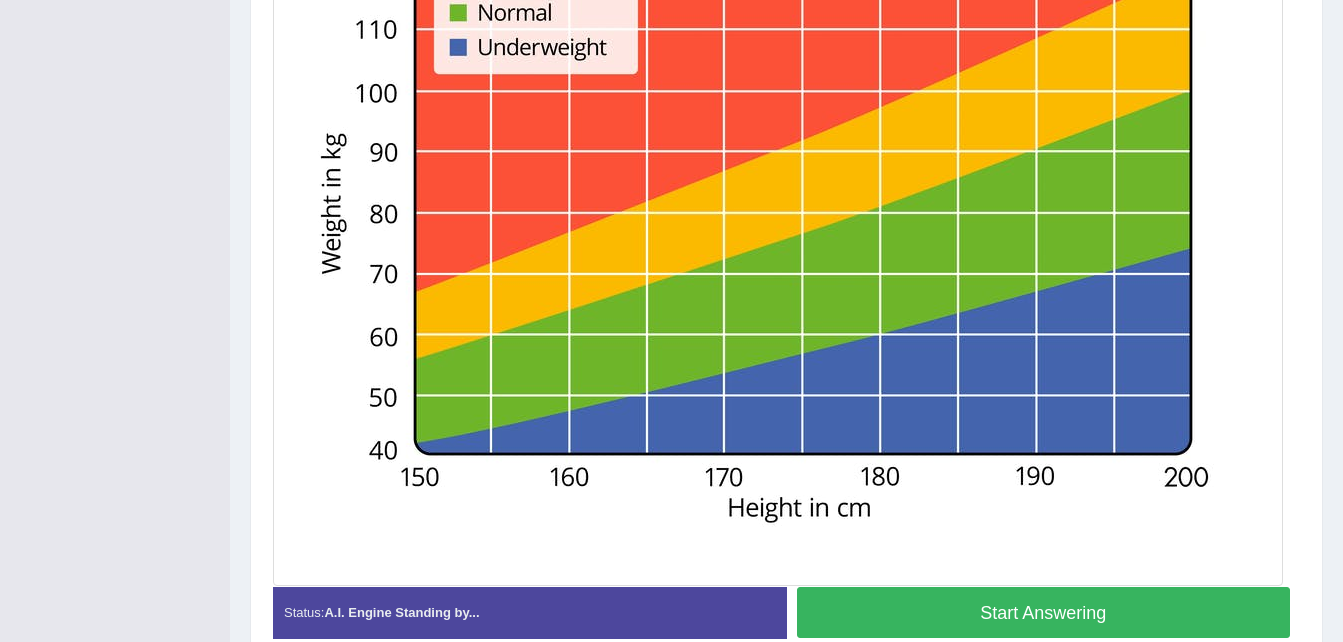 click on "Start Answering" at bounding box center [1044, 612] 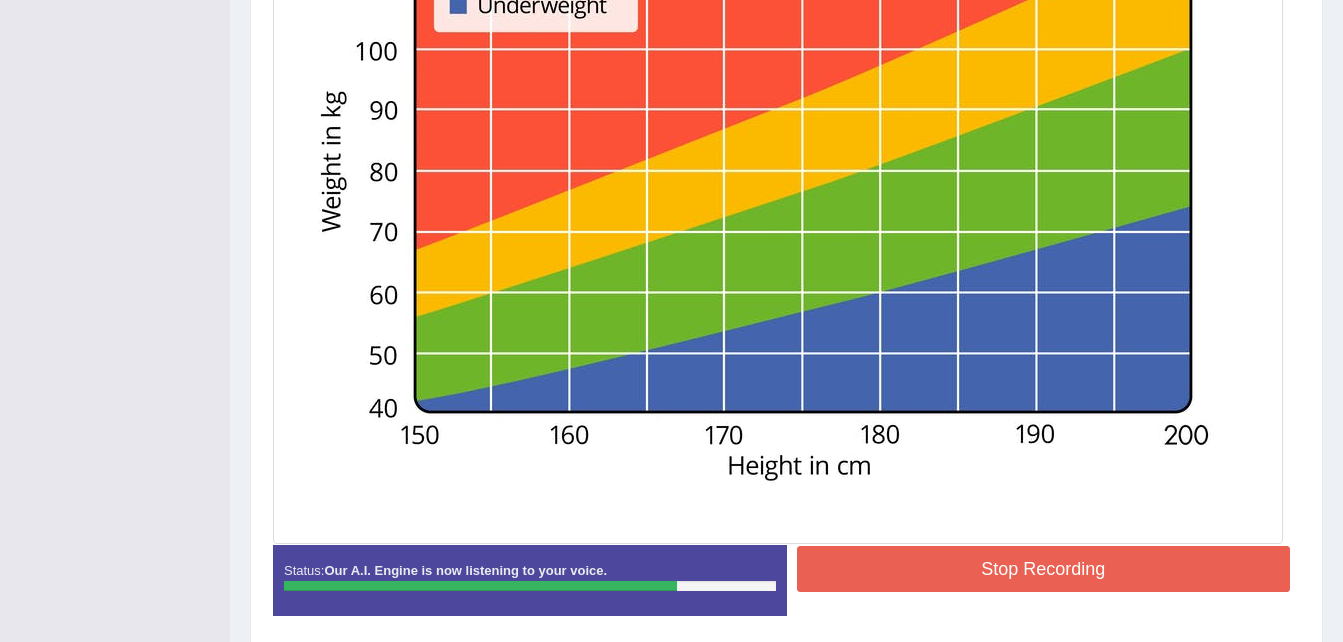 scroll, scrollTop: 758, scrollLeft: 0, axis: vertical 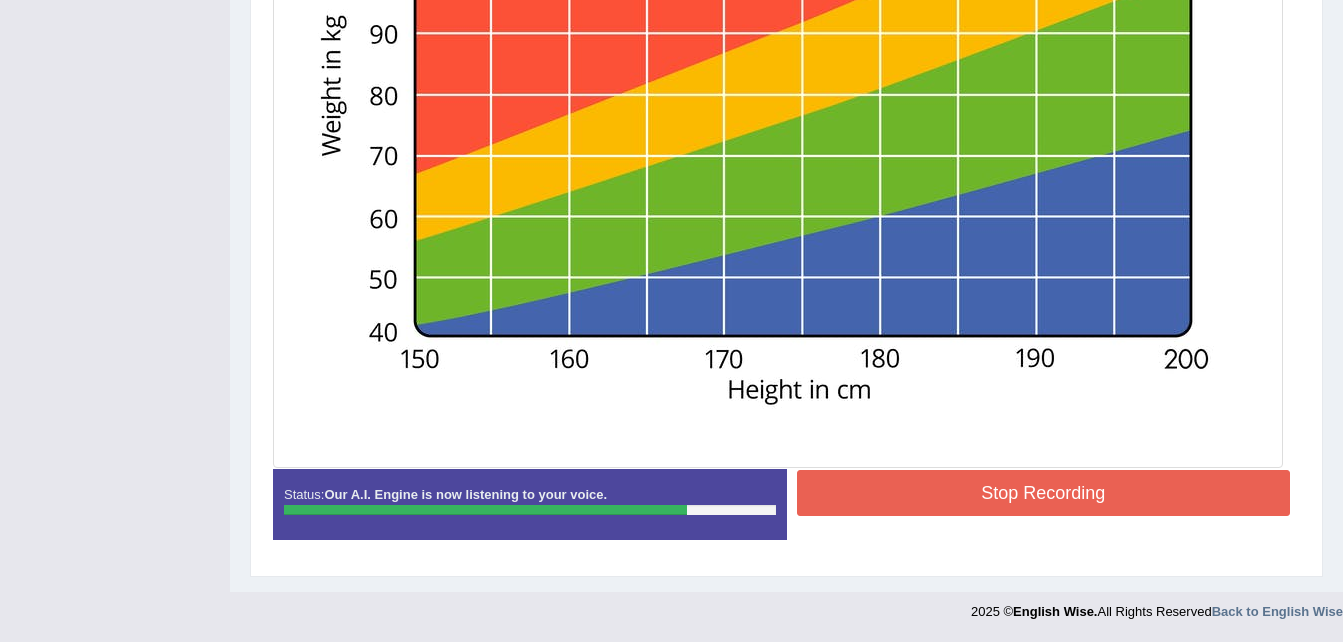click on "Stop Recording" at bounding box center (1044, 493) 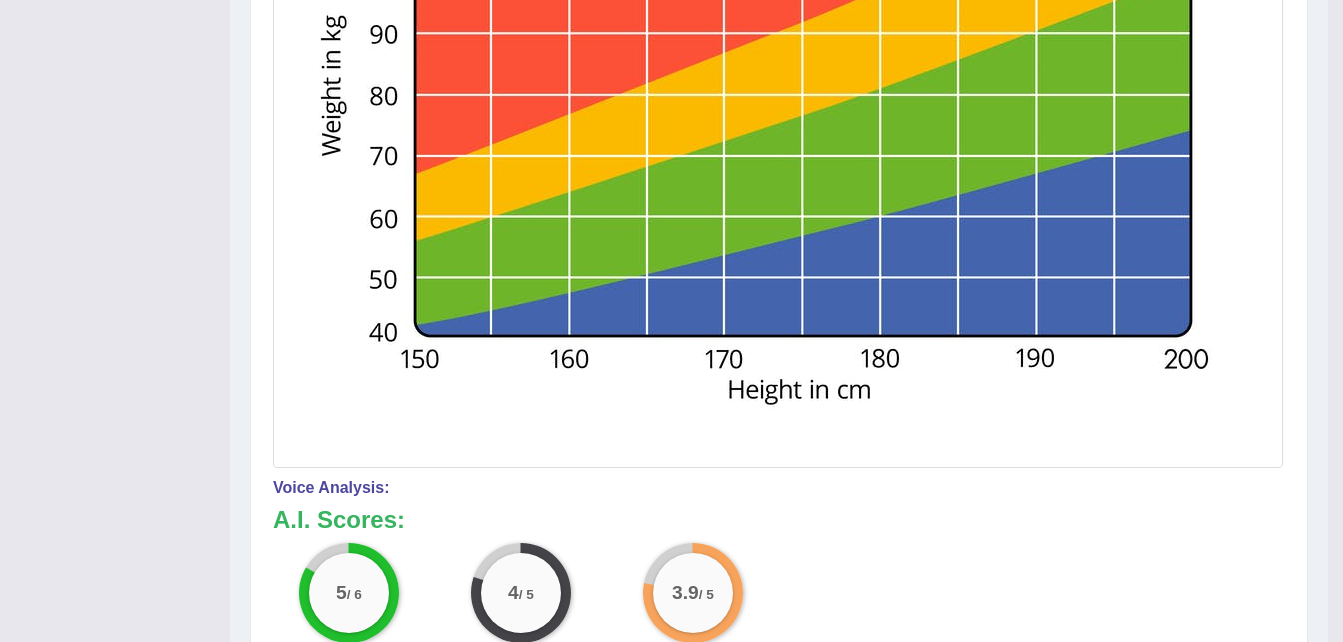 scroll, scrollTop: 197, scrollLeft: 0, axis: vertical 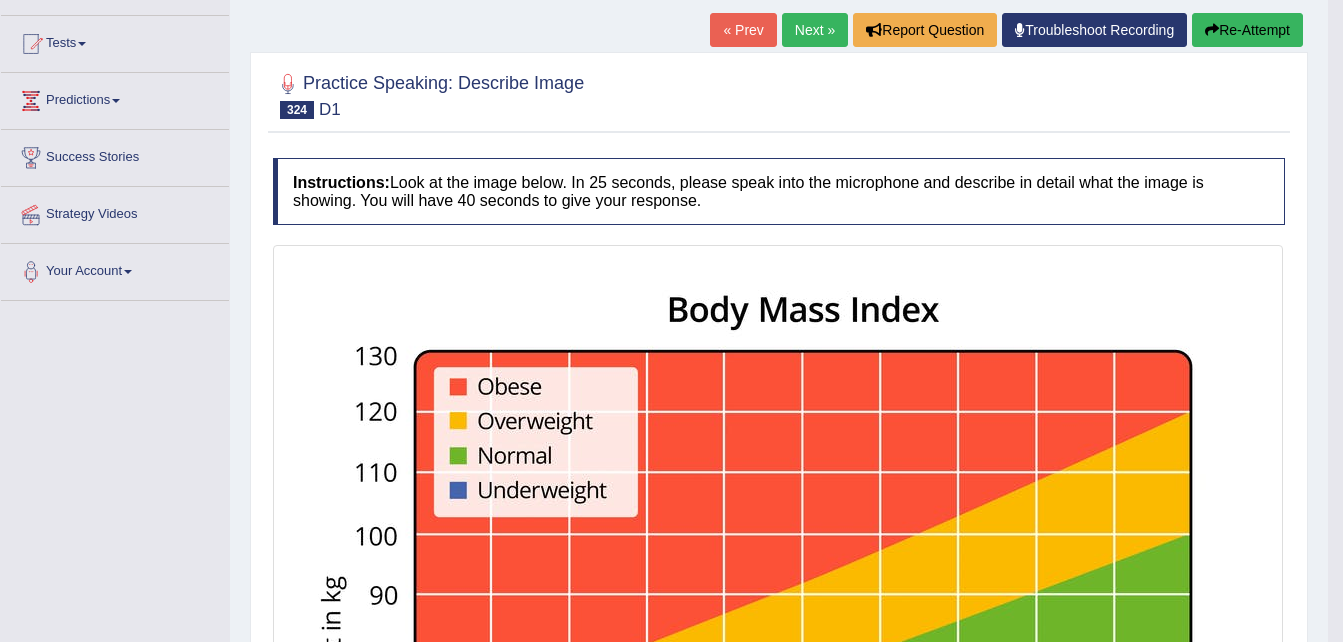 click on "Next »" at bounding box center [815, 30] 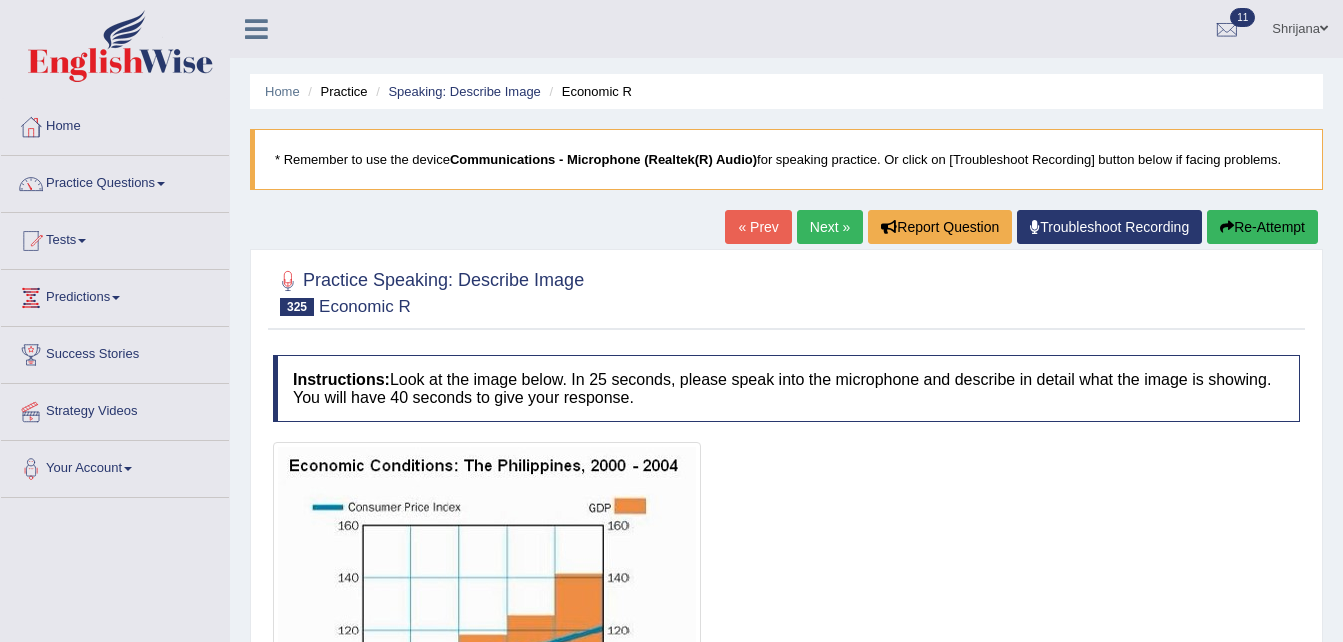 scroll, scrollTop: 80, scrollLeft: 0, axis: vertical 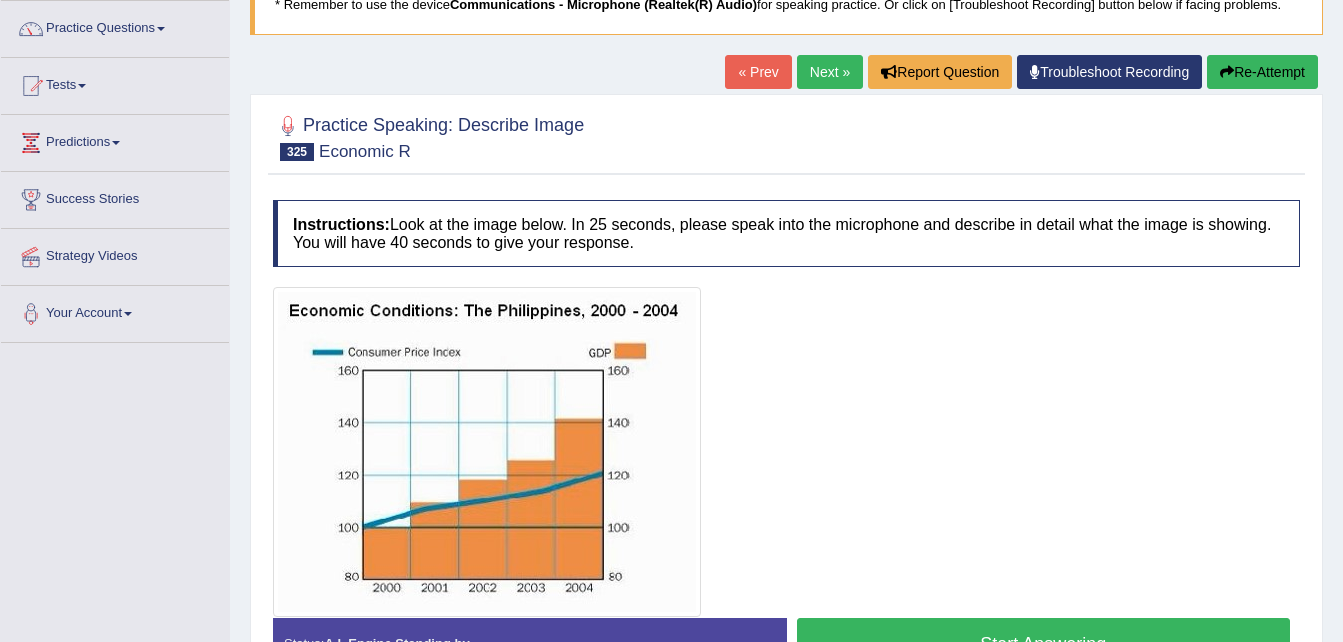 click on "* Remember to use the device  Communications - Microphone (Realtek(R) Audio)  for speaking practice. Or click on [Troubleshoot Recording] button below if facing problems." at bounding box center [786, 4] 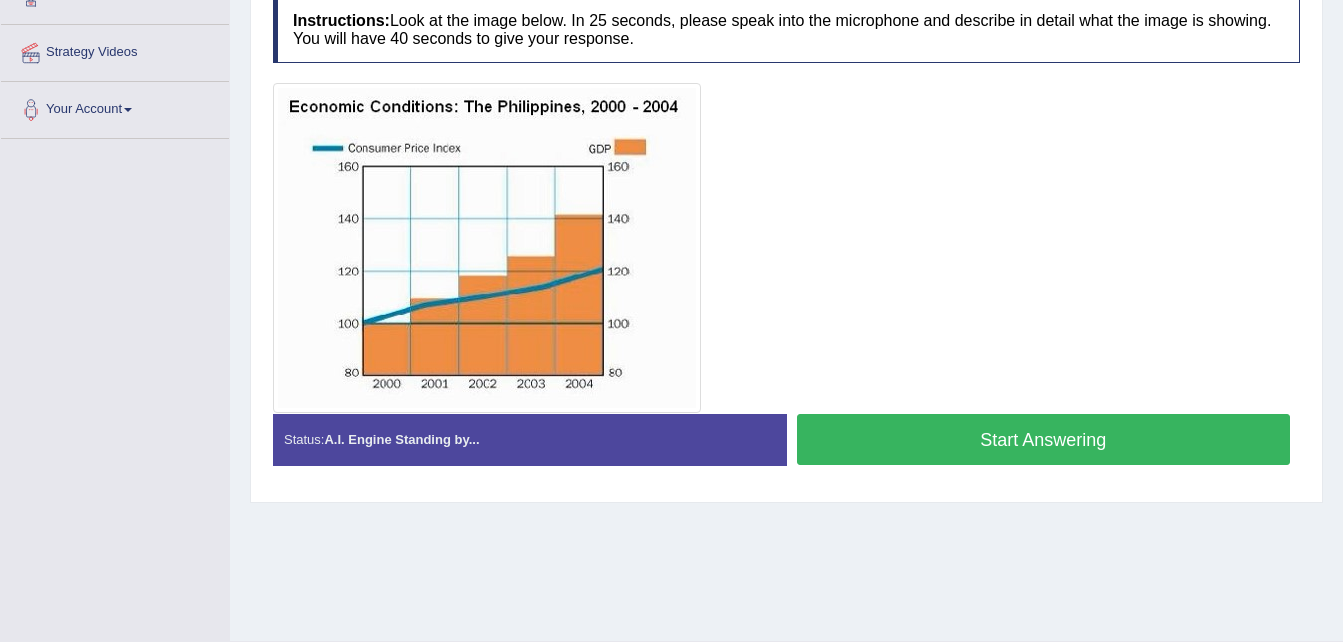 scroll, scrollTop: 360, scrollLeft: 0, axis: vertical 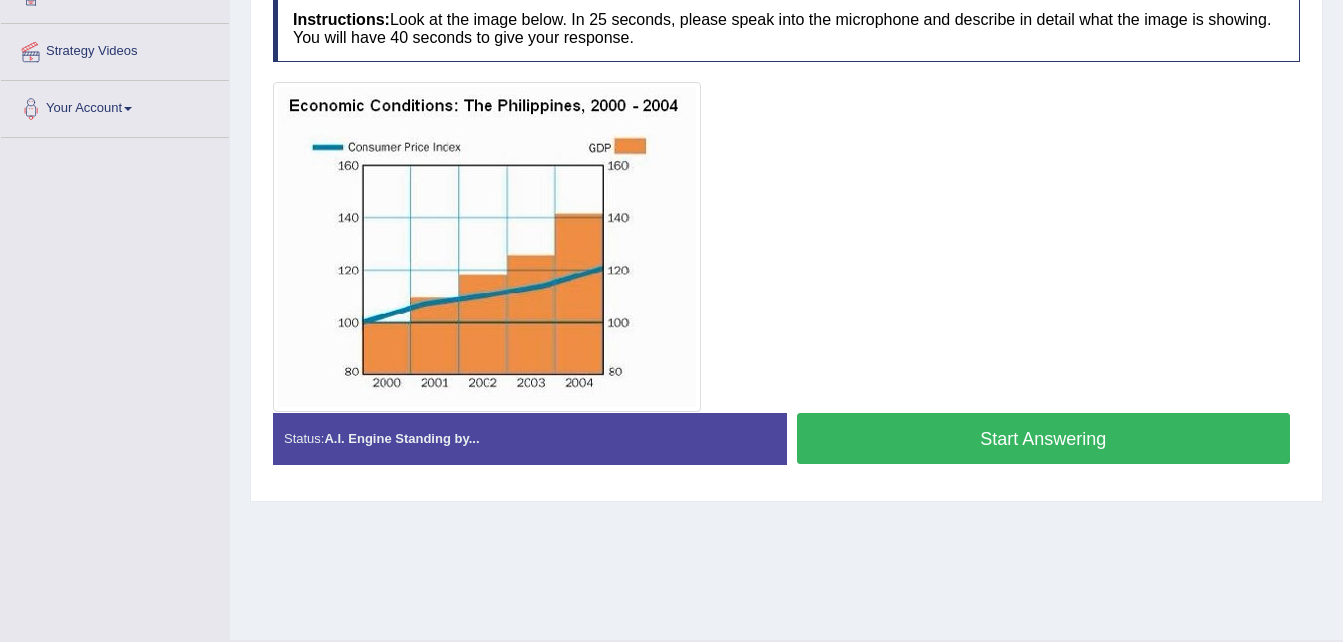 click on "Start Answering" at bounding box center [1044, 438] 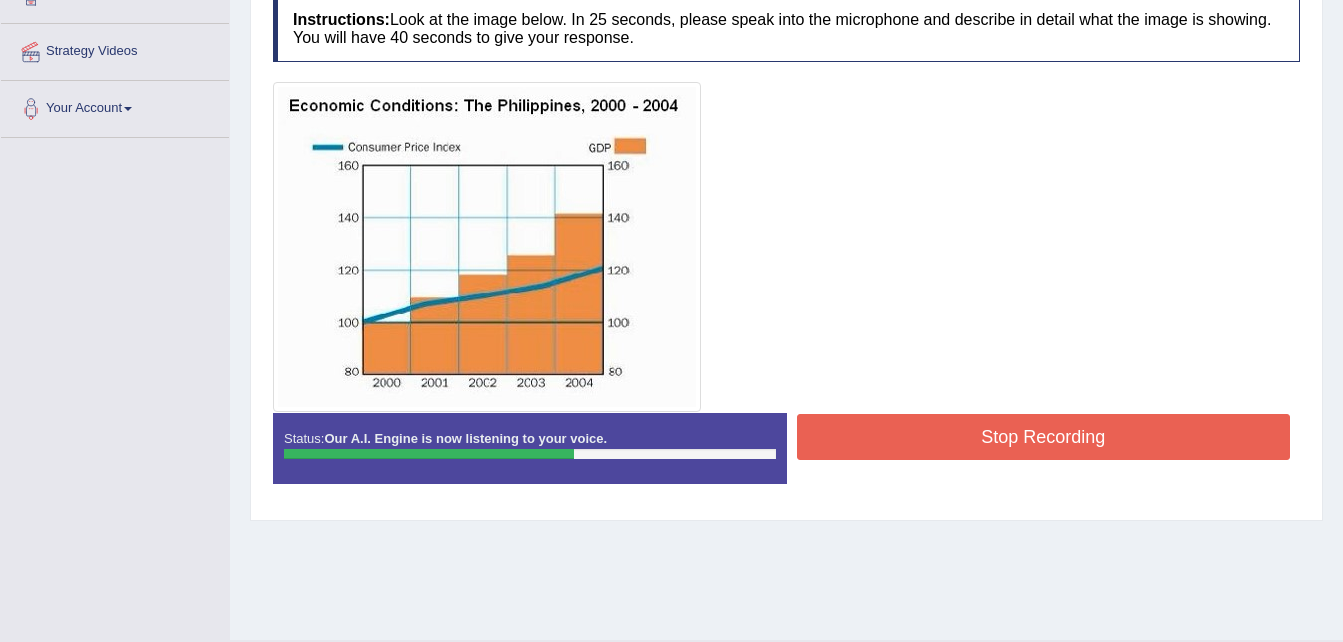 scroll, scrollTop: 0, scrollLeft: 0, axis: both 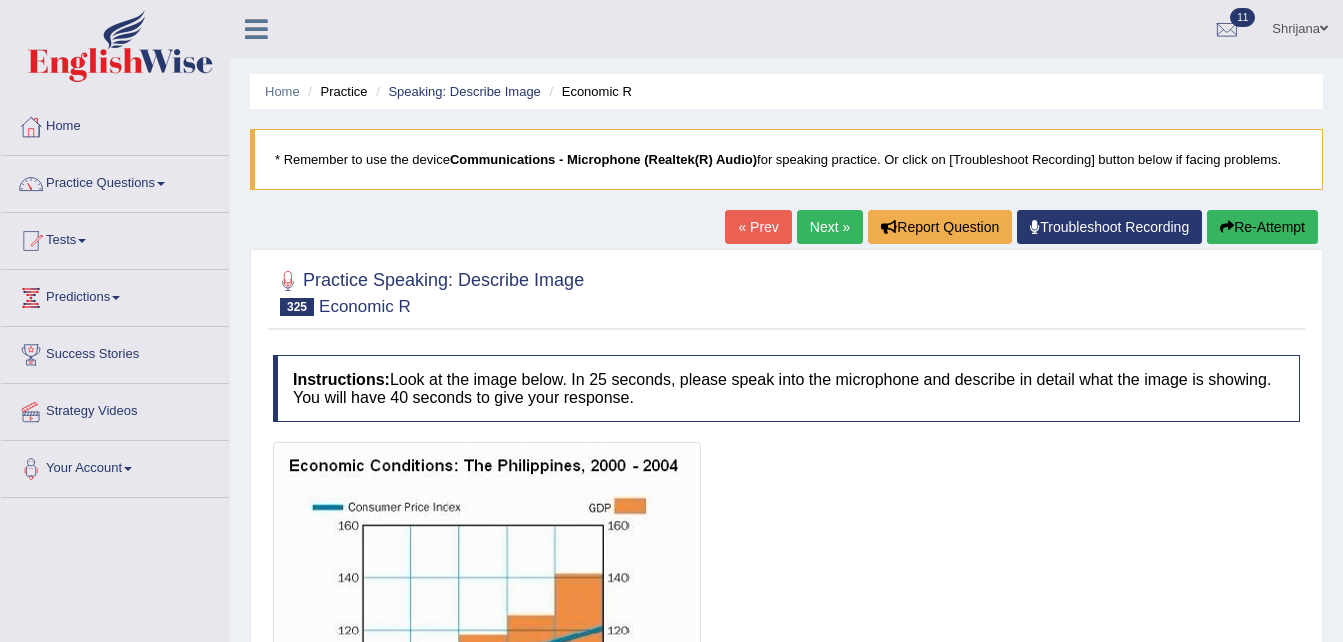click on "Re-Attempt" at bounding box center [1262, 227] 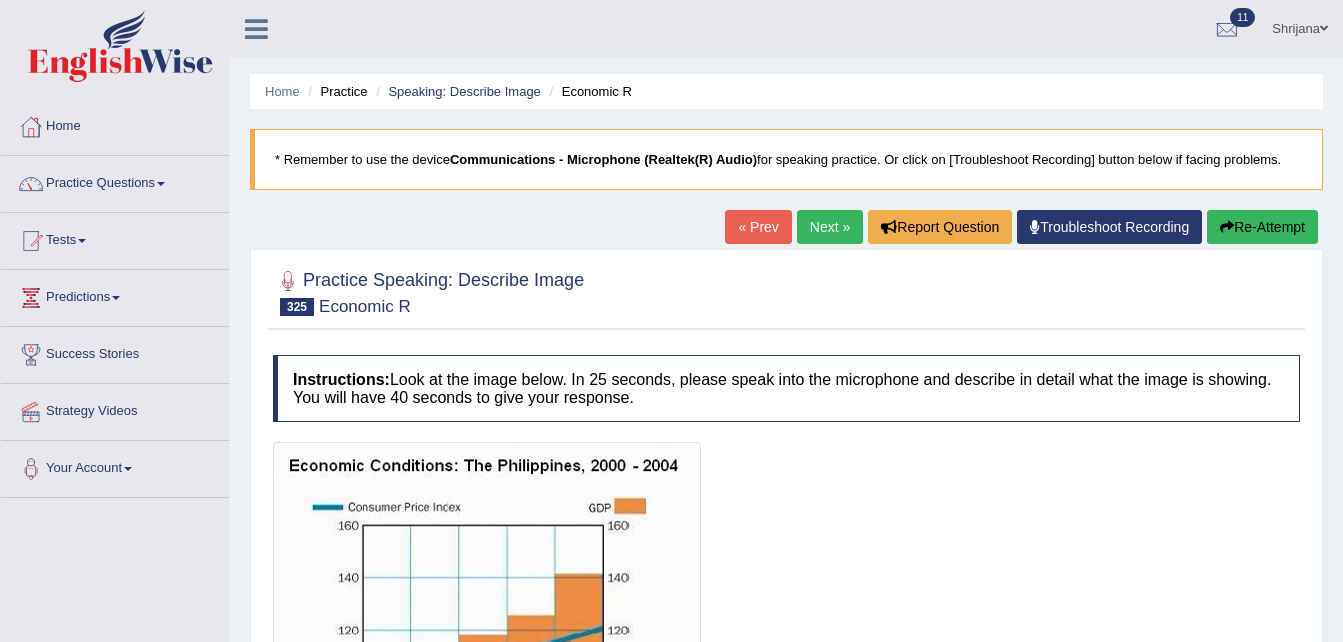 scroll, scrollTop: 0, scrollLeft: 0, axis: both 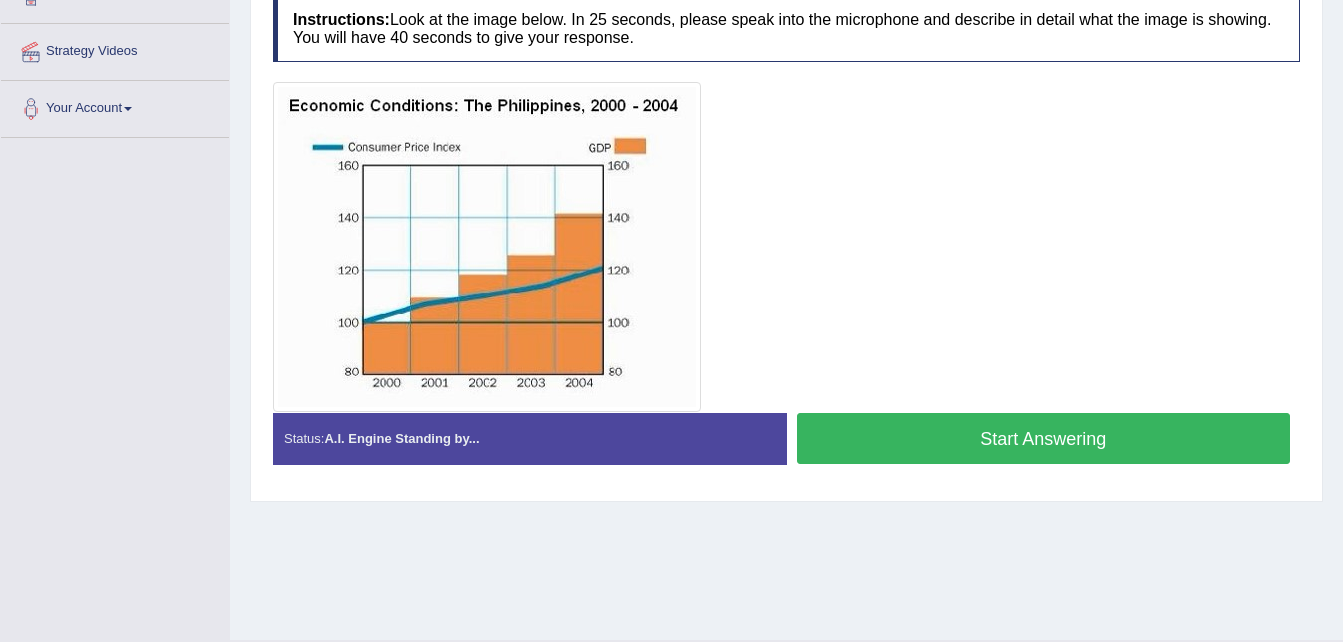 click on "Start Answering" at bounding box center [1044, 438] 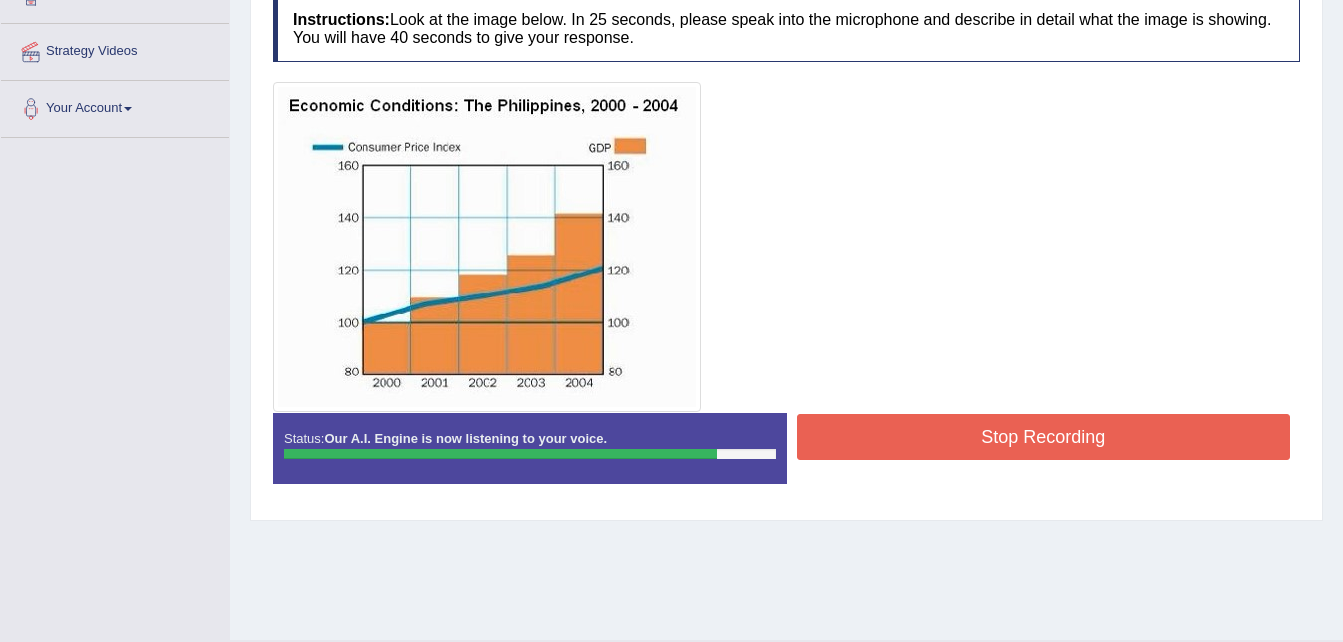 click on "Stop Recording" at bounding box center [1044, 437] 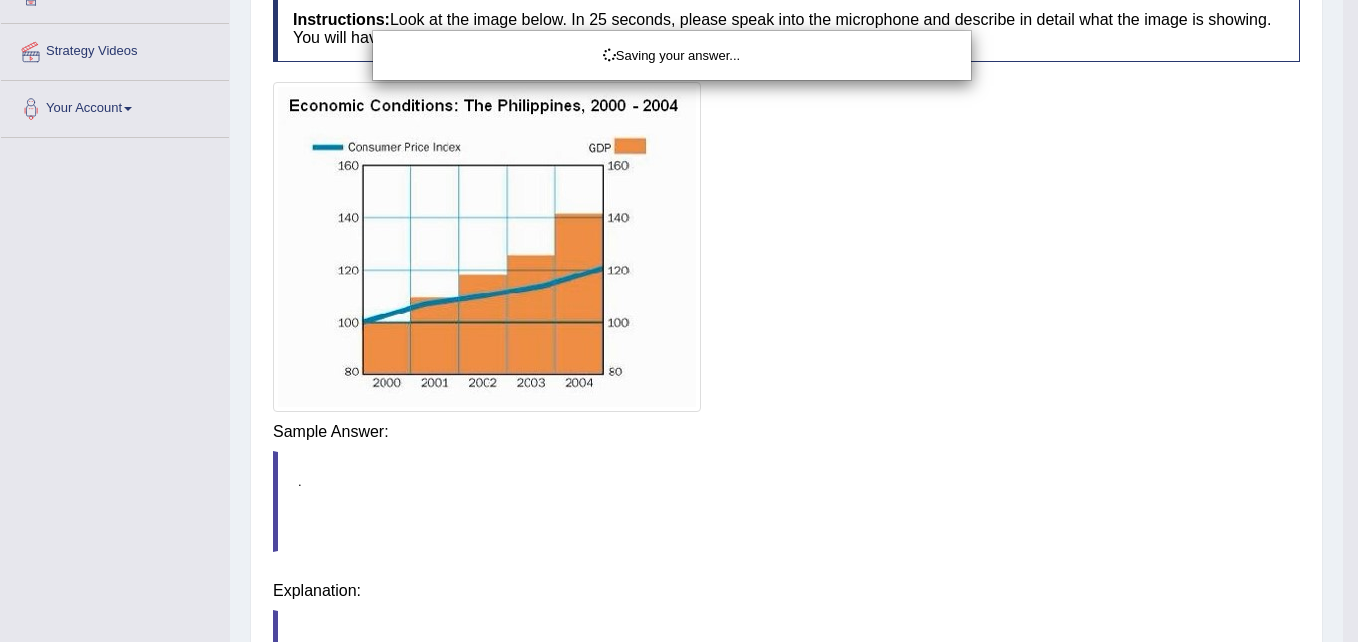 click on "Saving your answer..." at bounding box center [679, 321] 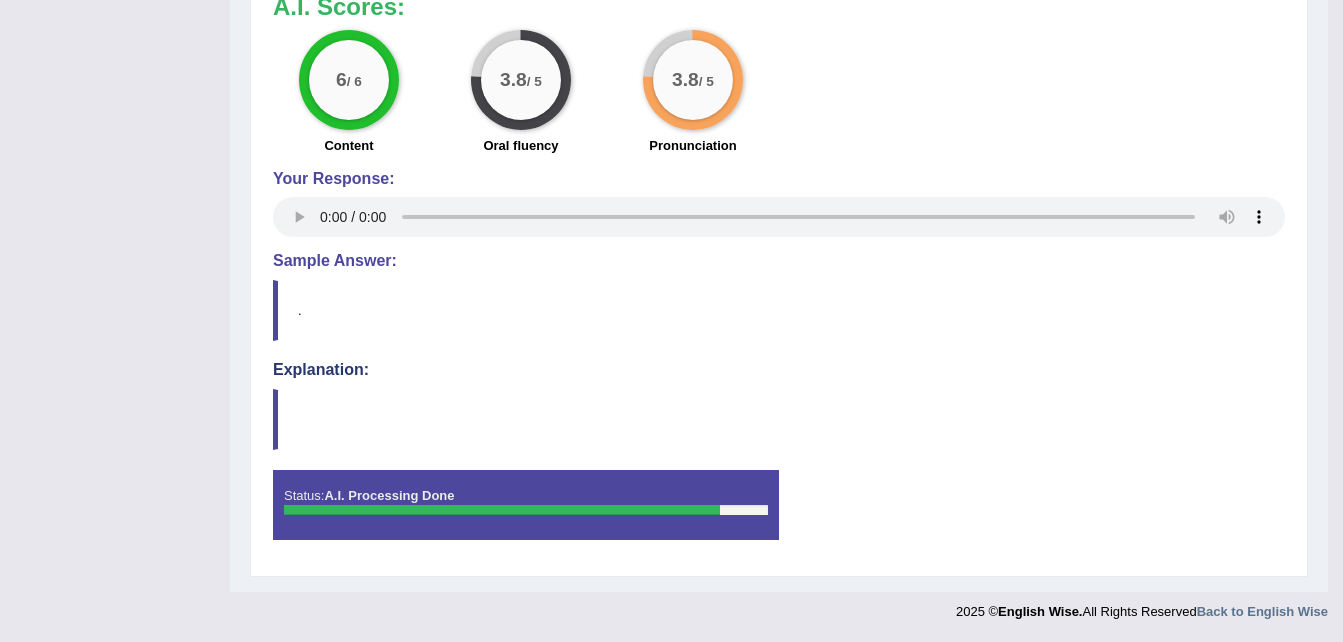 scroll, scrollTop: 256, scrollLeft: 0, axis: vertical 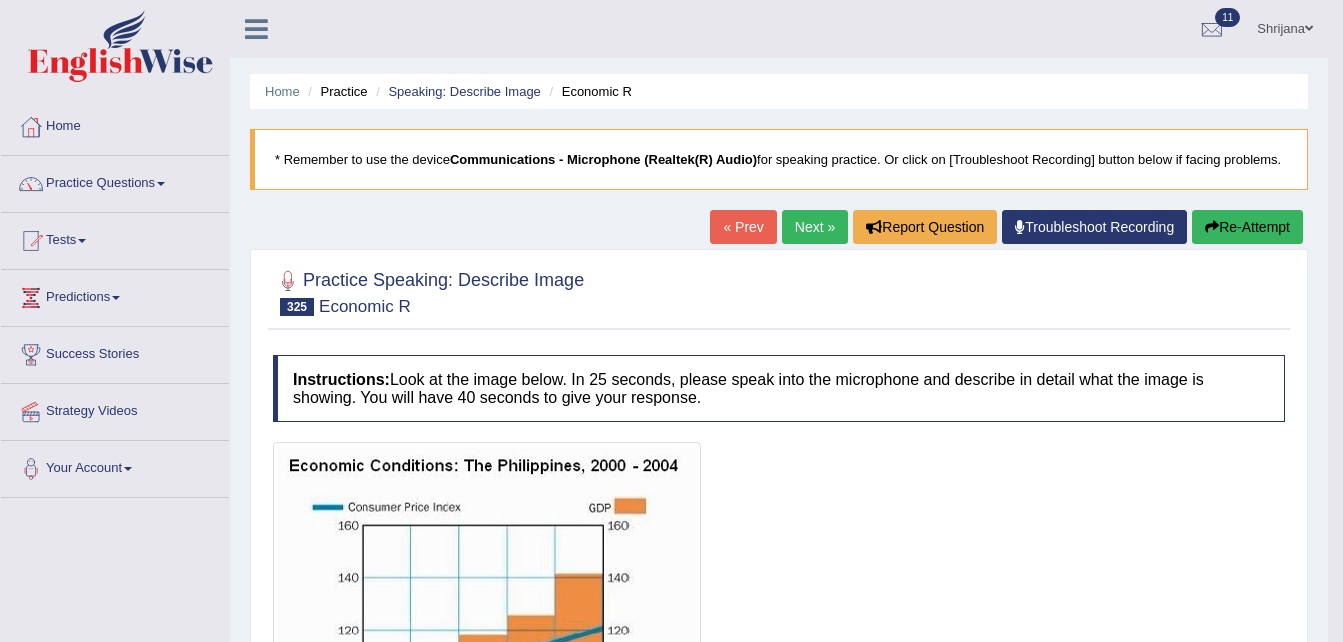 click on "Next »" at bounding box center [815, 227] 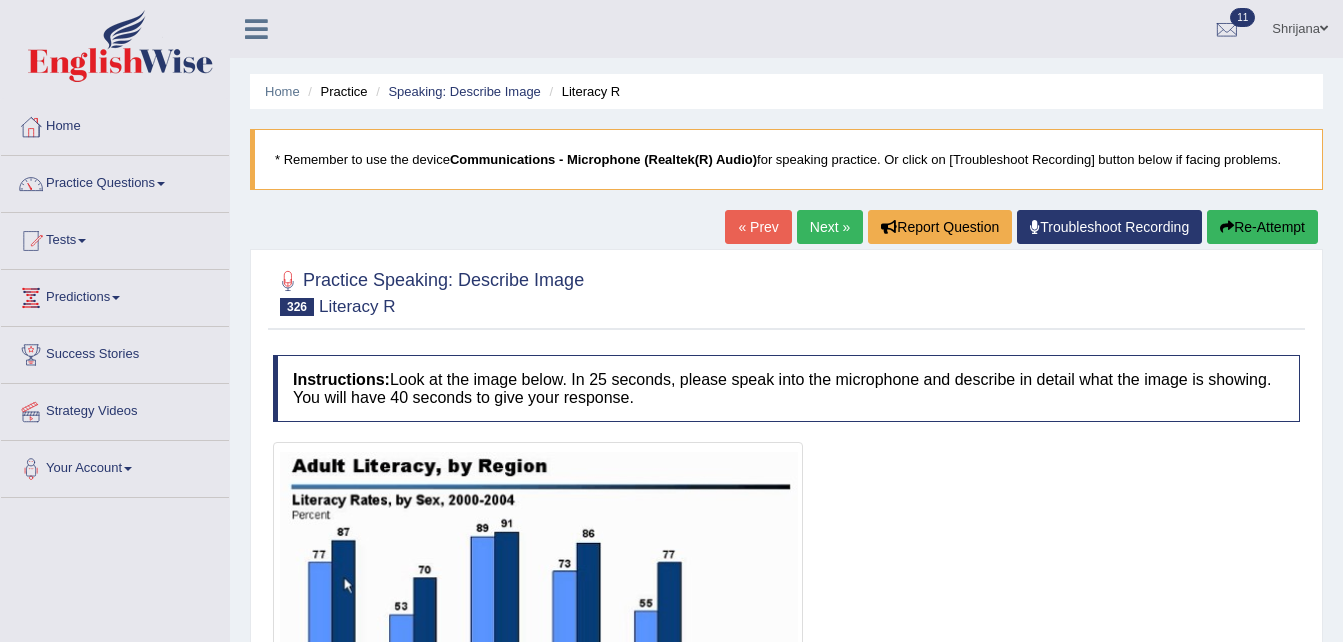 scroll, scrollTop: 0, scrollLeft: 0, axis: both 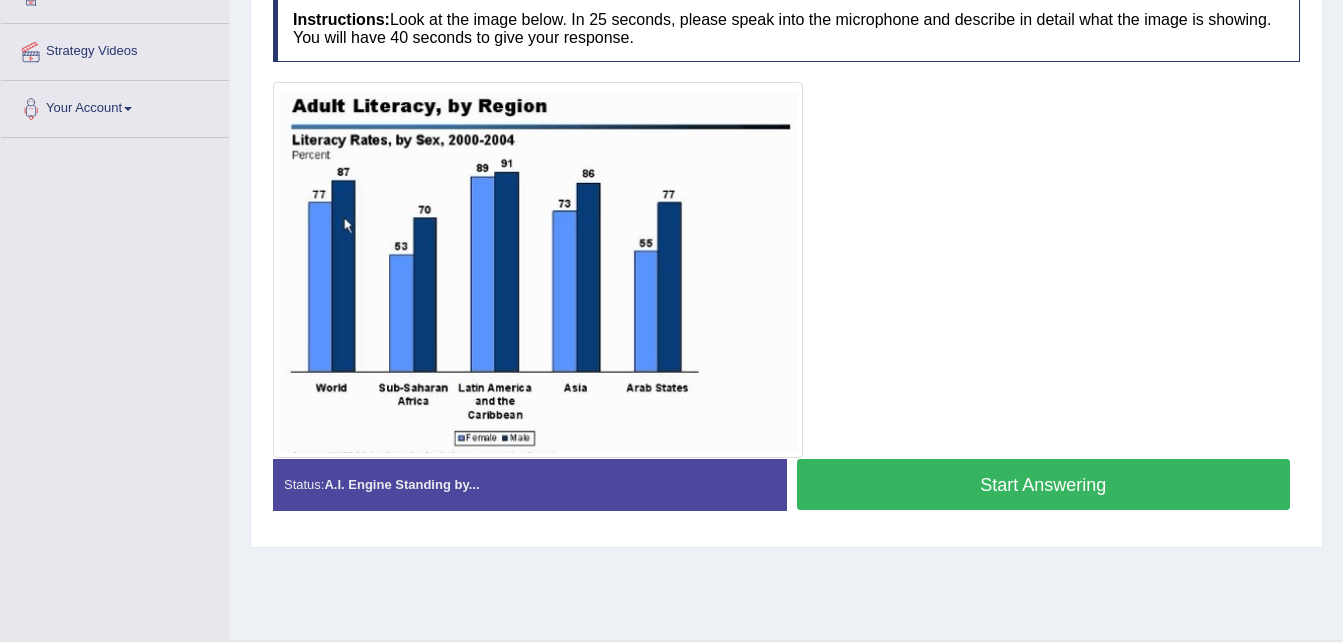 click on "Start Answering" at bounding box center (1044, 484) 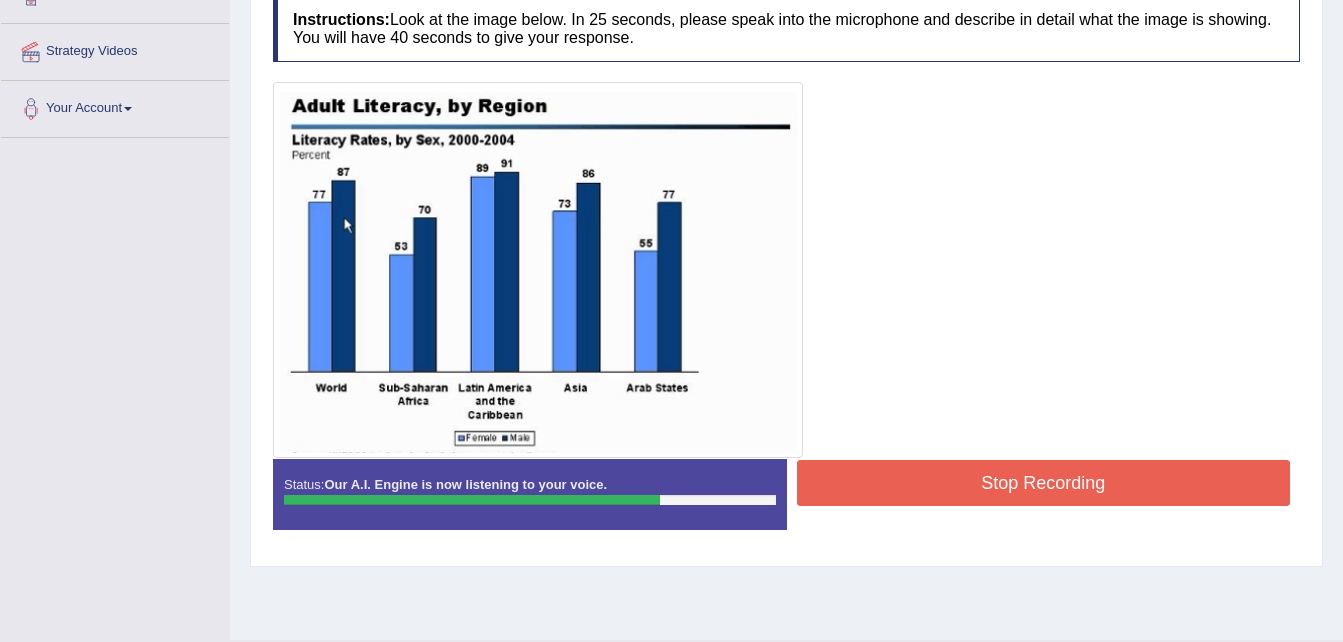 click on "Stop Recording" at bounding box center [1044, 483] 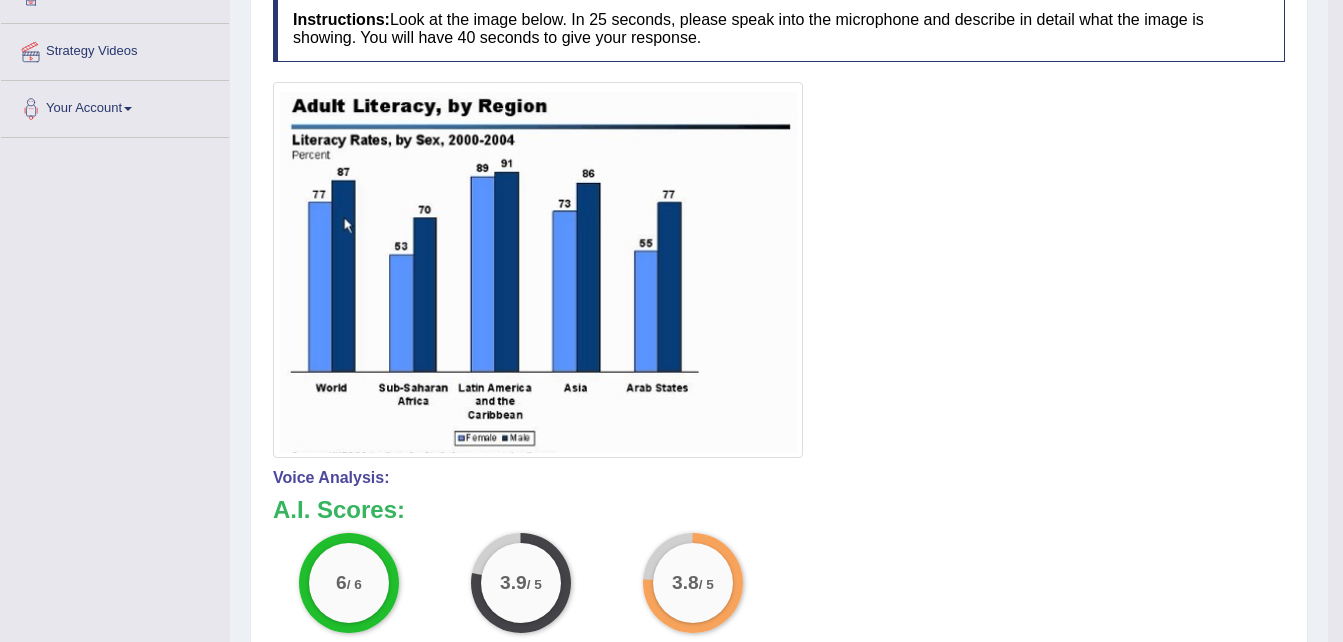 scroll, scrollTop: 0, scrollLeft: 0, axis: both 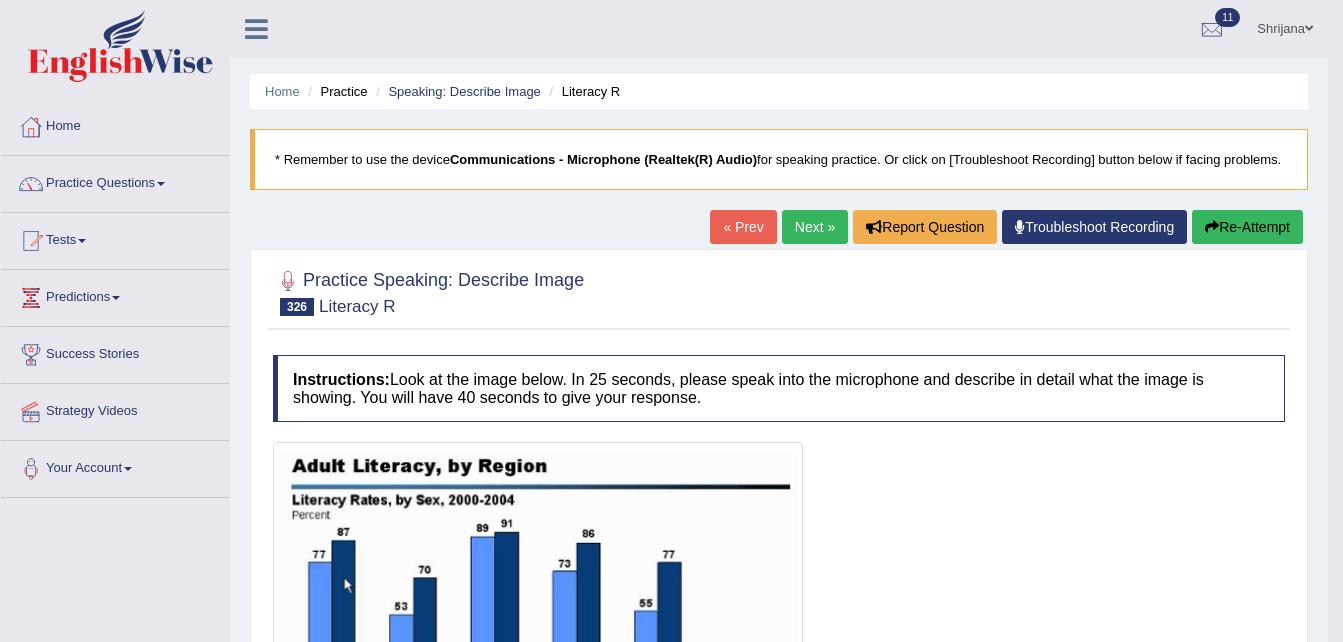 click on "Next »" at bounding box center [815, 227] 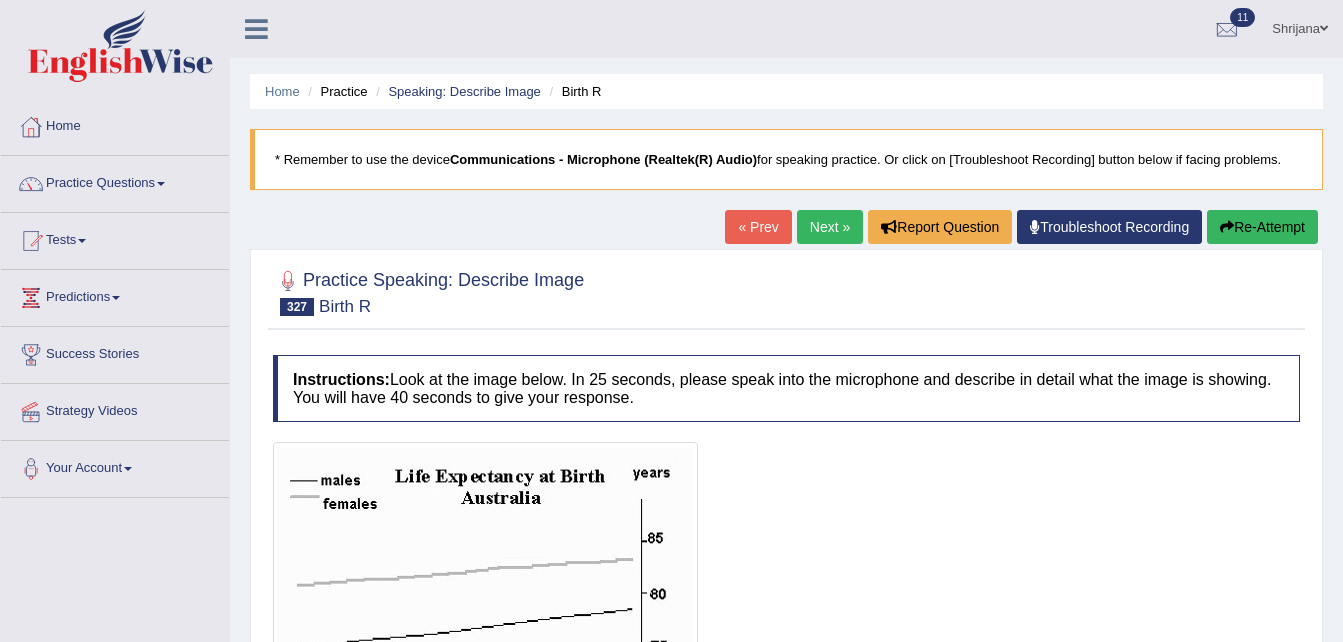 scroll, scrollTop: 38, scrollLeft: 0, axis: vertical 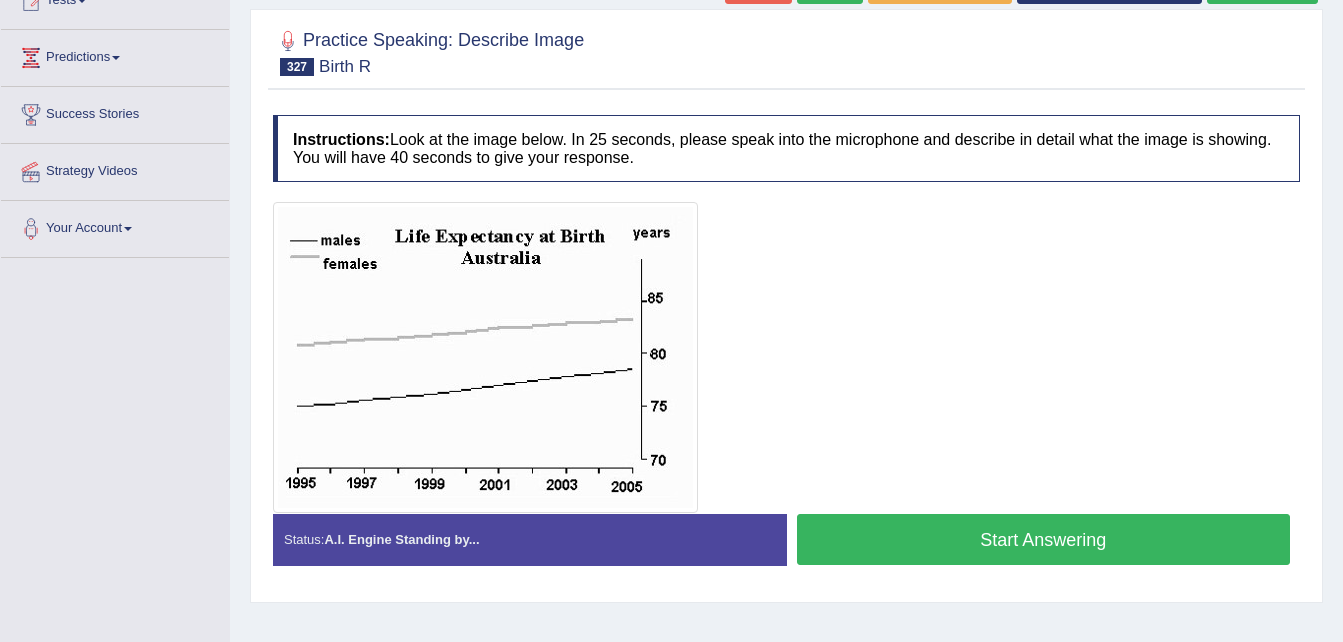 click on "Start Answering" at bounding box center [1044, 539] 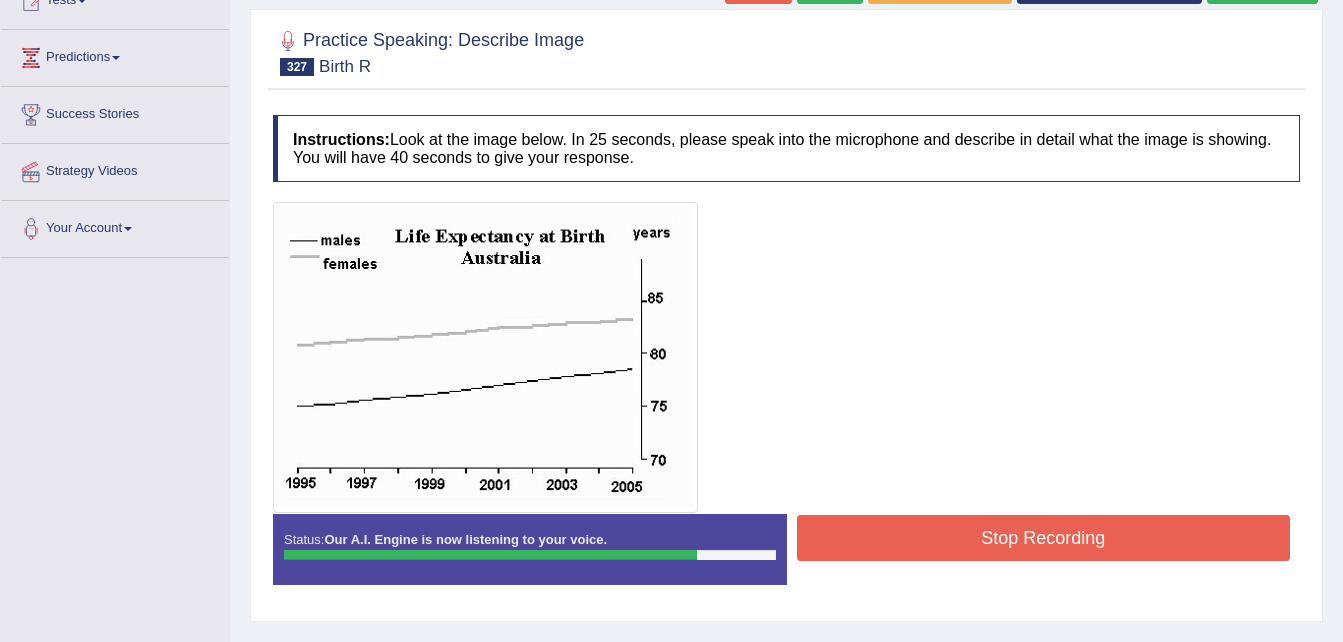 click at bounding box center [786, 357] 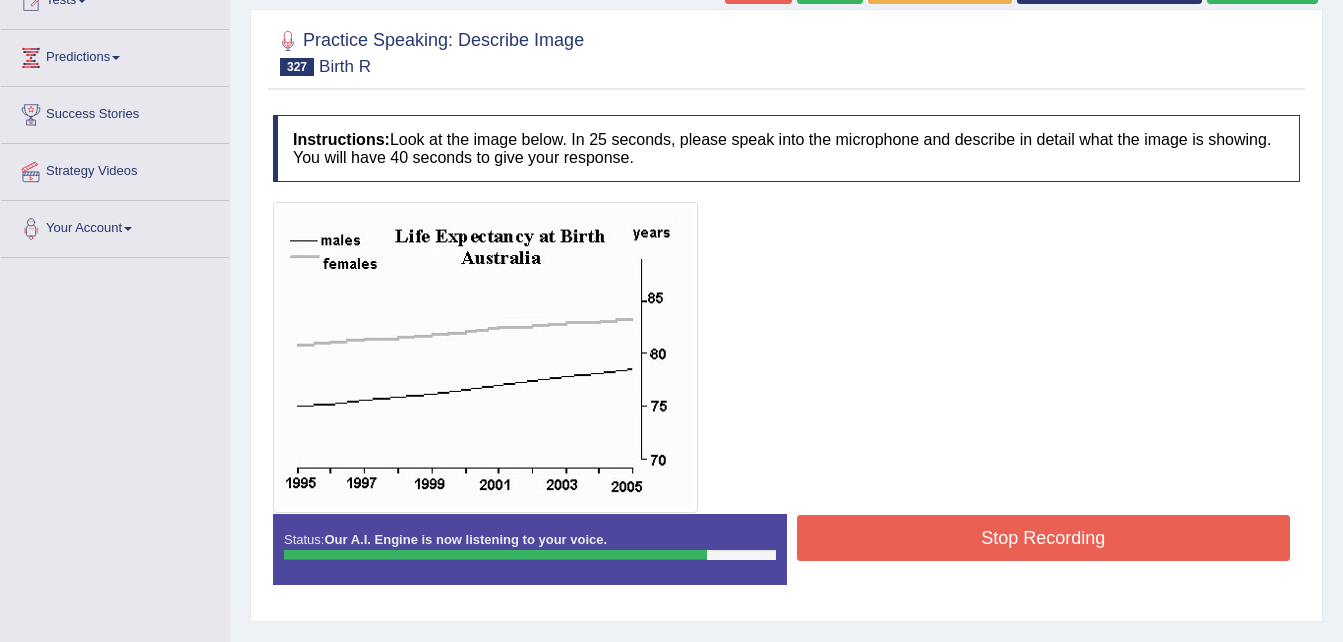 click on "Stop Recording" at bounding box center (1044, 538) 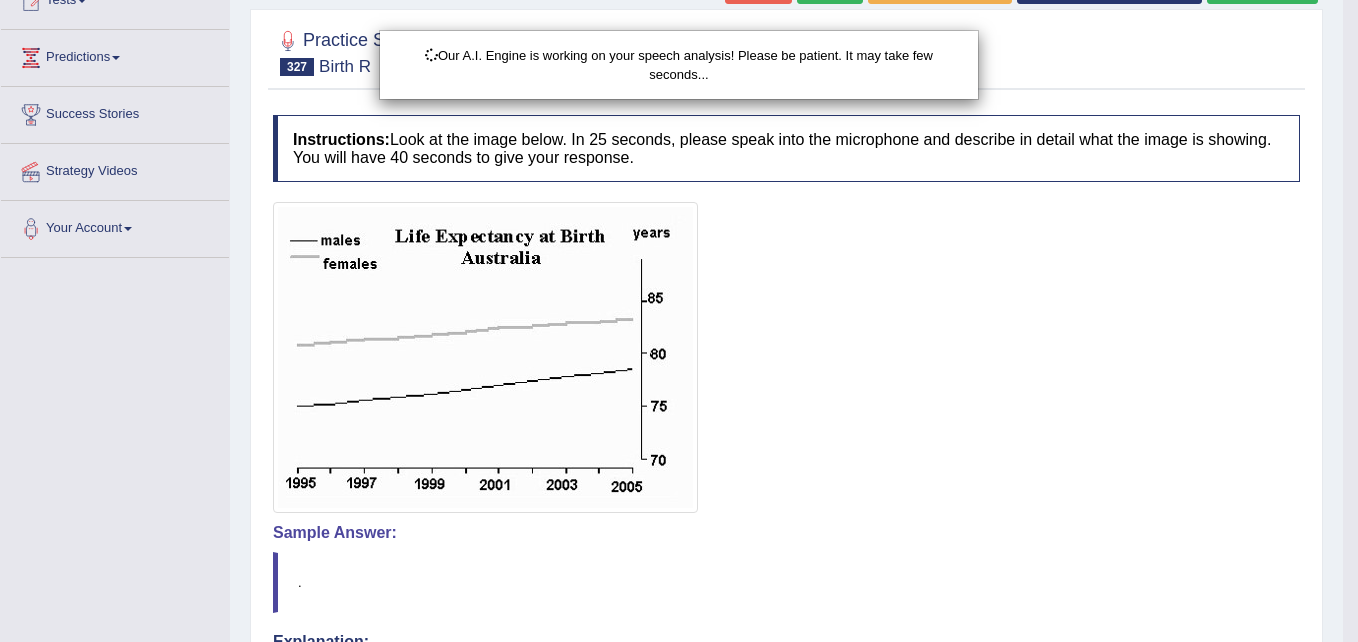 click on "Toggle navigation
Home
Practice Questions   Speaking Practice Read Aloud
Repeat Sentence
Describe Image
Re-tell Lecture
Answer Short Question
Summarize Group Discussion
Respond To A Situation
Writing Practice  Summarize Written Text
Write Essay
Reading Practice  Reading & Writing: Fill In The Blanks
Choose Multiple Answers
Re-order Paragraphs
Fill In The Blanks
Choose Single Answer
Listening Practice  Summarize Spoken Text
Highlight Incorrect Words
Highlight Correct Summary
Select Missing Word
Choose Single Answer
Choose Multiple Answers
Fill In The Blanks
Write From Dictation
Pronunciation
Tests
Take Mock Test" at bounding box center (679, 81) 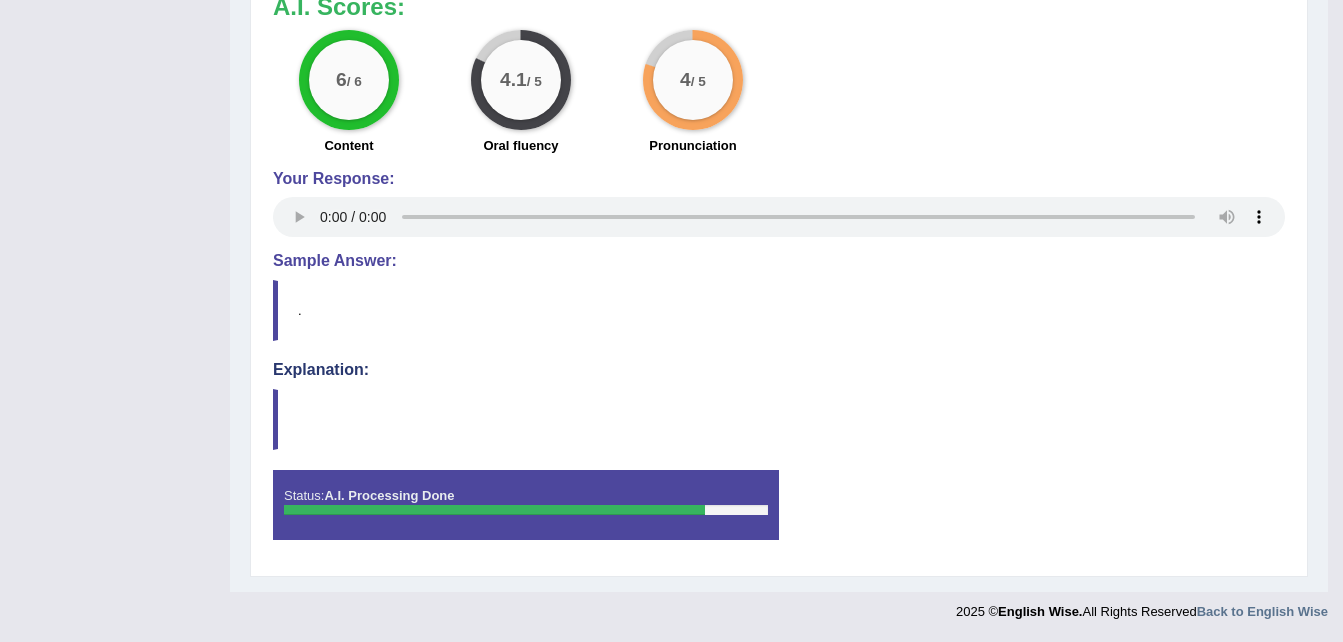scroll, scrollTop: 237, scrollLeft: 0, axis: vertical 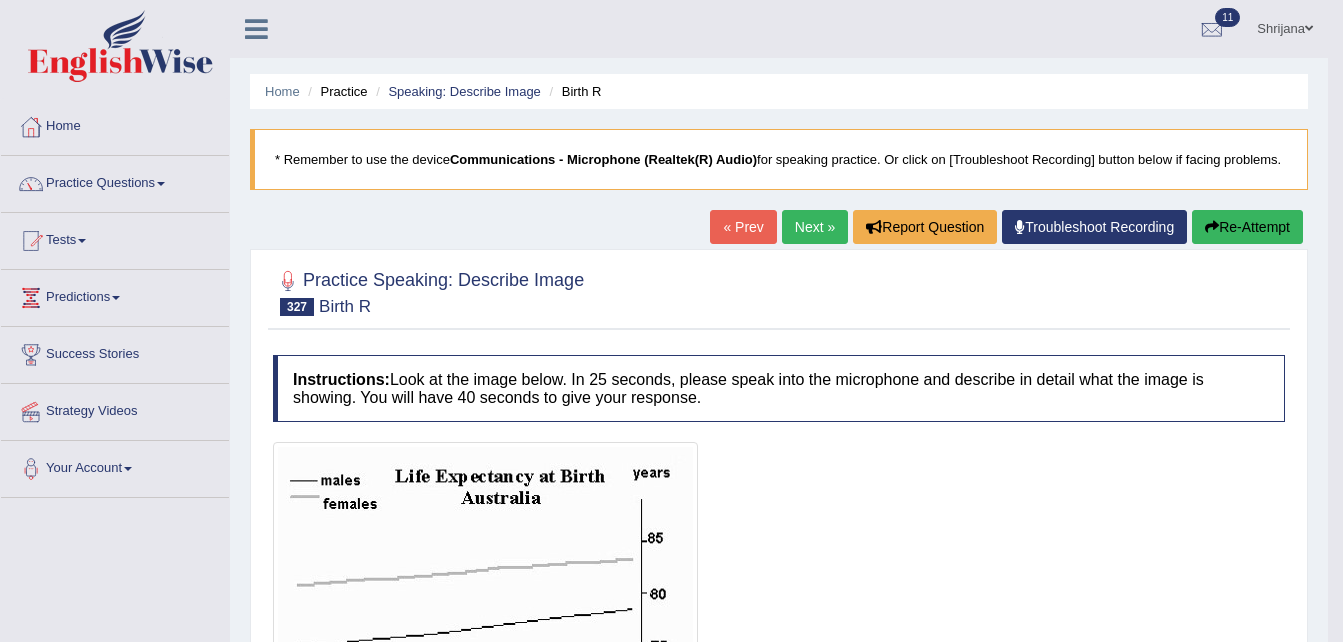 click on "Next »" at bounding box center [815, 227] 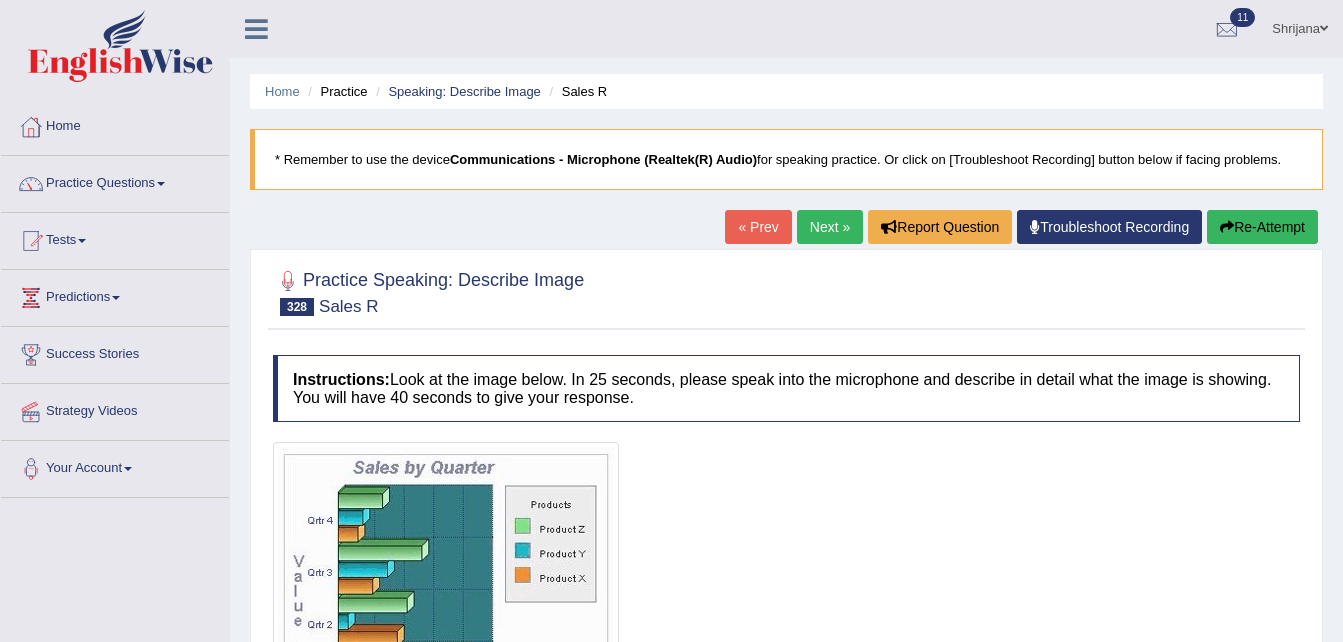 scroll, scrollTop: 0, scrollLeft: 0, axis: both 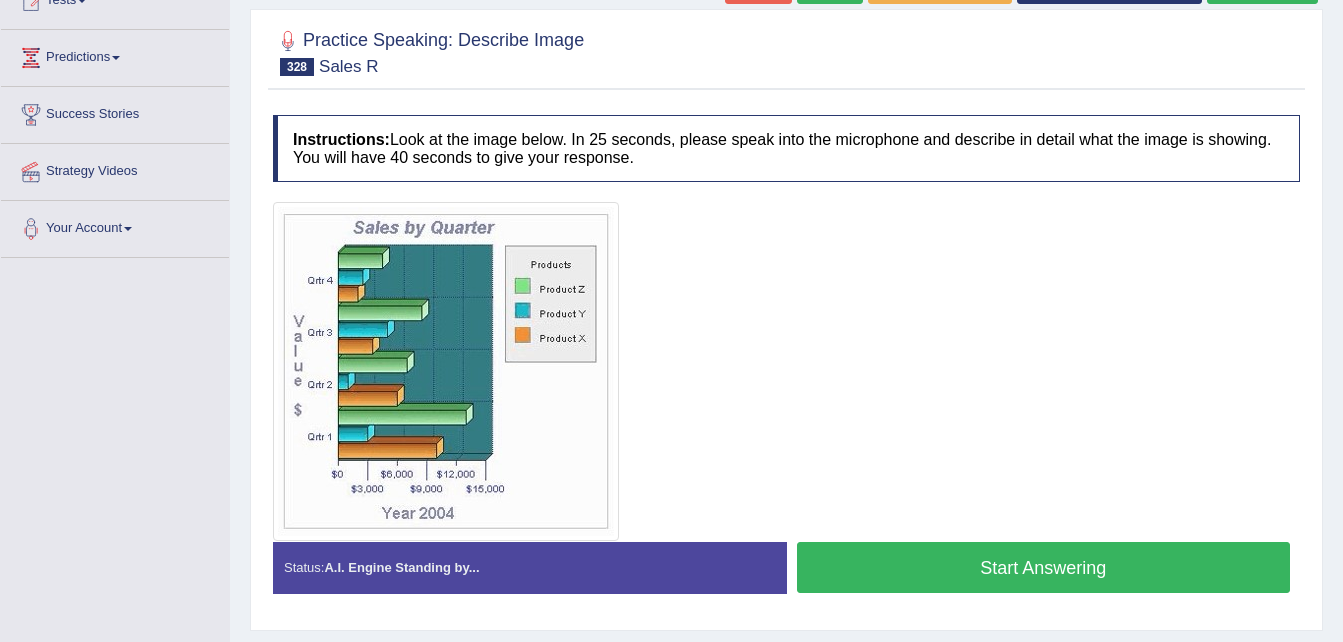 click on "Start Answering" at bounding box center [1044, 567] 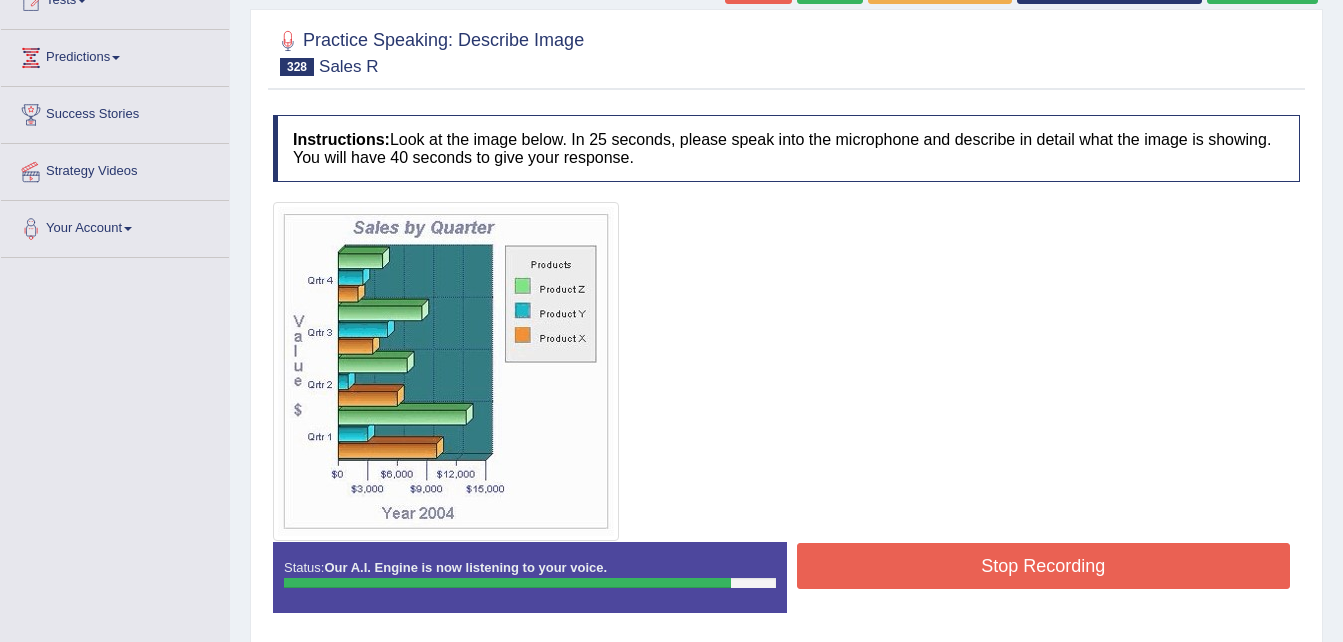 click on "Stop Recording" at bounding box center (1044, 566) 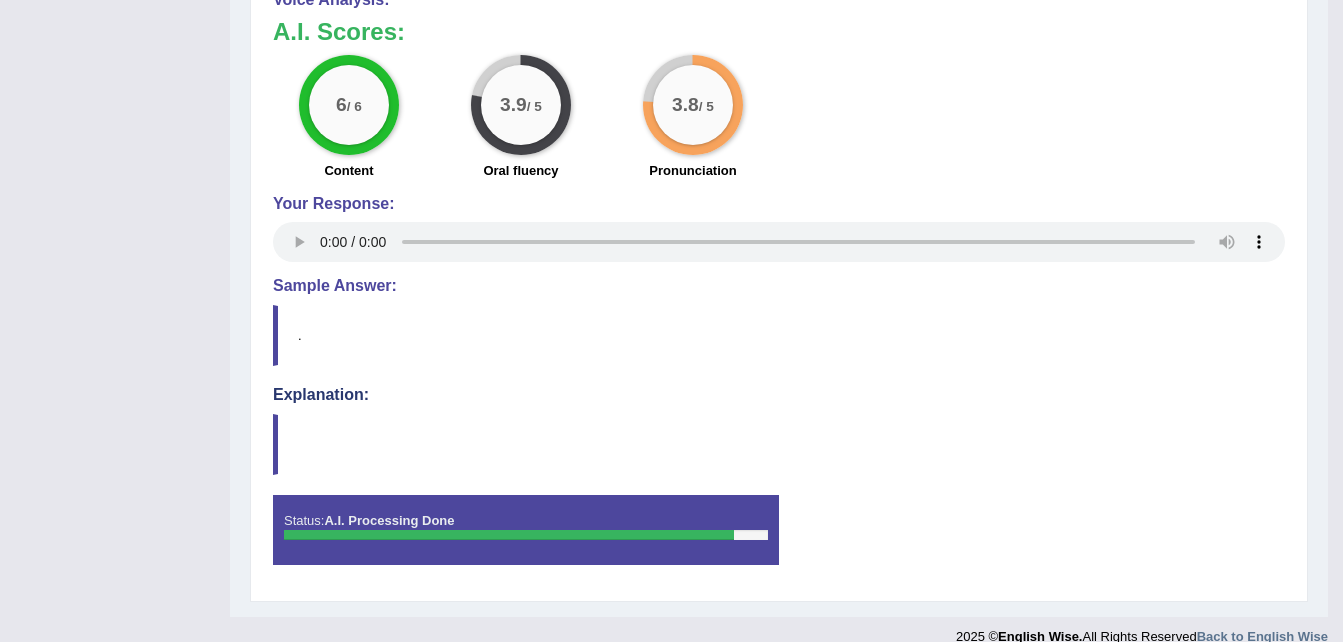 scroll, scrollTop: 240, scrollLeft: 0, axis: vertical 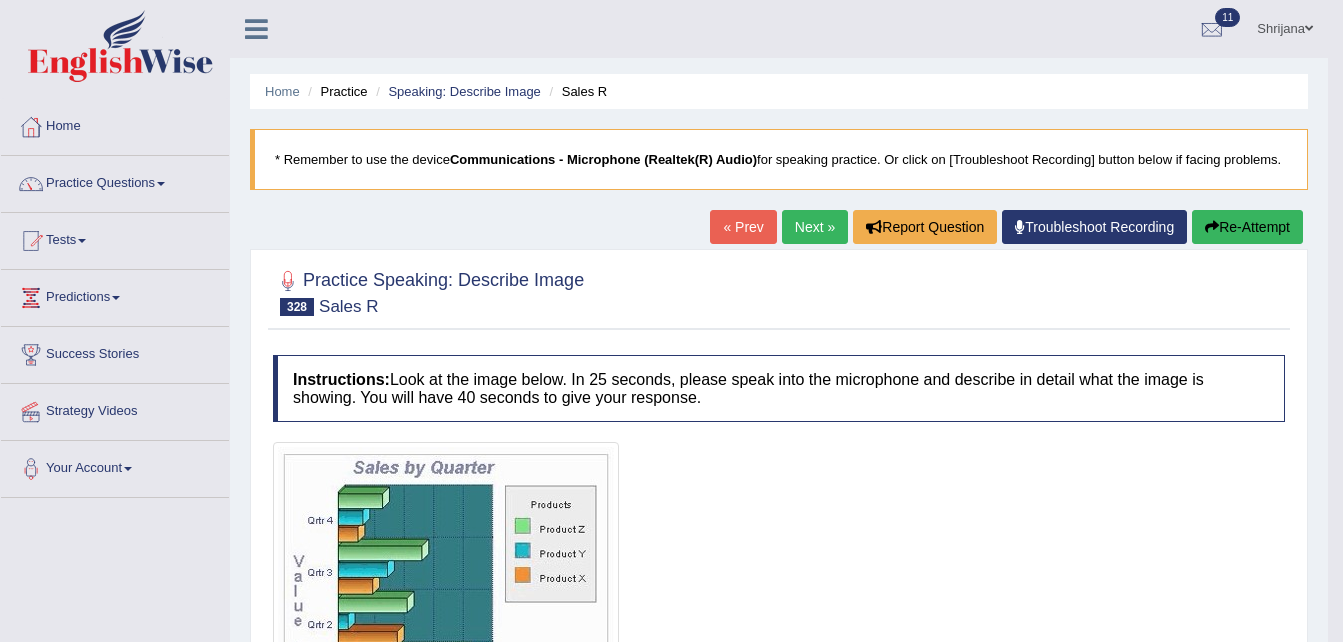 click on "Next »" at bounding box center [815, 227] 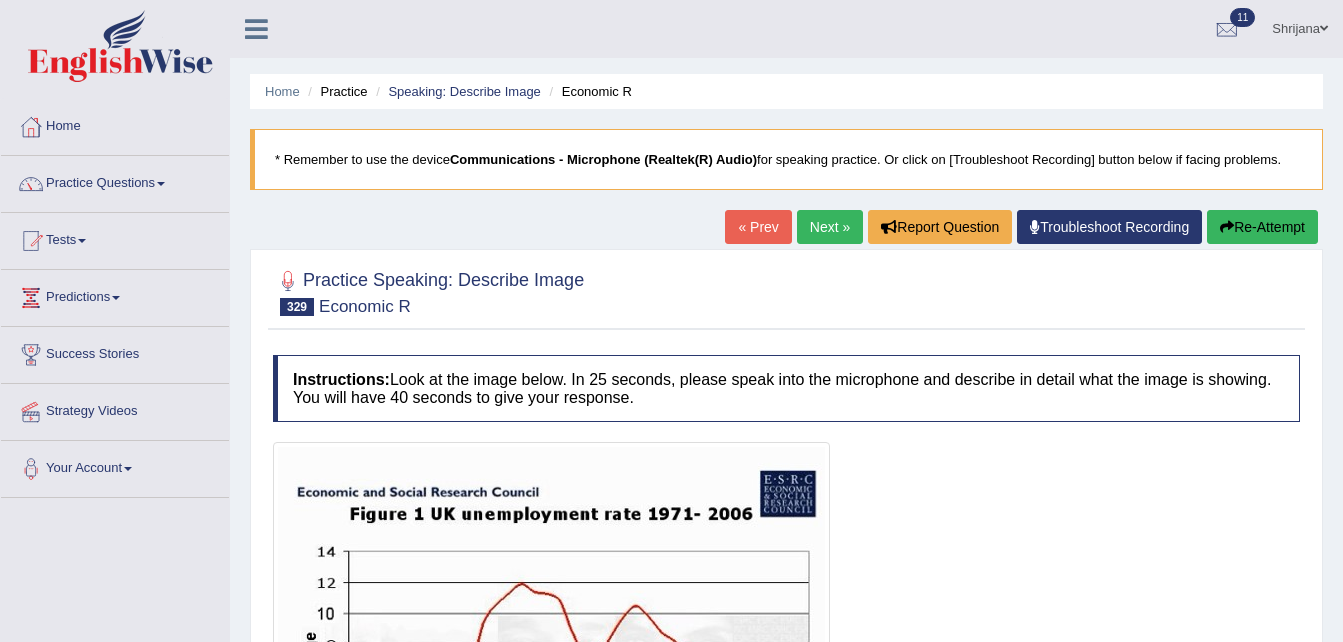 scroll, scrollTop: 0, scrollLeft: 0, axis: both 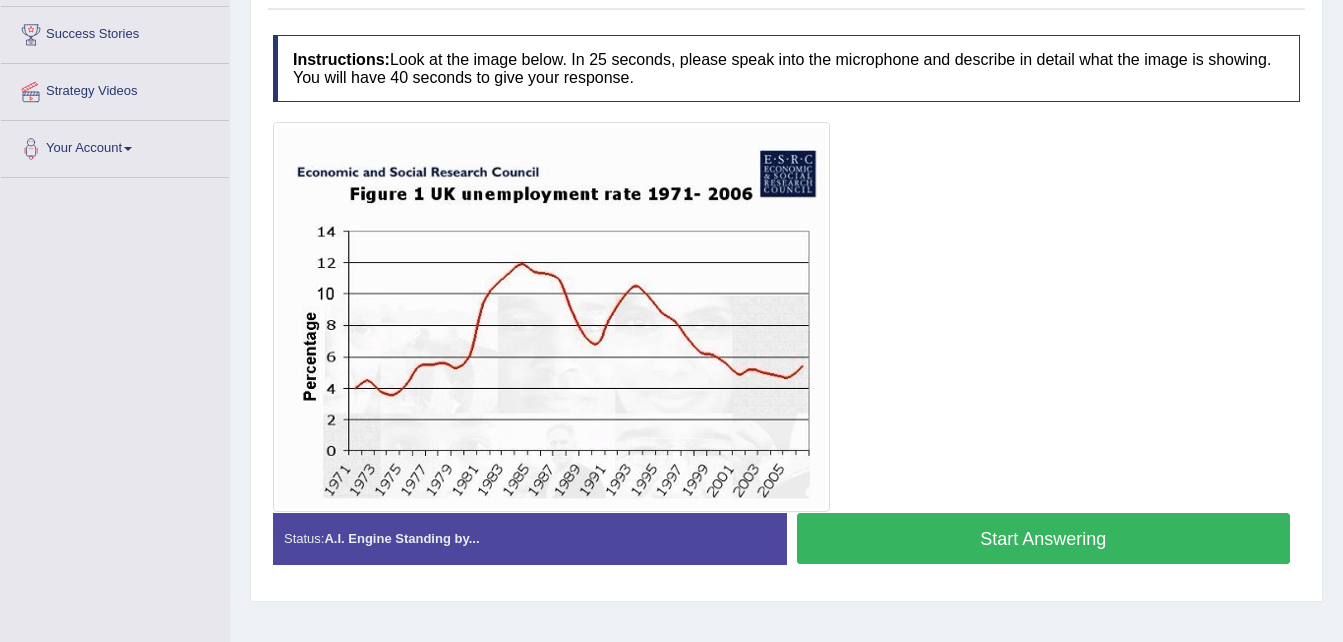 click on "Start Answering" at bounding box center [1044, 538] 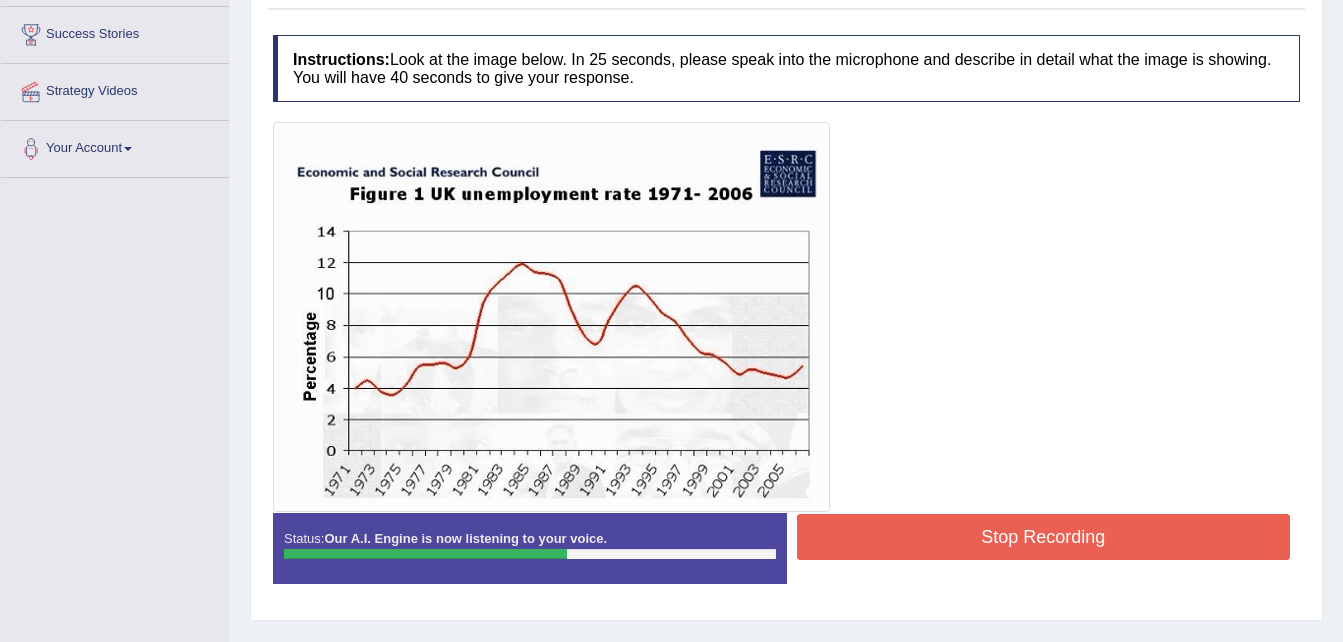 scroll, scrollTop: 0, scrollLeft: 0, axis: both 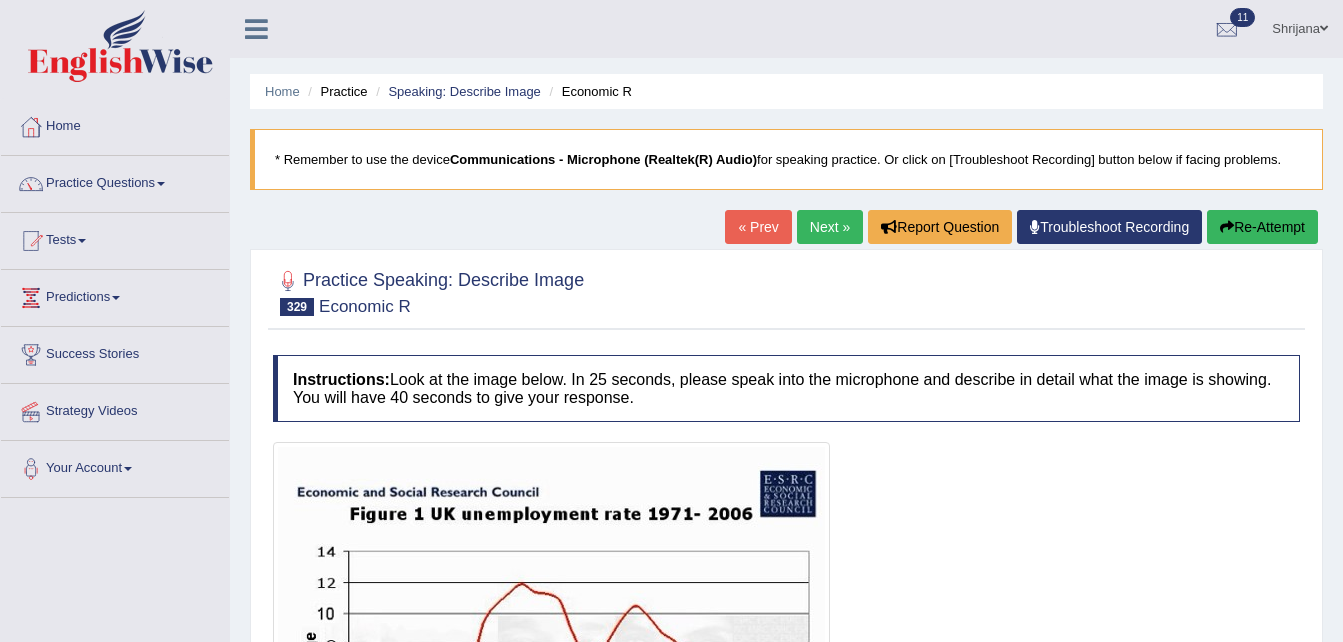 click on "Re-Attempt" at bounding box center (1262, 227) 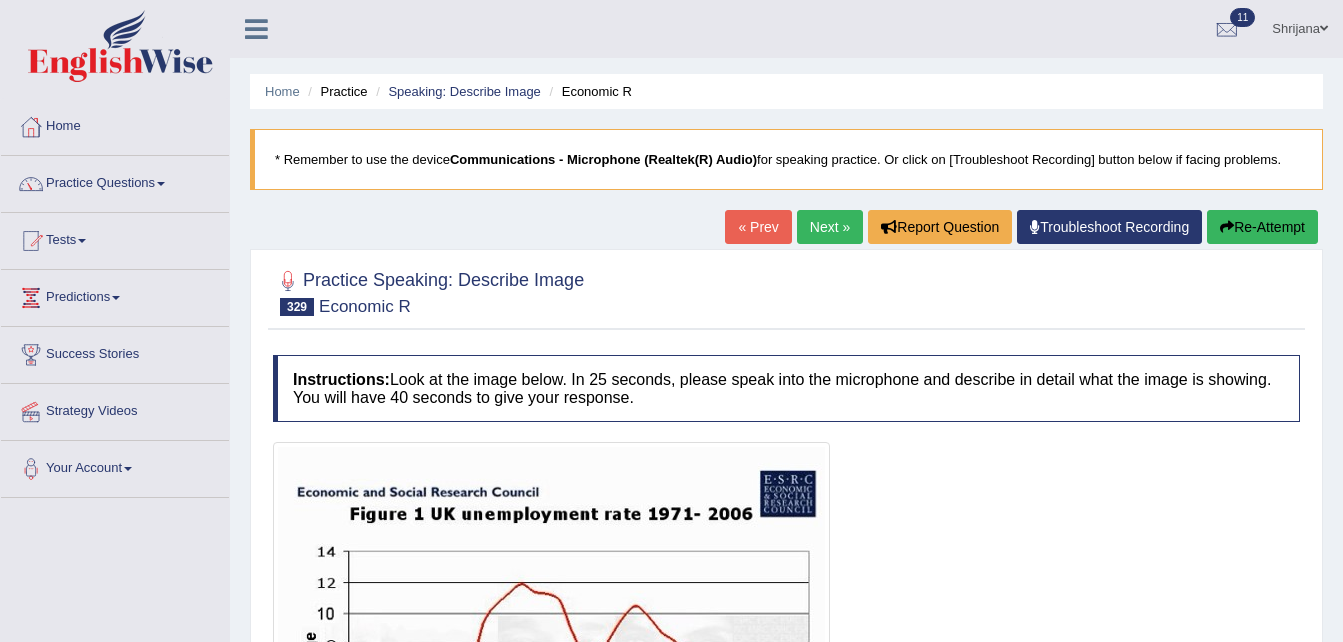 scroll, scrollTop: 88, scrollLeft: 0, axis: vertical 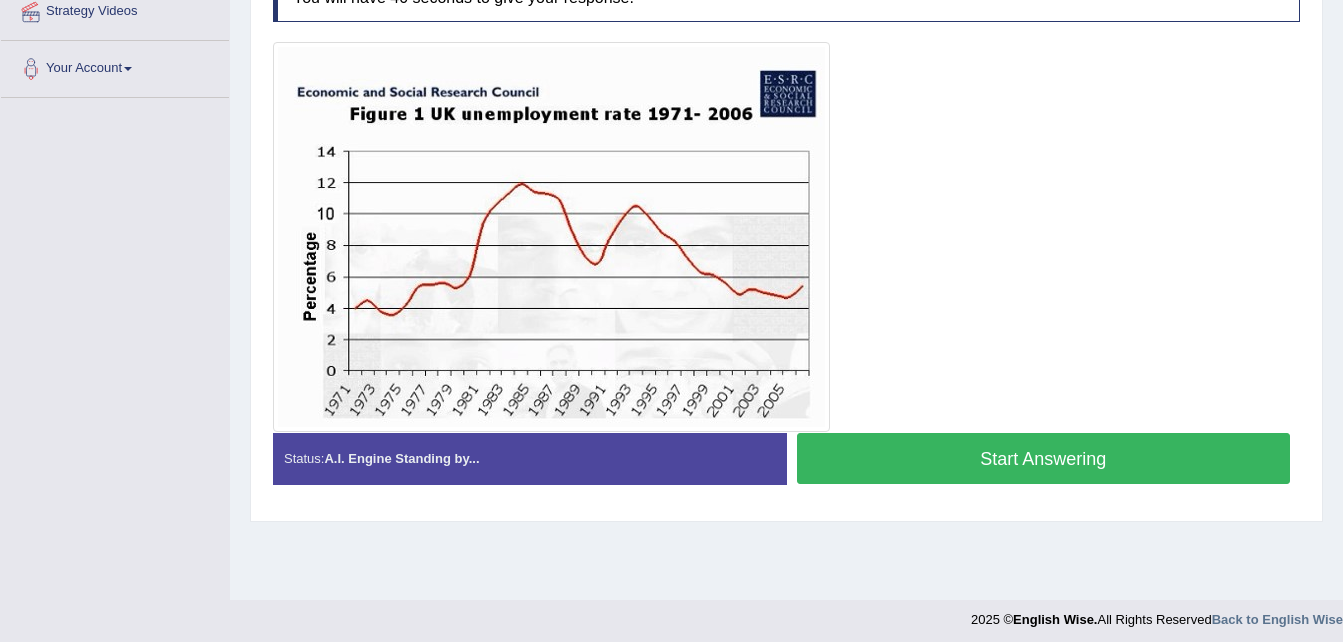 click on "Start Answering" at bounding box center [1044, 458] 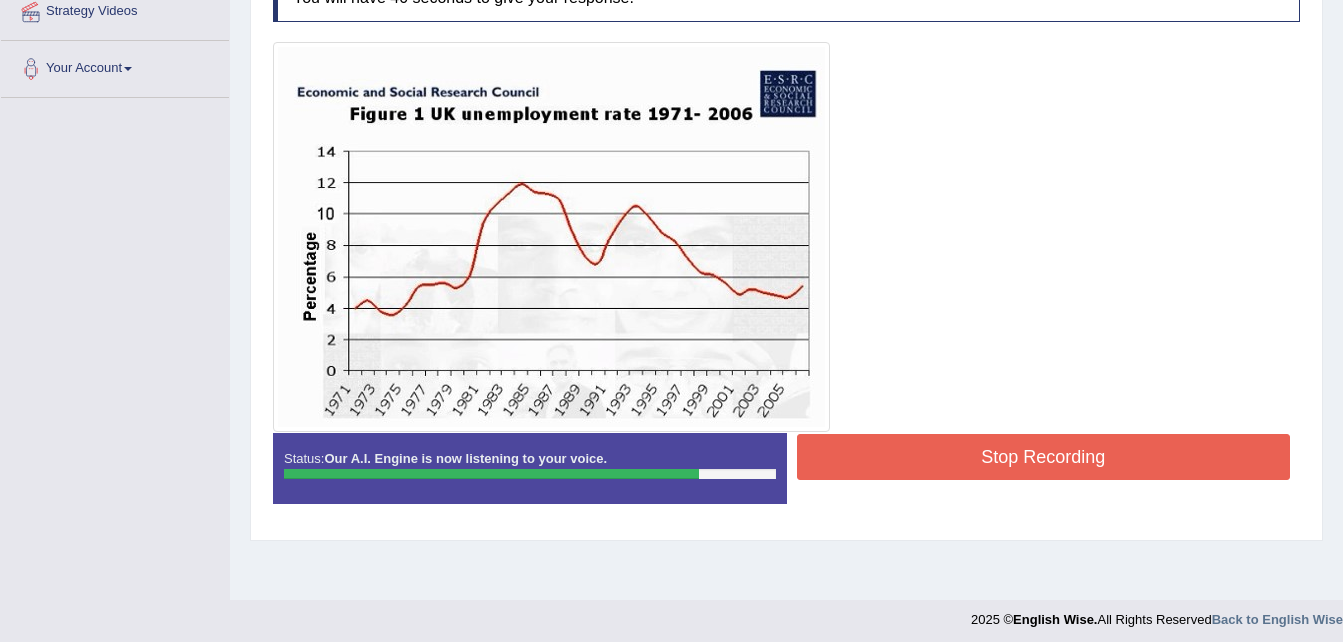 click on "Stop Recording" at bounding box center (1044, 457) 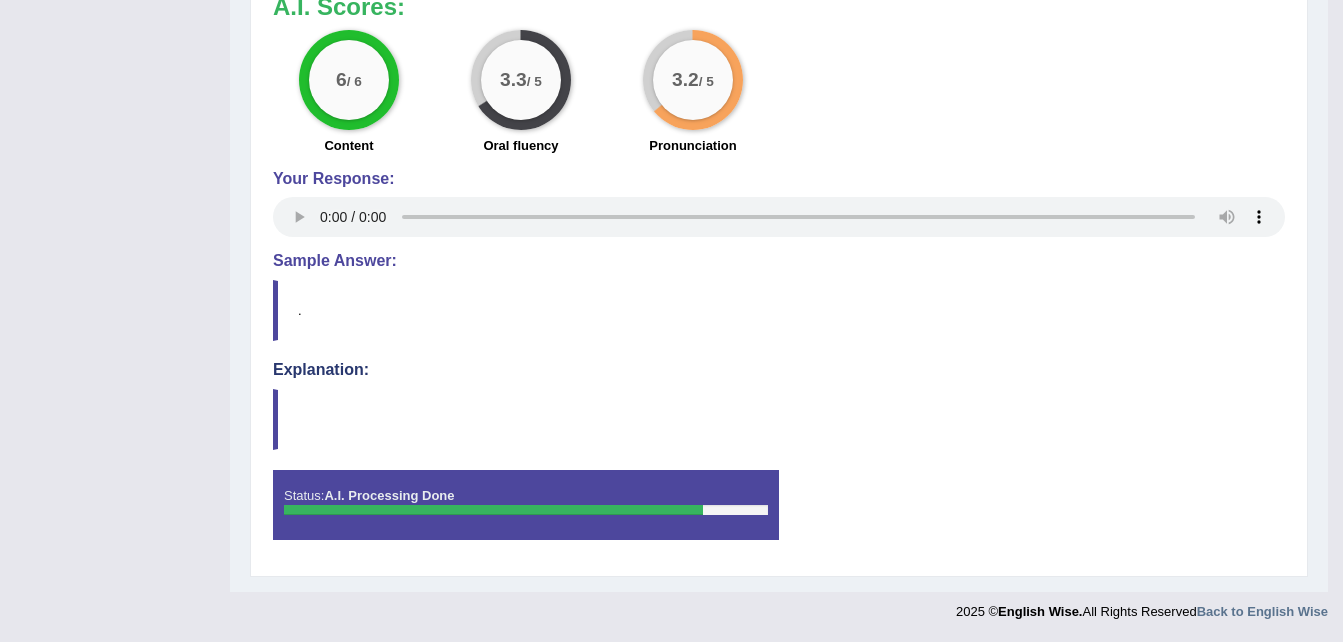 scroll, scrollTop: 316, scrollLeft: 0, axis: vertical 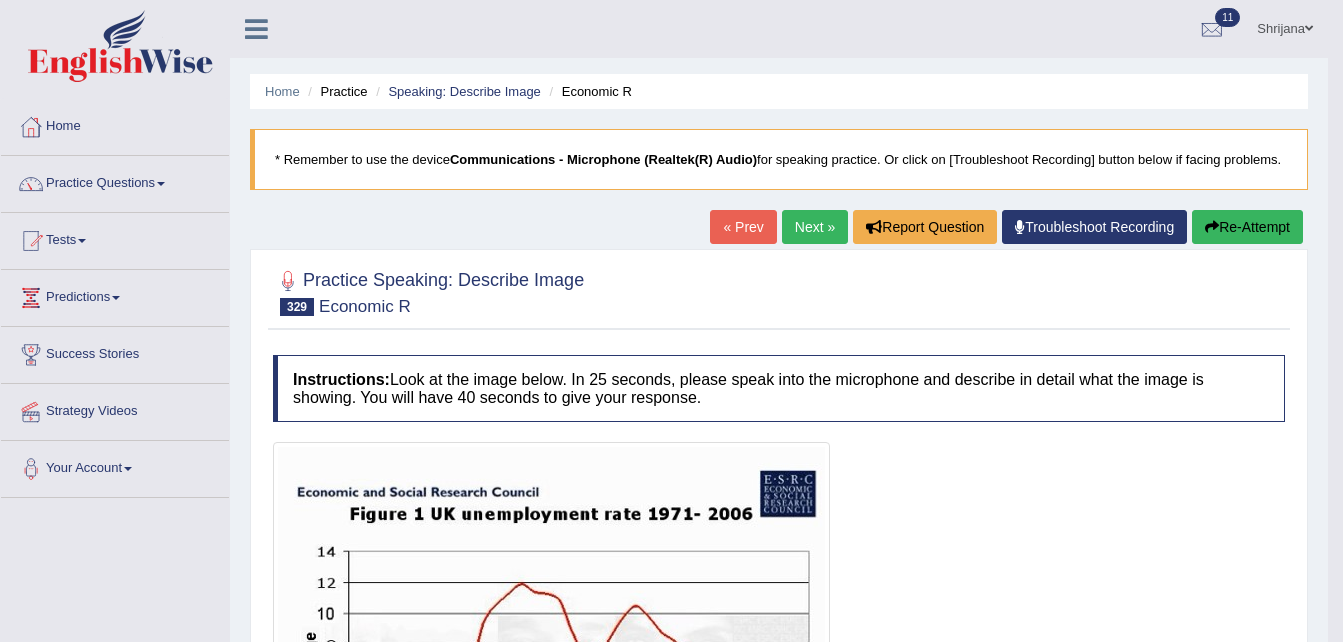 click on "Next »" at bounding box center (815, 227) 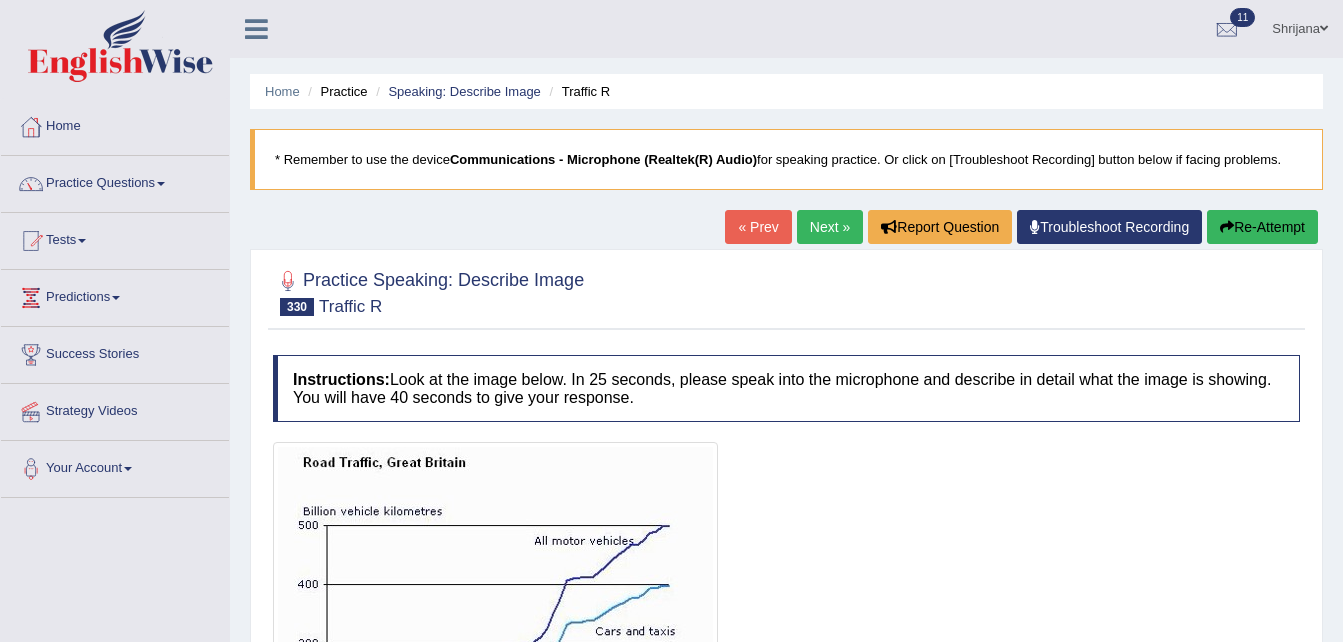 scroll, scrollTop: 0, scrollLeft: 0, axis: both 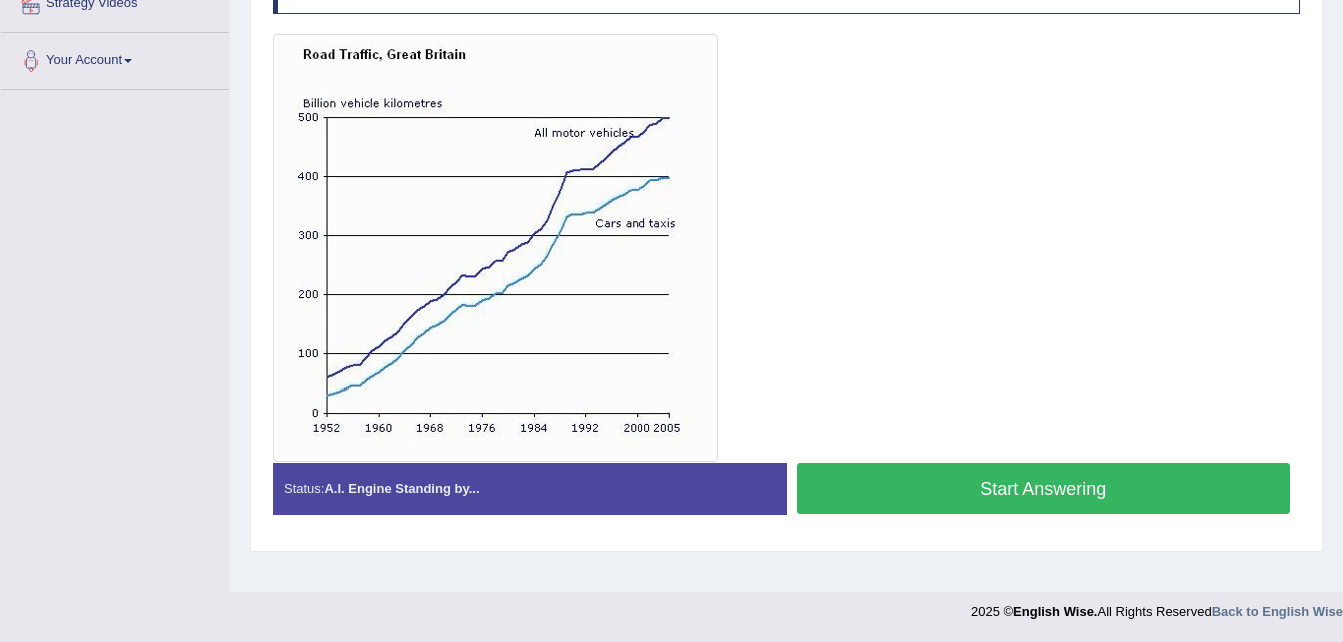 click on "Start Answering" at bounding box center (1044, 488) 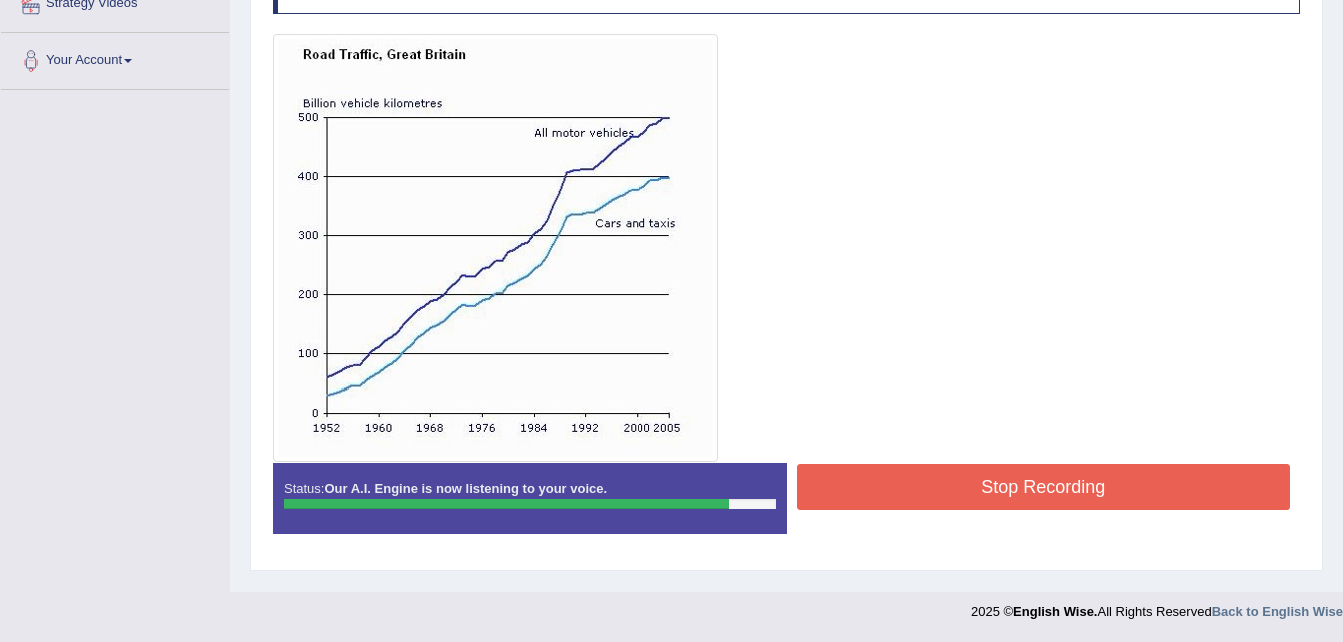 click on "Stop Recording" at bounding box center (1044, 487) 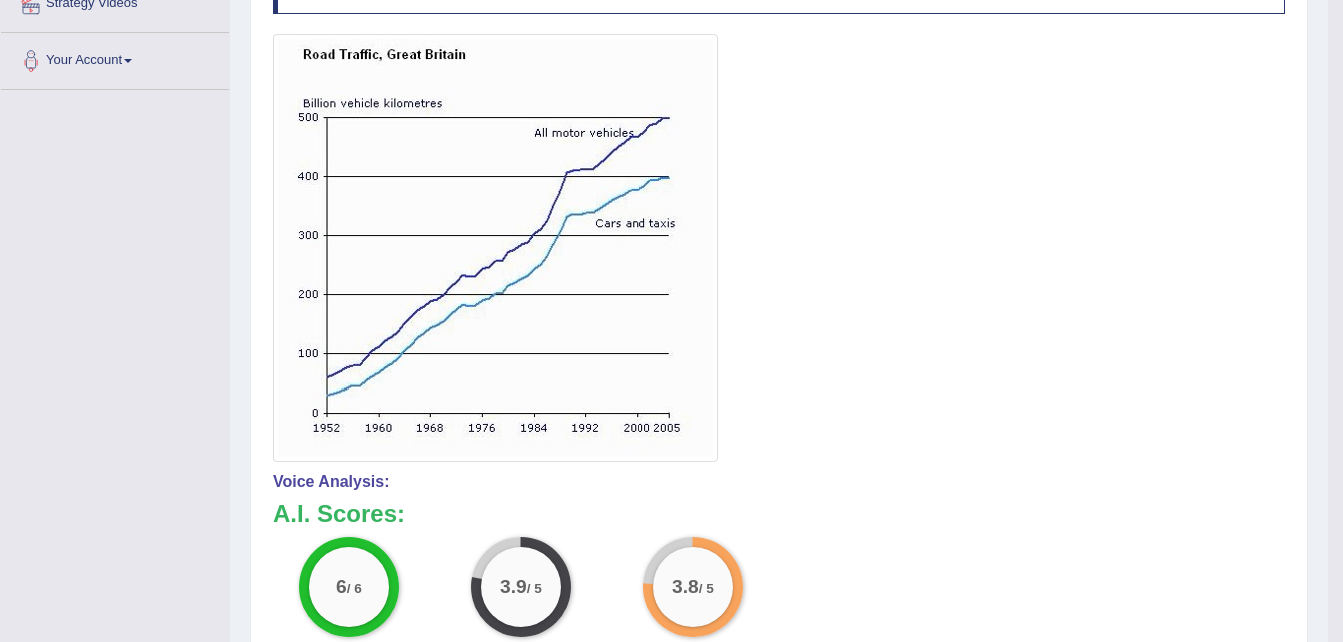 scroll, scrollTop: 12, scrollLeft: 0, axis: vertical 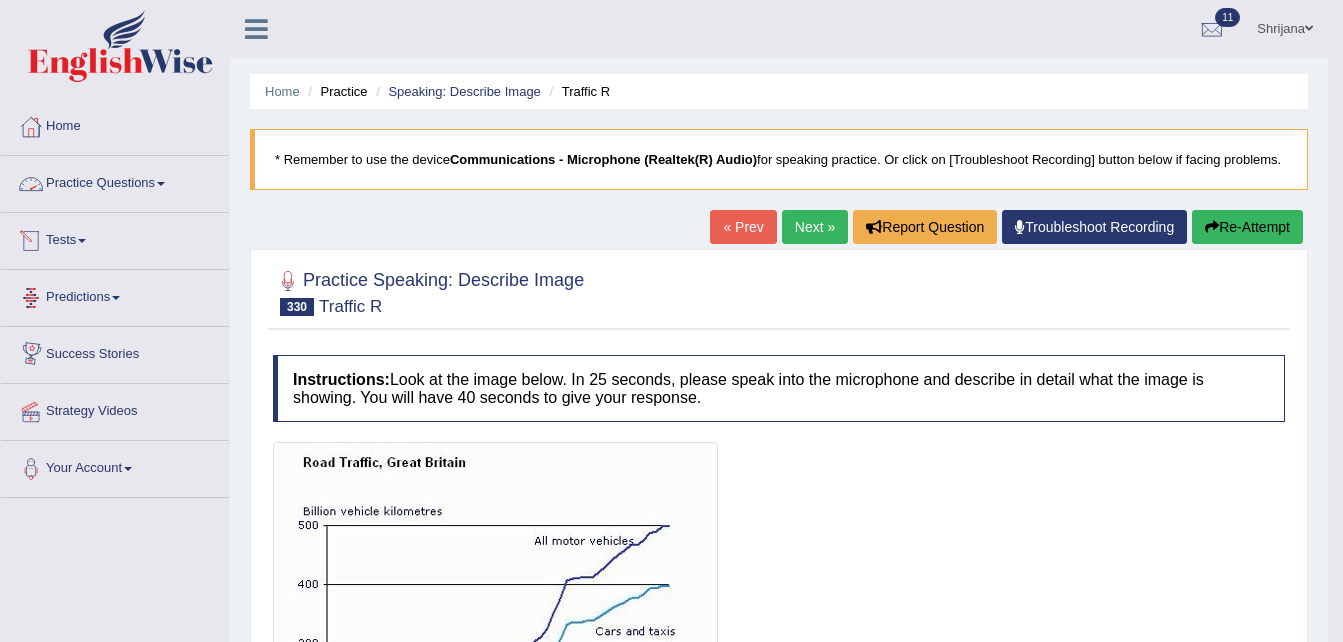 click on "Practice Questions" at bounding box center [115, 181] 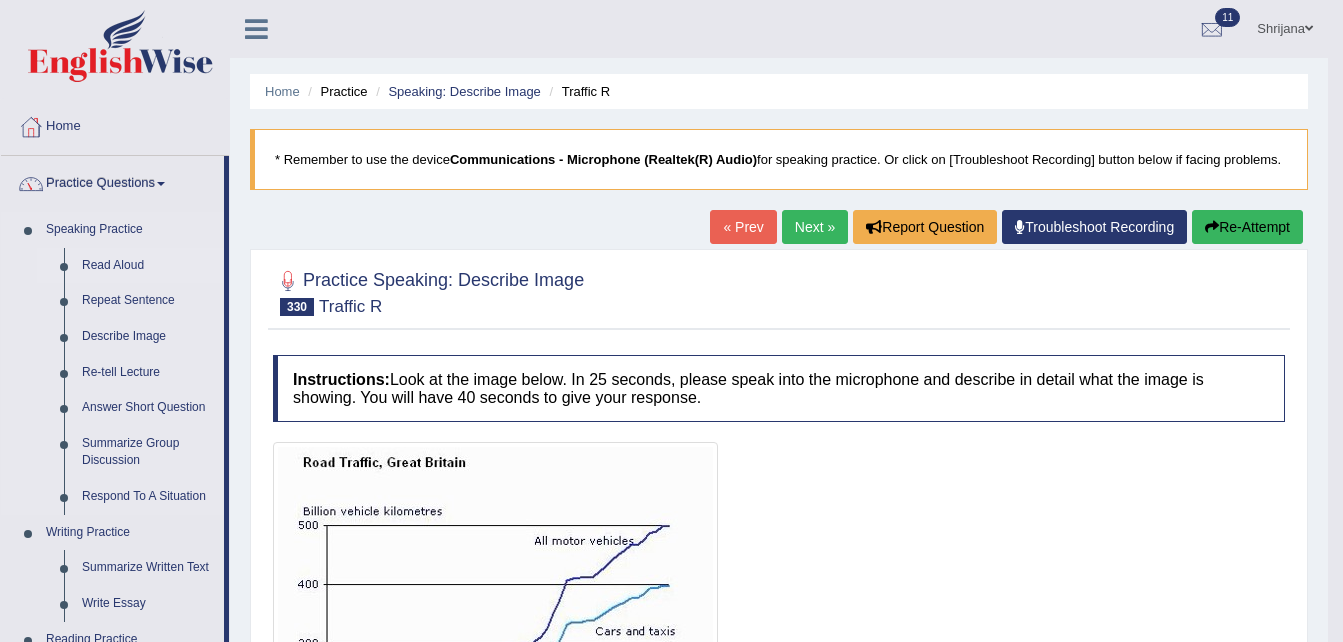 click on "Read Aloud" at bounding box center [148, 266] 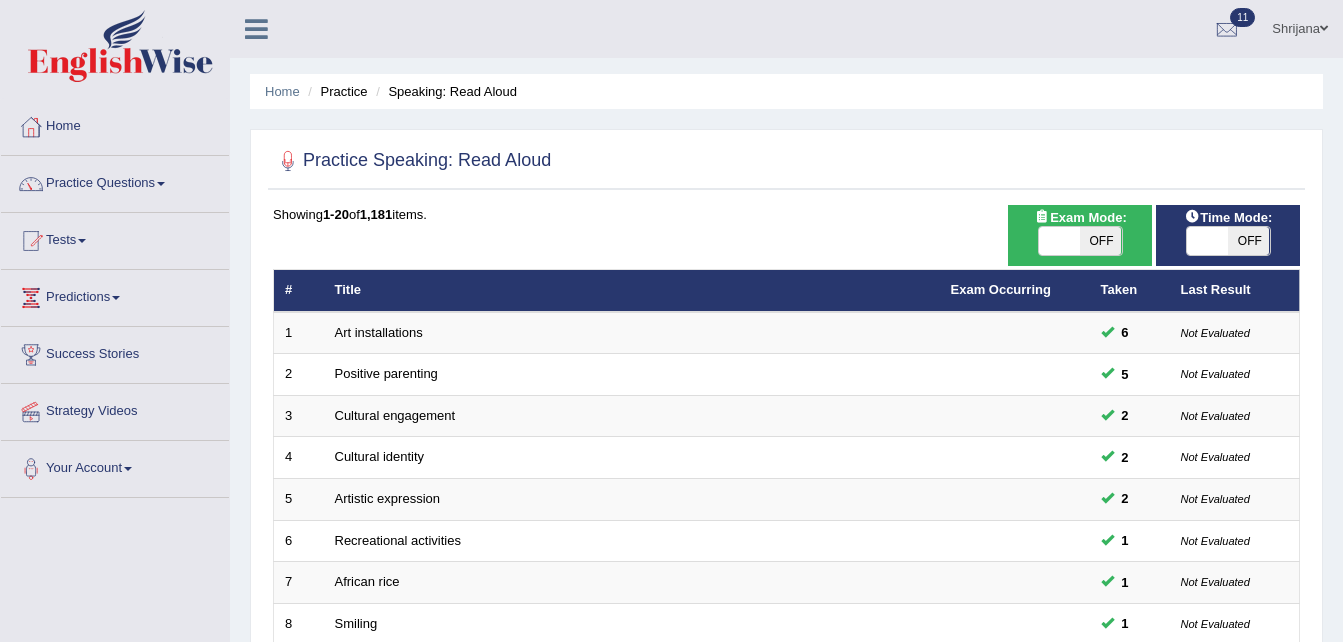 scroll, scrollTop: 561, scrollLeft: 0, axis: vertical 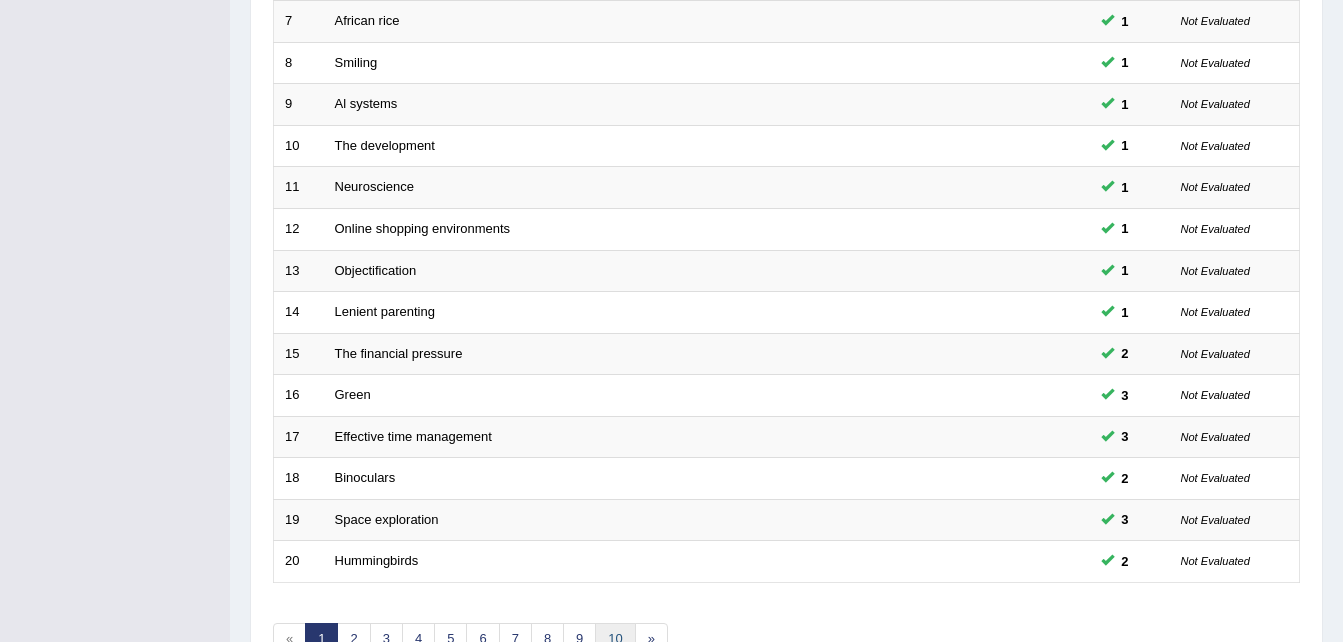 click on "10" at bounding box center (615, 639) 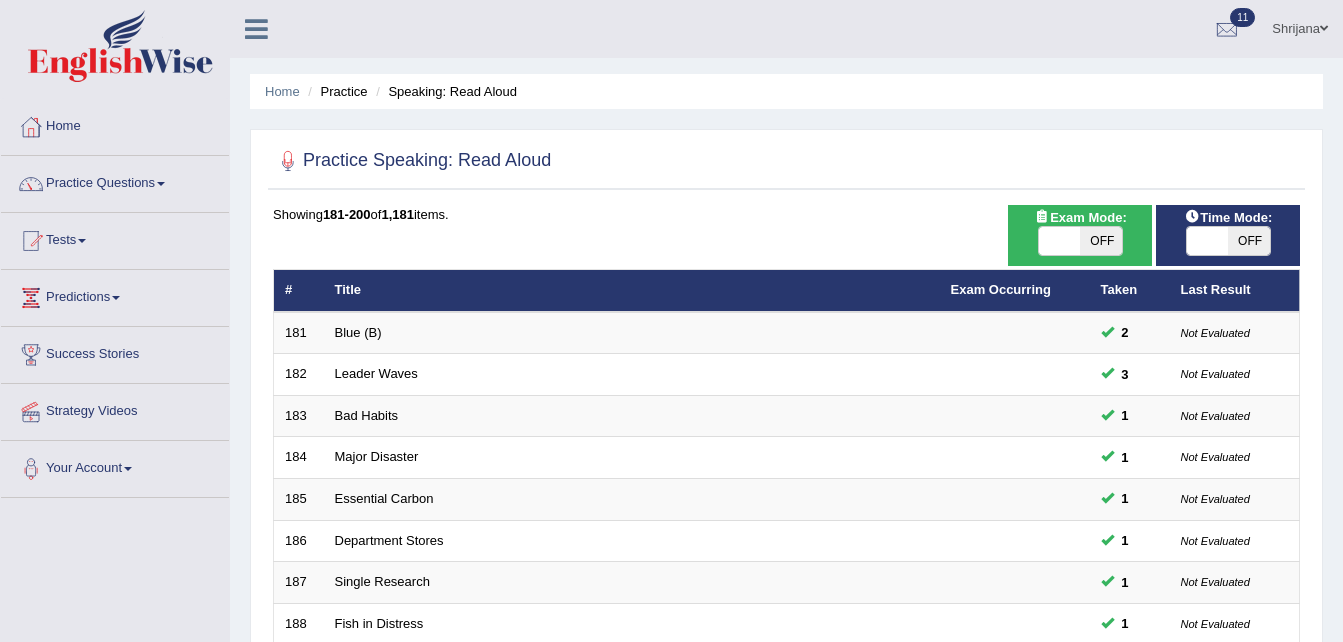 scroll, scrollTop: 561, scrollLeft: 0, axis: vertical 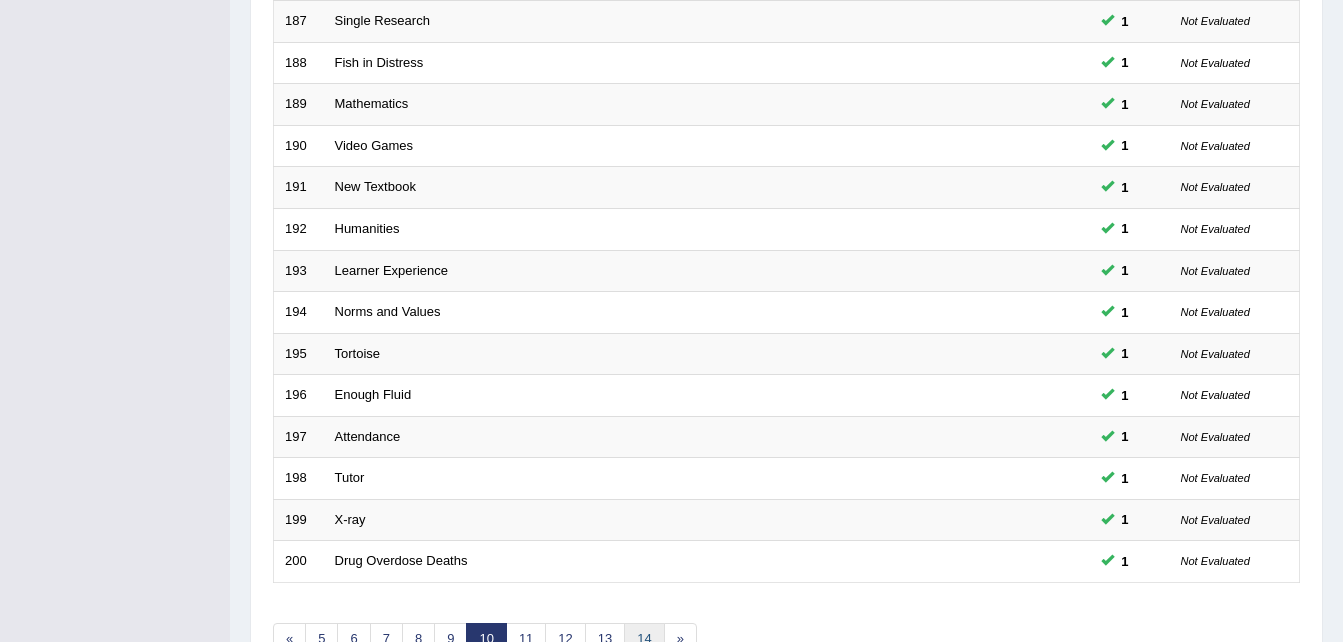 click on "Toggle navigation
Home
Practice Questions   Speaking Practice Read Aloud
Repeat Sentence
Describe Image
Re-tell Lecture
Answer Short Question
Summarize Group Discussion
Respond To A Situation
Writing Practice  Summarize Written Text
Write Essay
Reading Practice  Reading & Writing: Fill In The Blanks
Choose Multiple Answers
Re-order Paragraphs
Fill In The Blanks
Choose Single Answer
Listening Practice  Summarize Spoken Text
Highlight Incorrect Words
Highlight Correct Summary
Select Missing Word
Choose Single Answer
Choose Multiple Answers
Fill In The Blanks
Write From Dictation
Pronunciation
Tests
Take Mock Test" 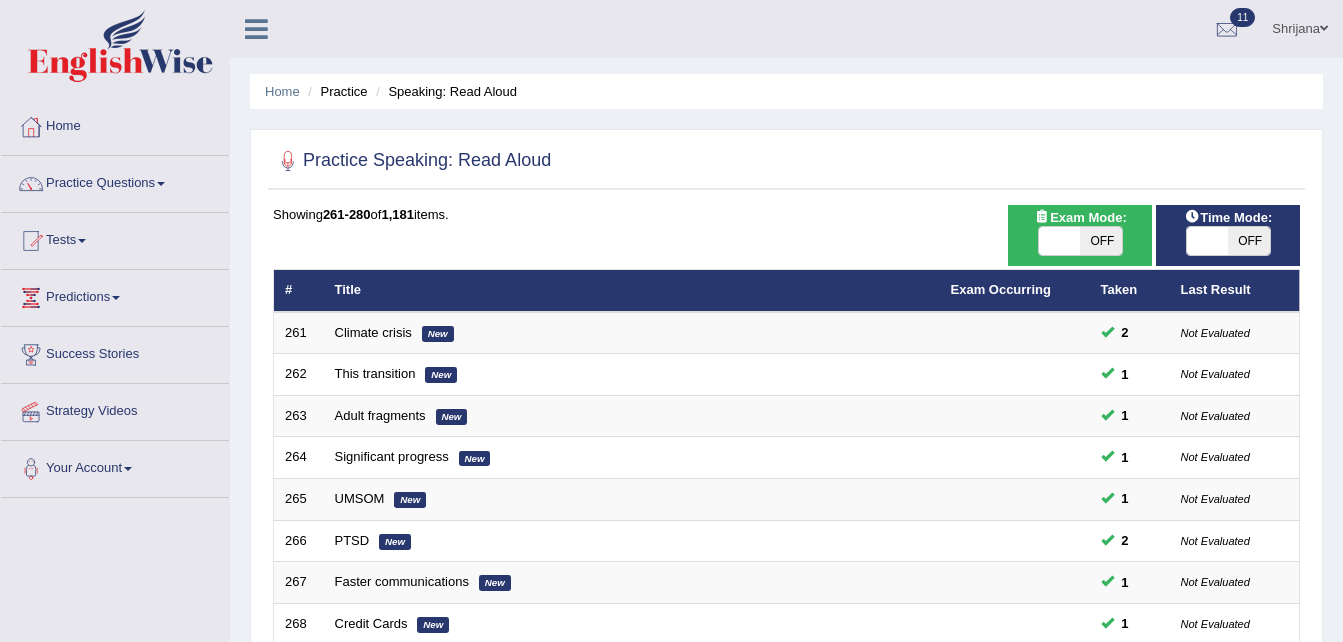 scroll, scrollTop: 0, scrollLeft: 0, axis: both 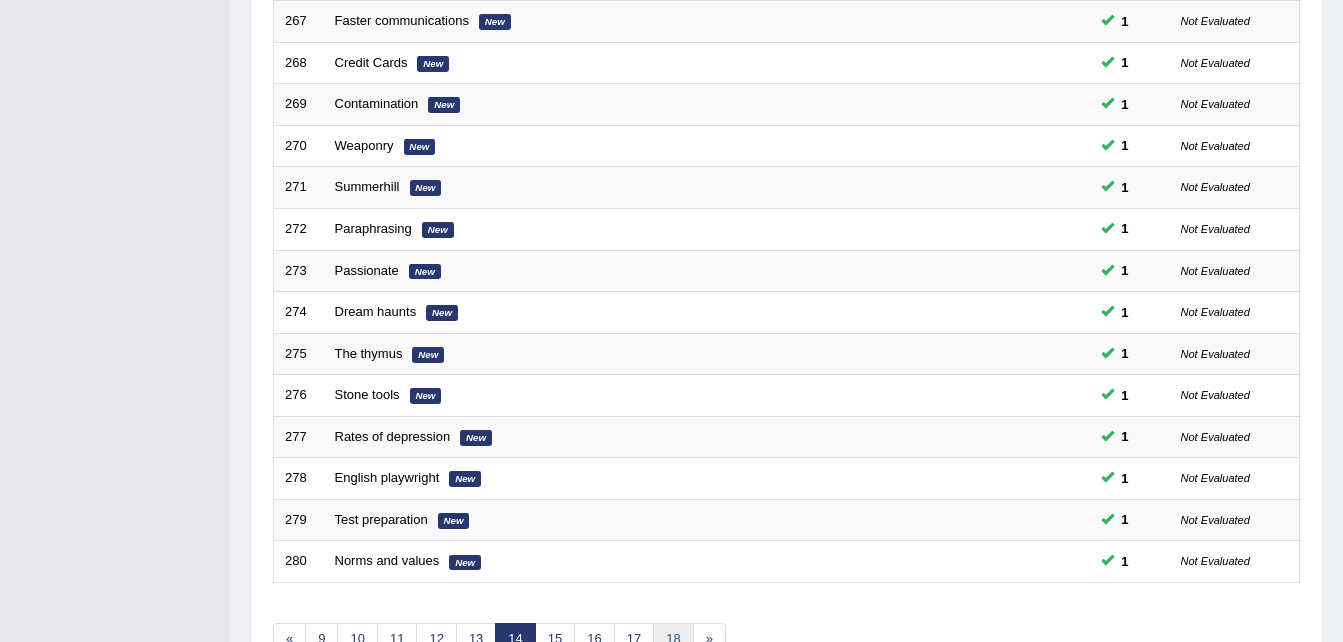 click on "18" at bounding box center (673, 639) 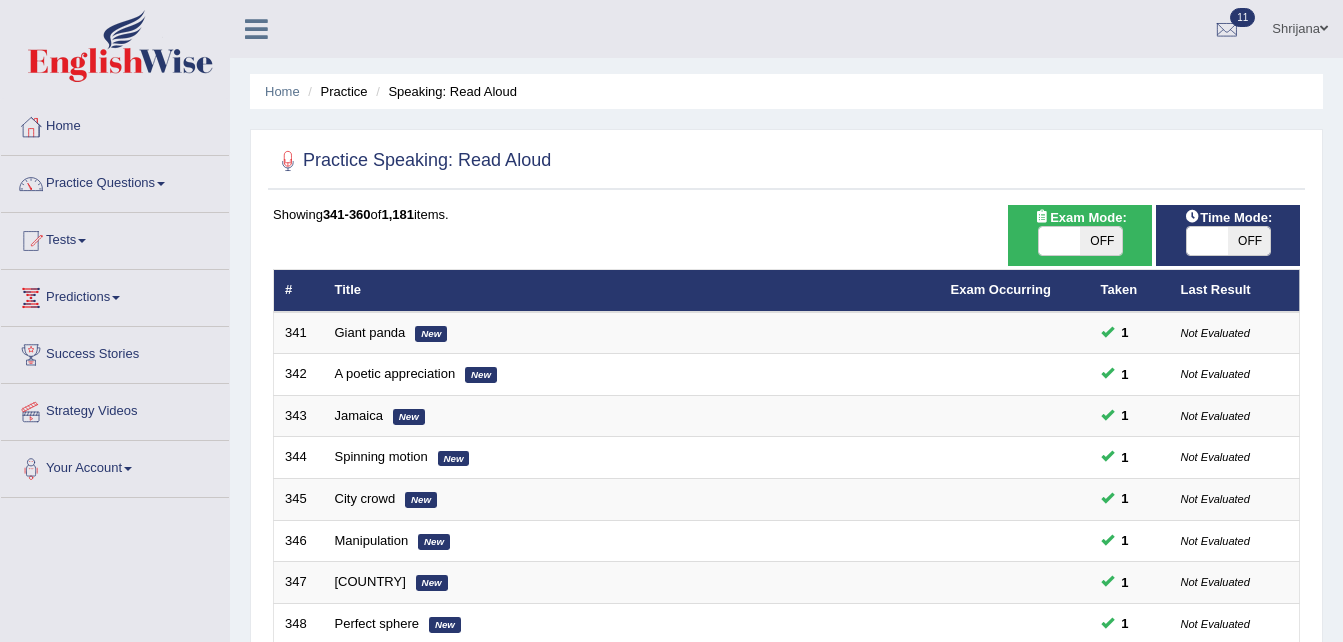scroll, scrollTop: 561, scrollLeft: 0, axis: vertical 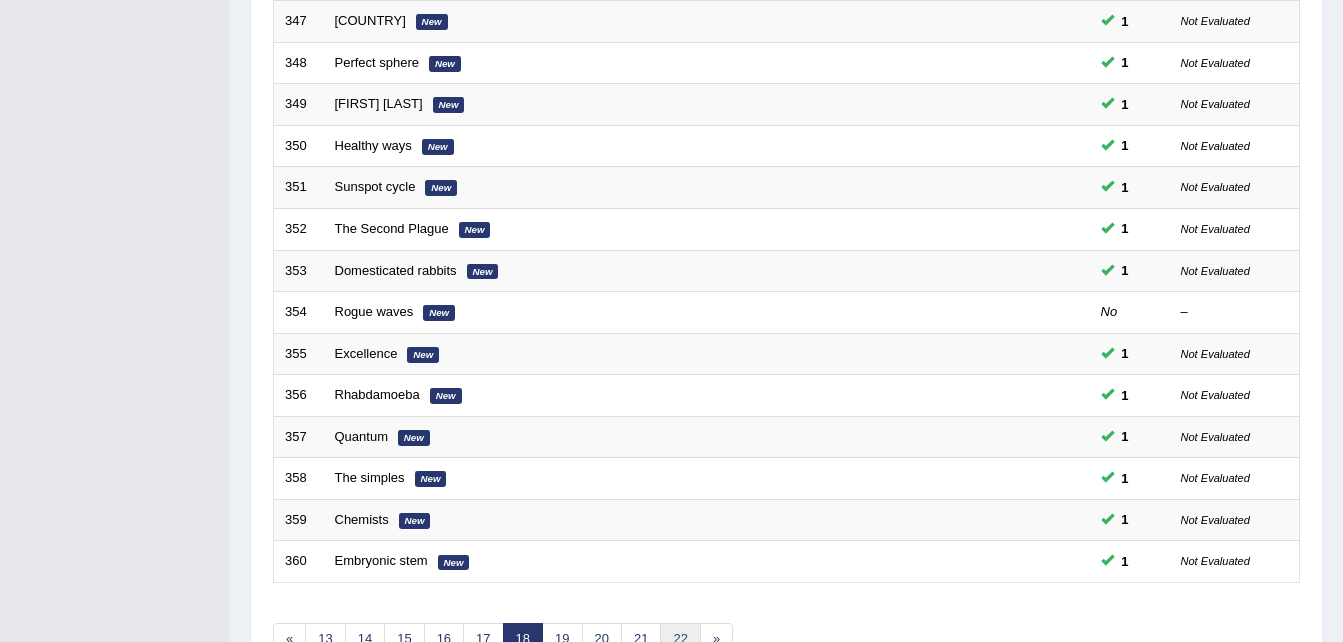 click on "22" 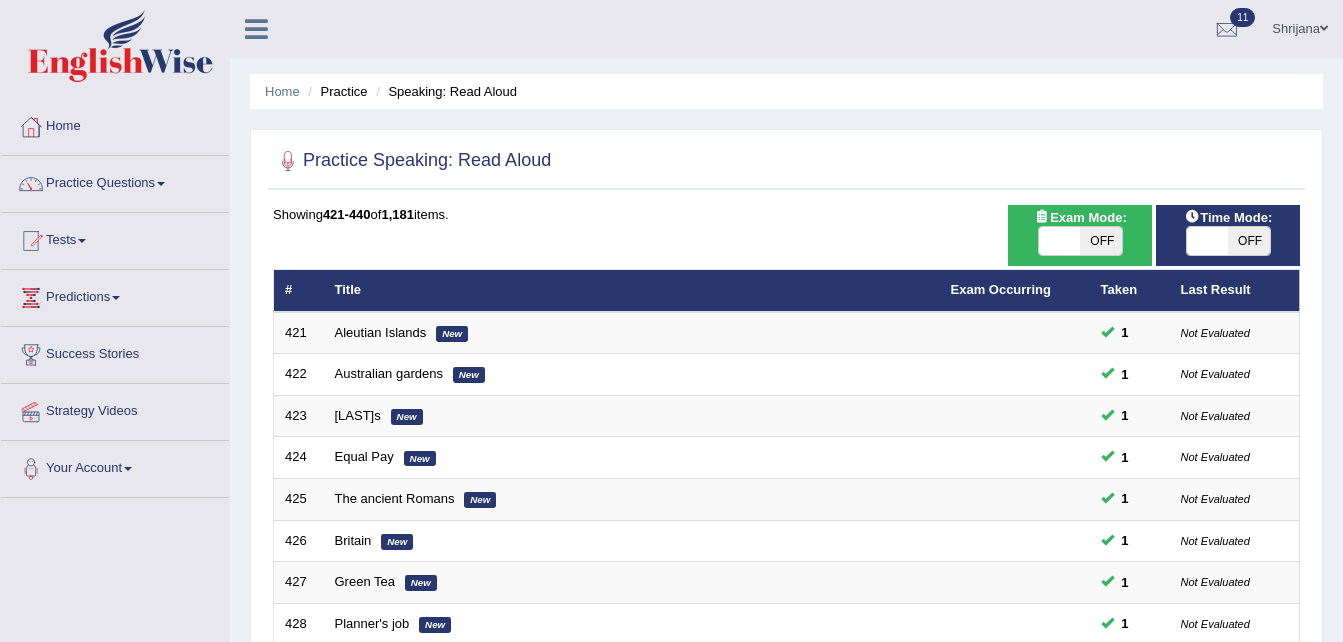 scroll, scrollTop: 561, scrollLeft: 0, axis: vertical 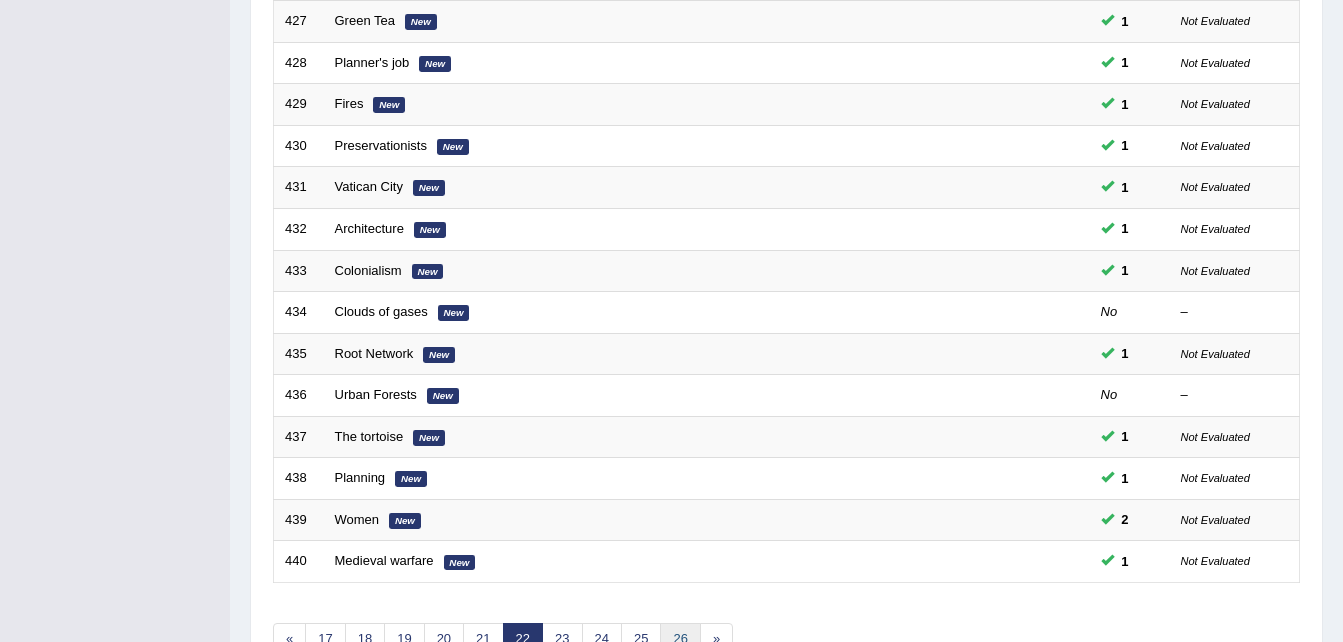 click on "26" at bounding box center [680, 639] 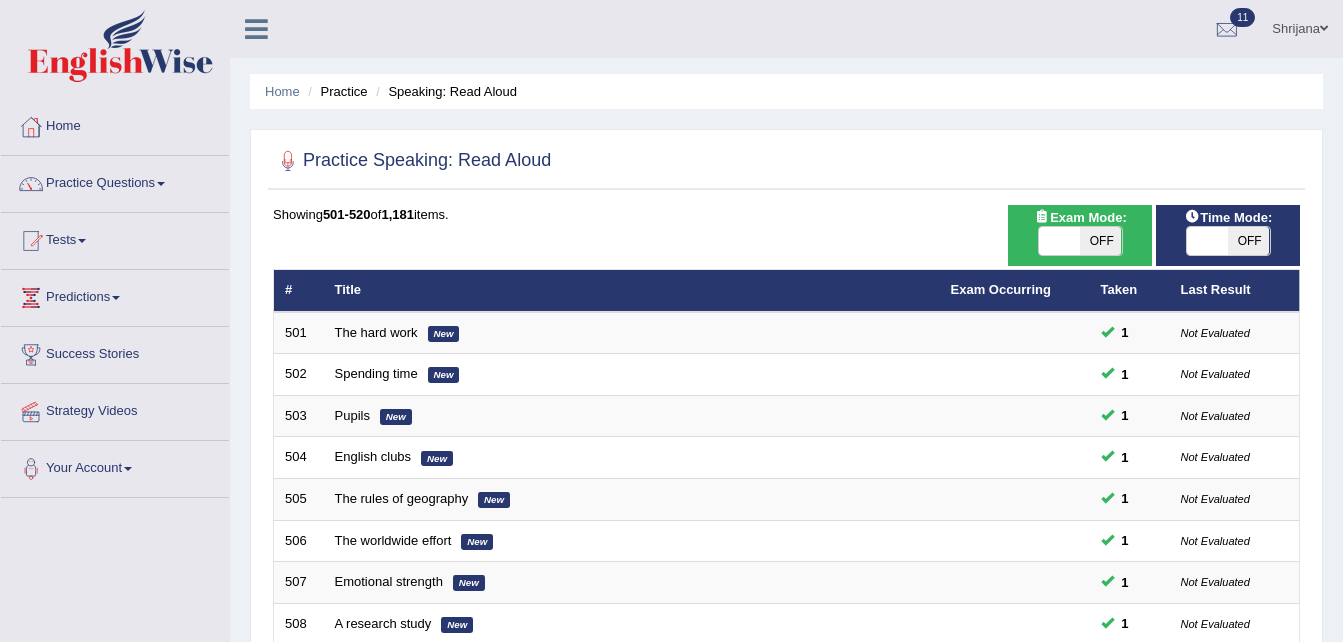 scroll, scrollTop: 0, scrollLeft: 0, axis: both 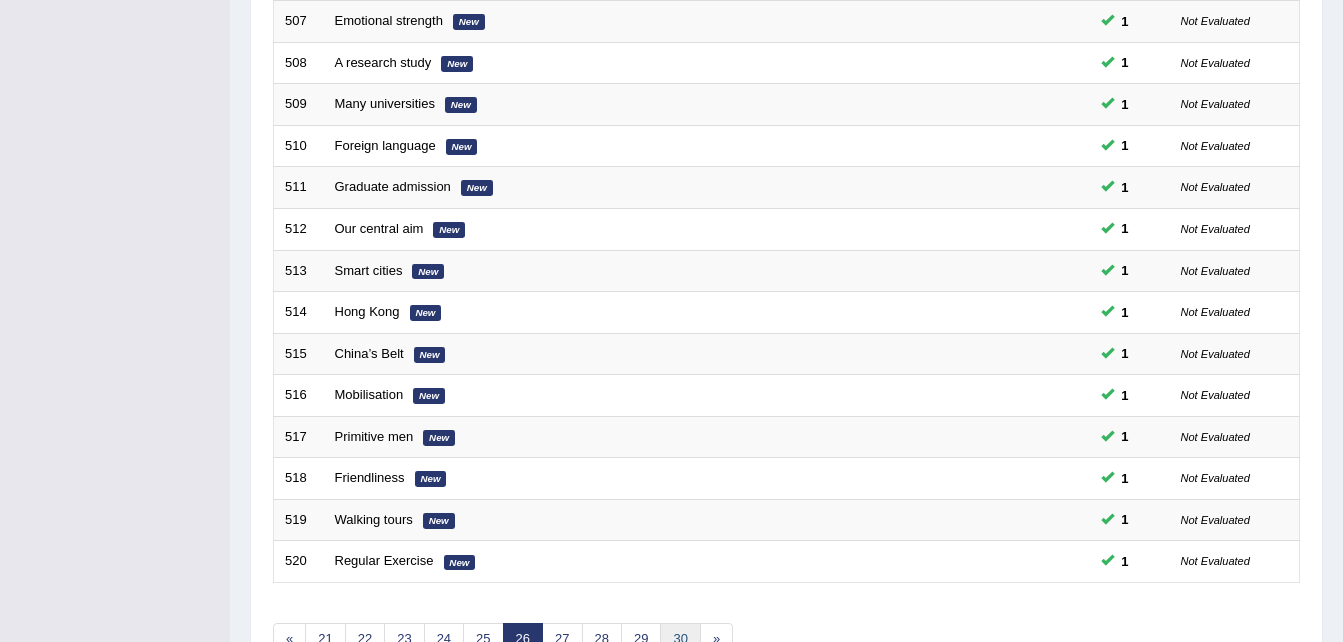 click on "30" at bounding box center [680, 639] 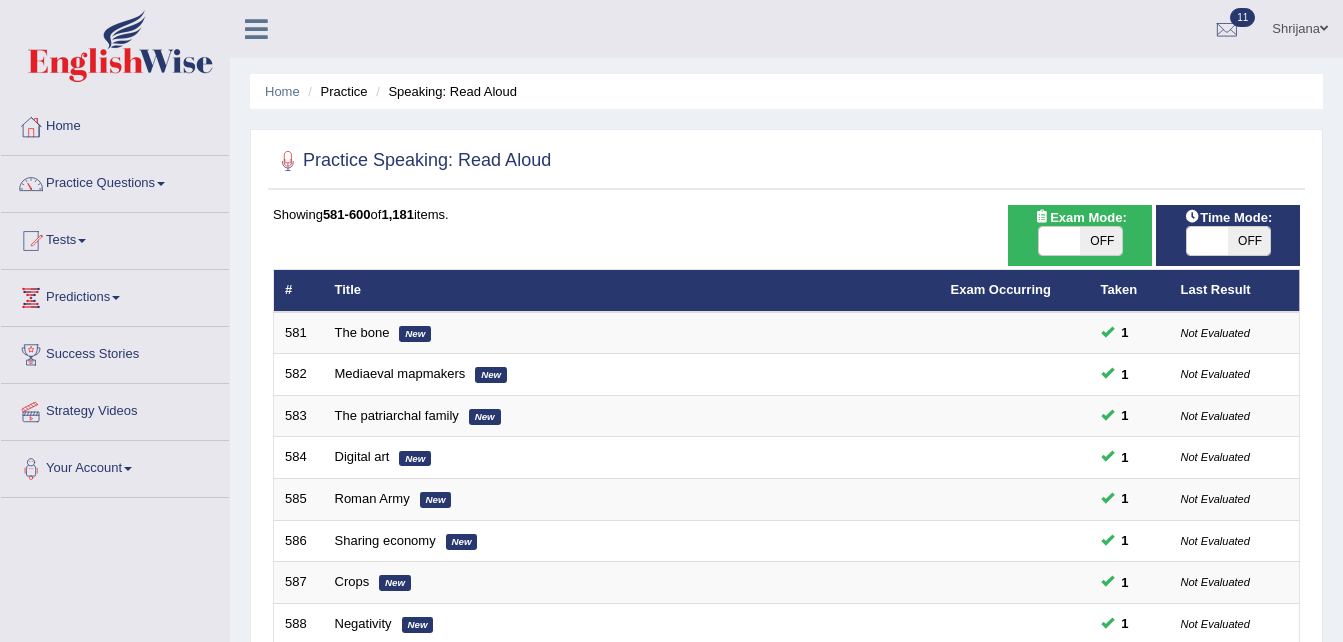 scroll, scrollTop: 0, scrollLeft: 0, axis: both 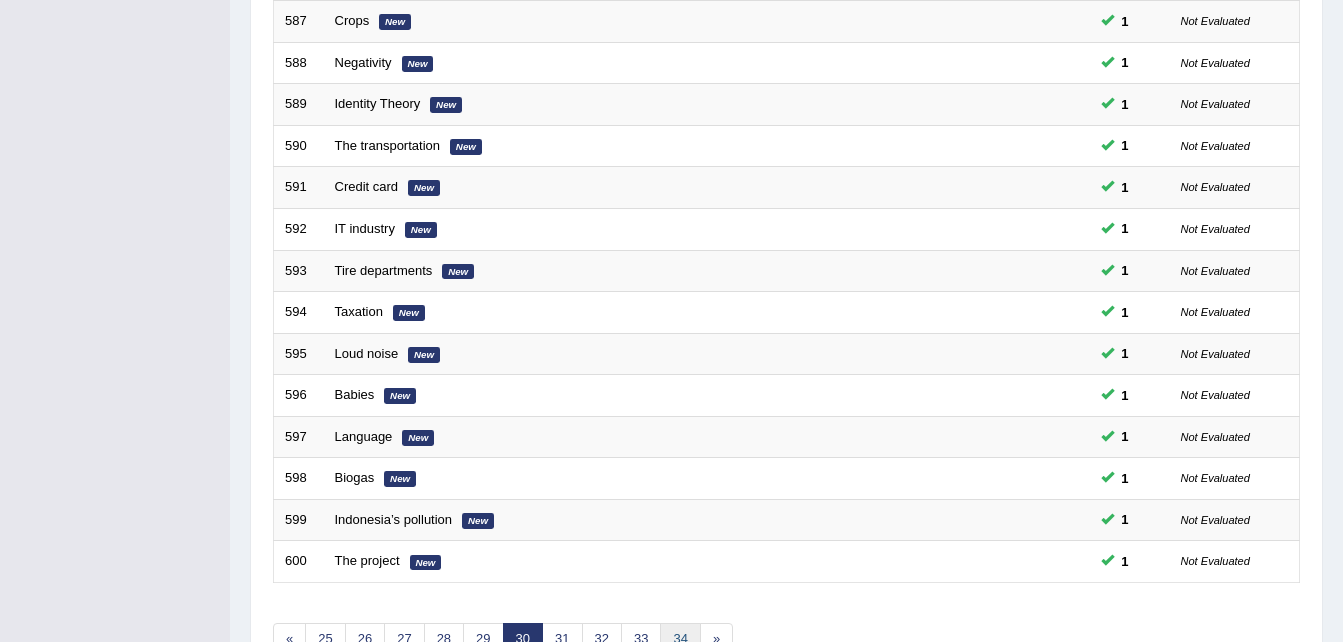 click on "34" at bounding box center (680, 639) 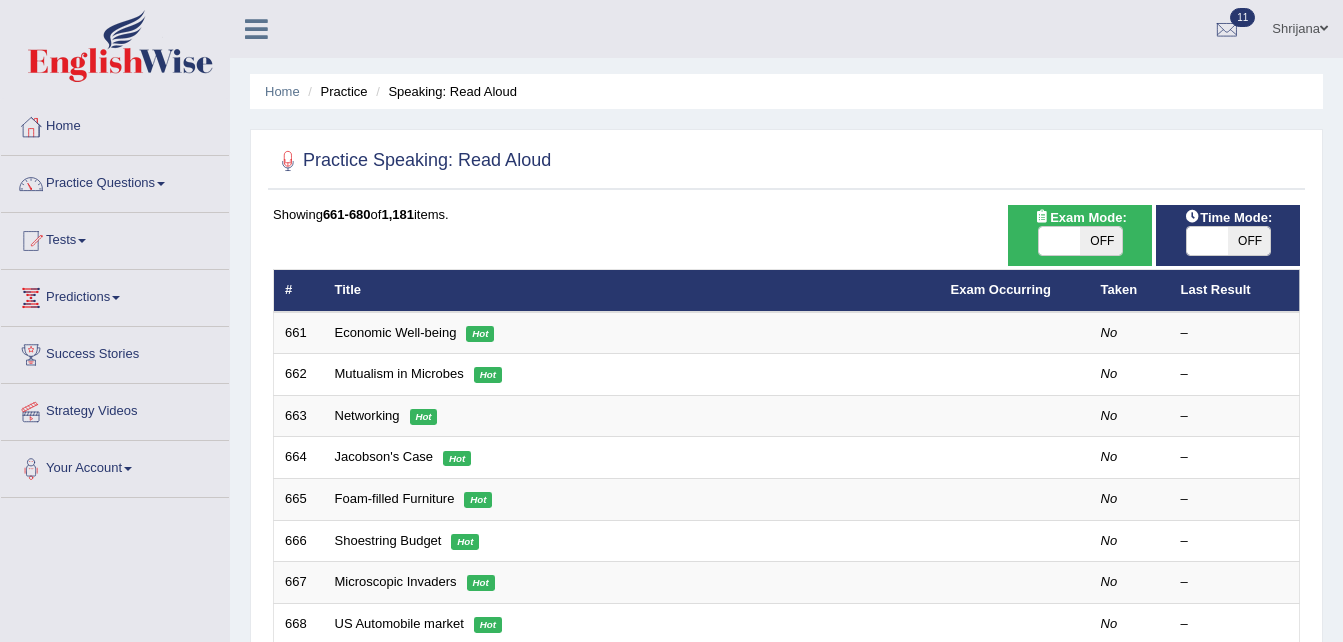 scroll, scrollTop: 0, scrollLeft: 0, axis: both 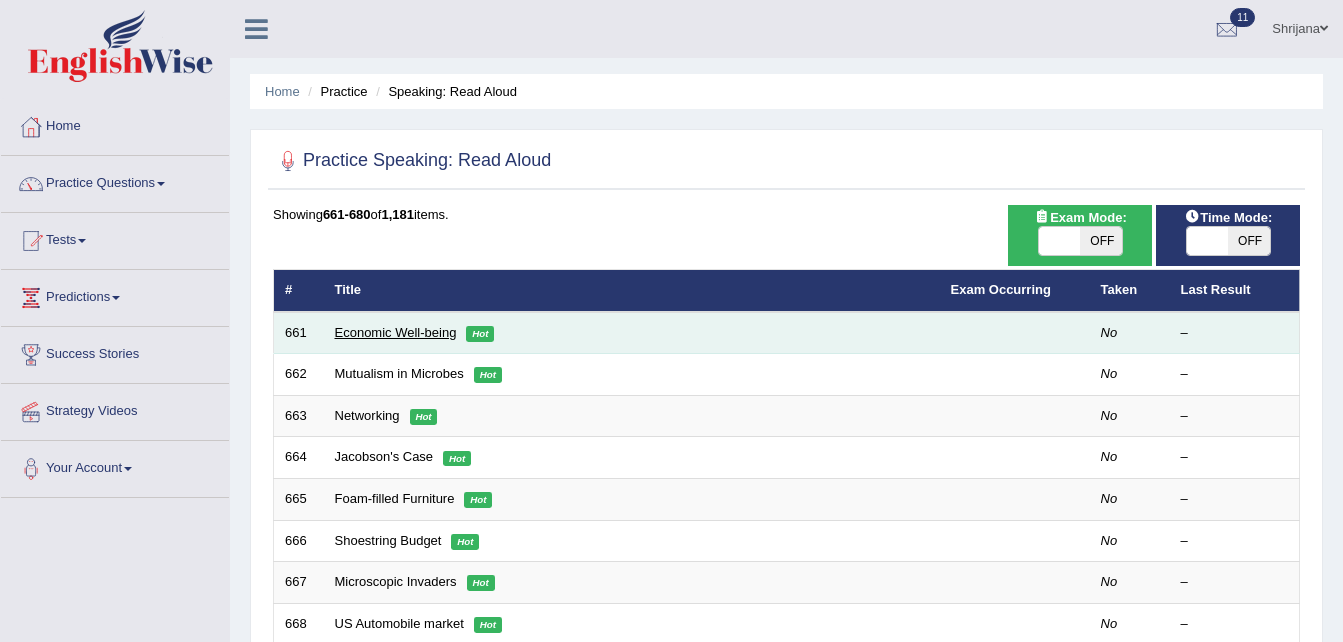 click on "Economic Well-being" at bounding box center [396, 332] 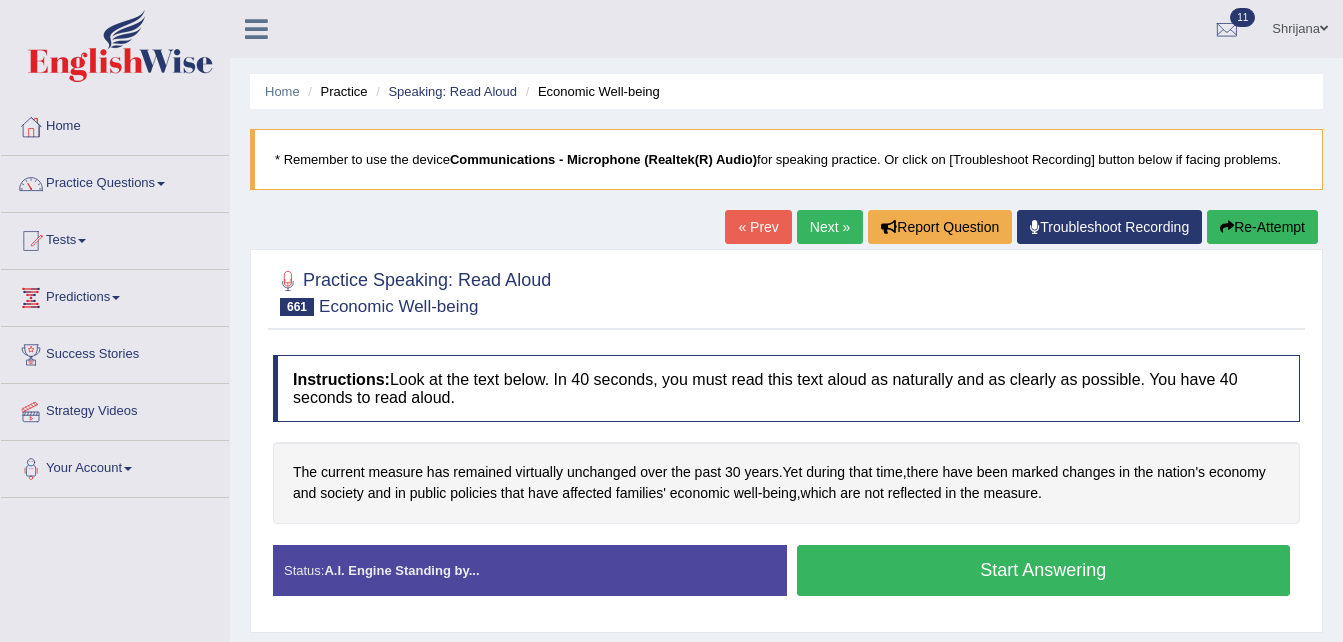 scroll, scrollTop: 74, scrollLeft: 0, axis: vertical 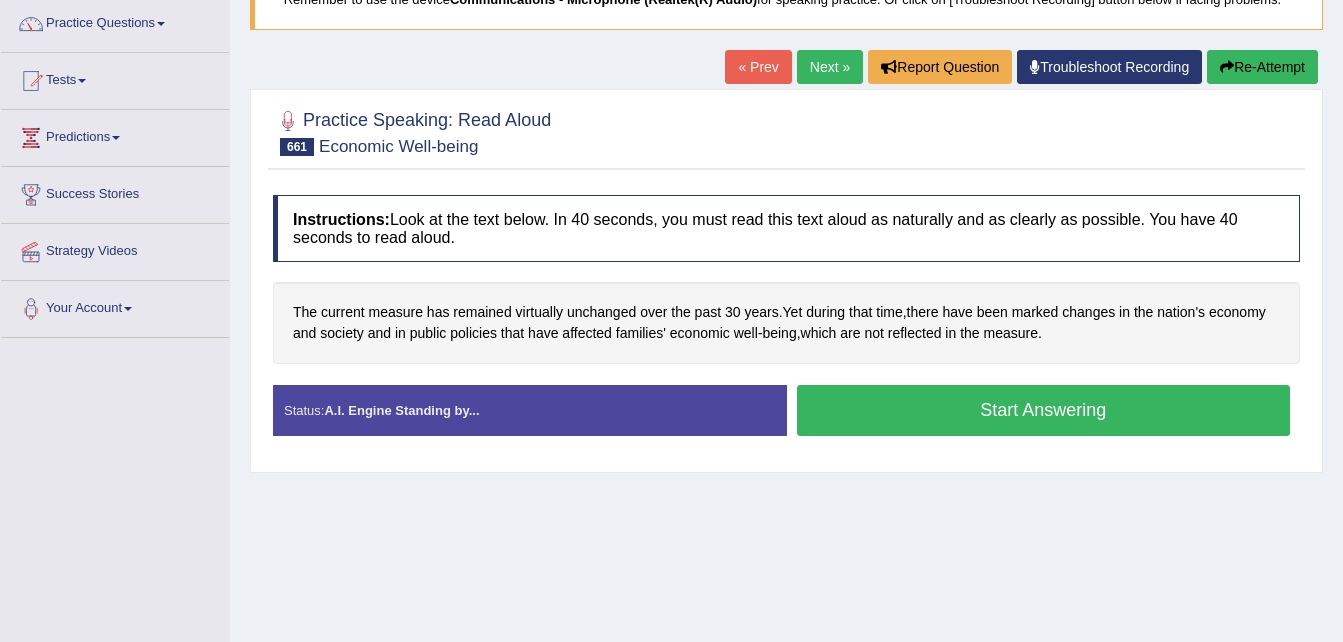 click on "Start Answering" at bounding box center (1044, 410) 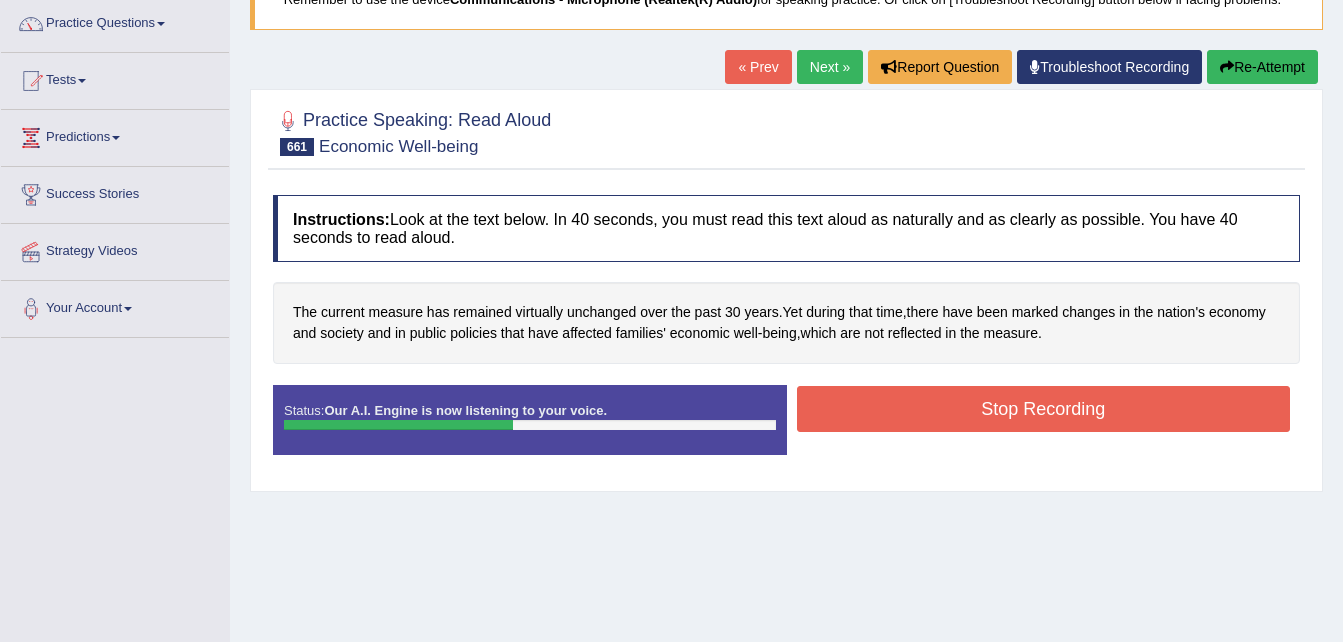 click on "Stop Recording" at bounding box center [1044, 409] 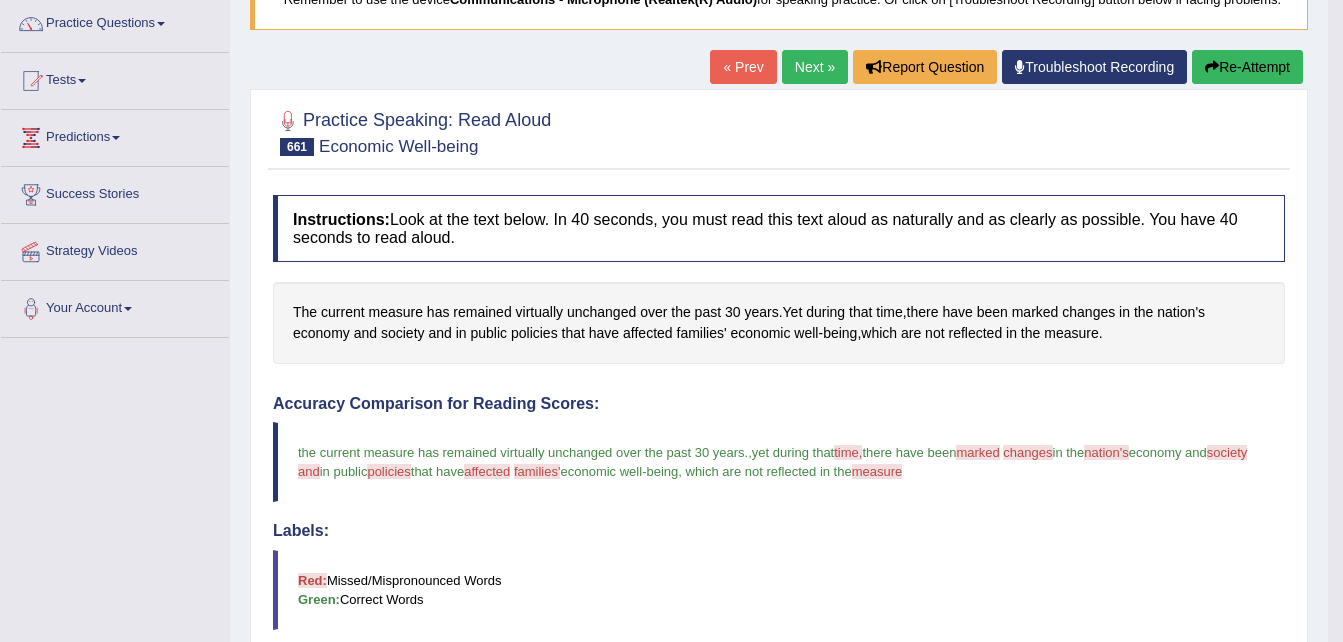 scroll, scrollTop: 721, scrollLeft: 0, axis: vertical 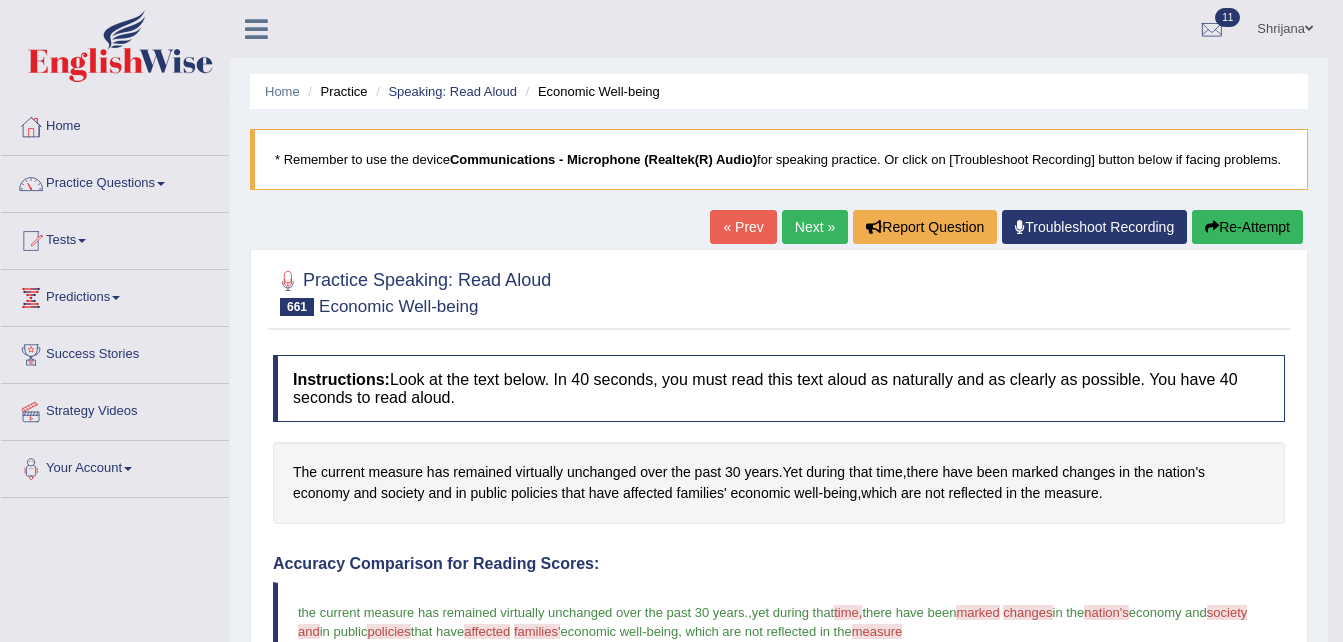 click on "Next »" at bounding box center [815, 227] 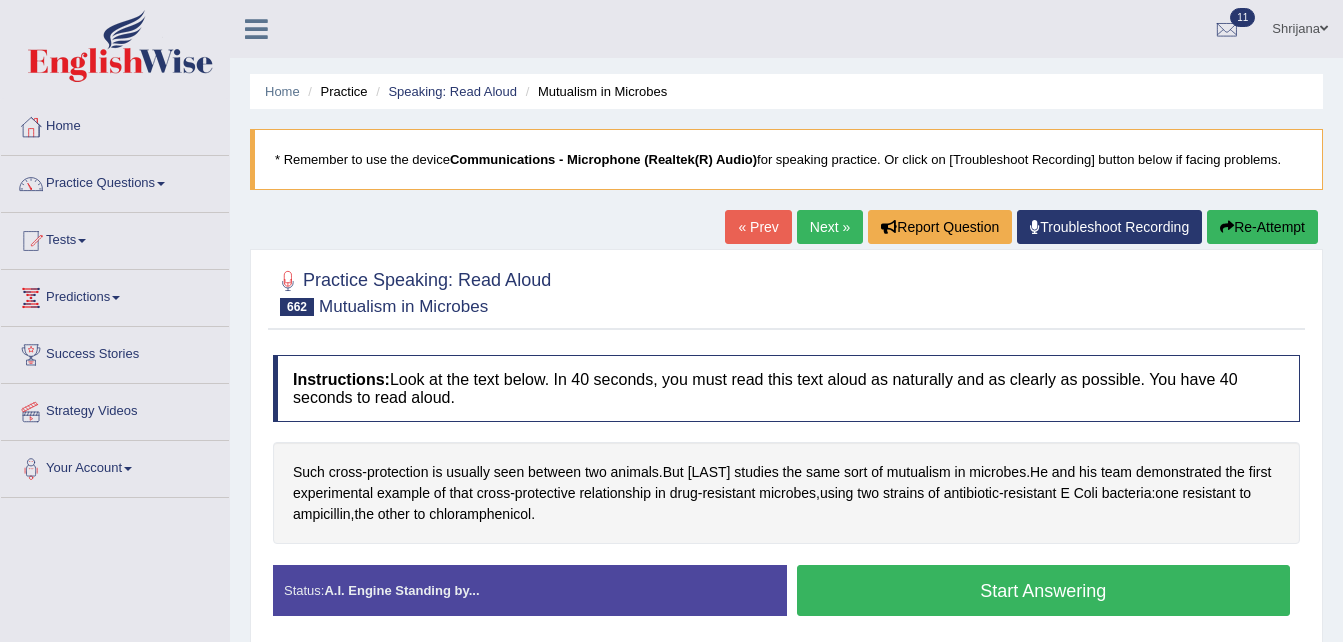 scroll, scrollTop: 0, scrollLeft: 0, axis: both 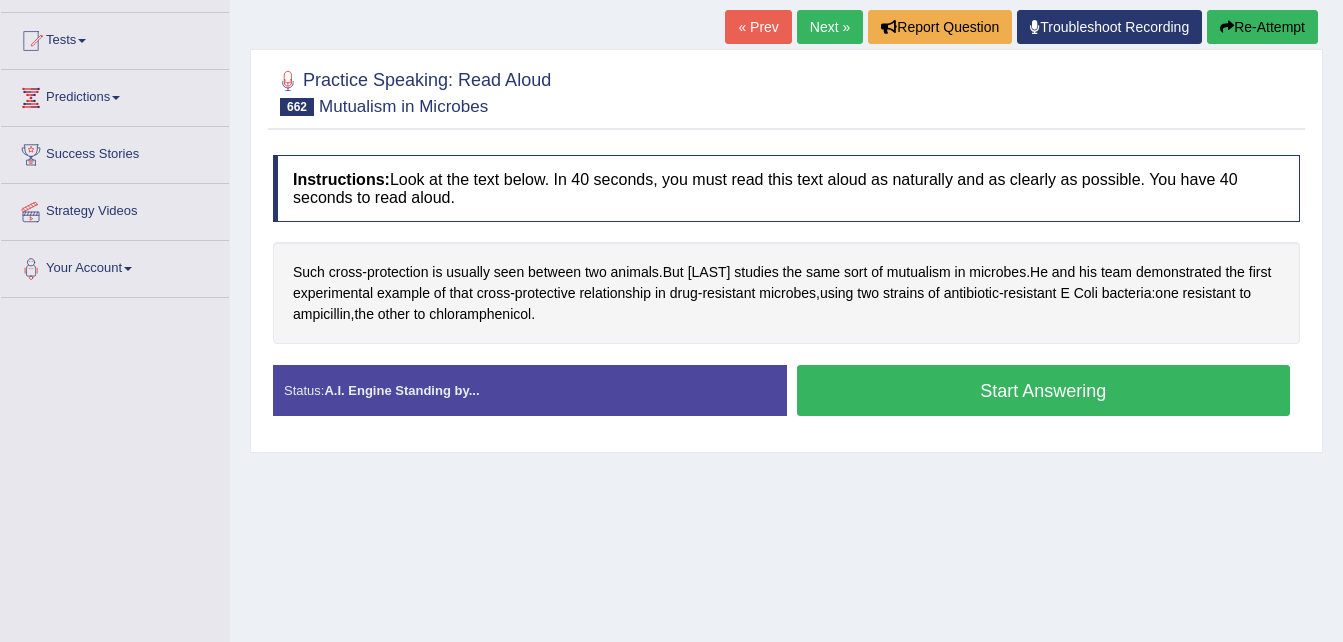 click on "Start Answering" at bounding box center (1044, 390) 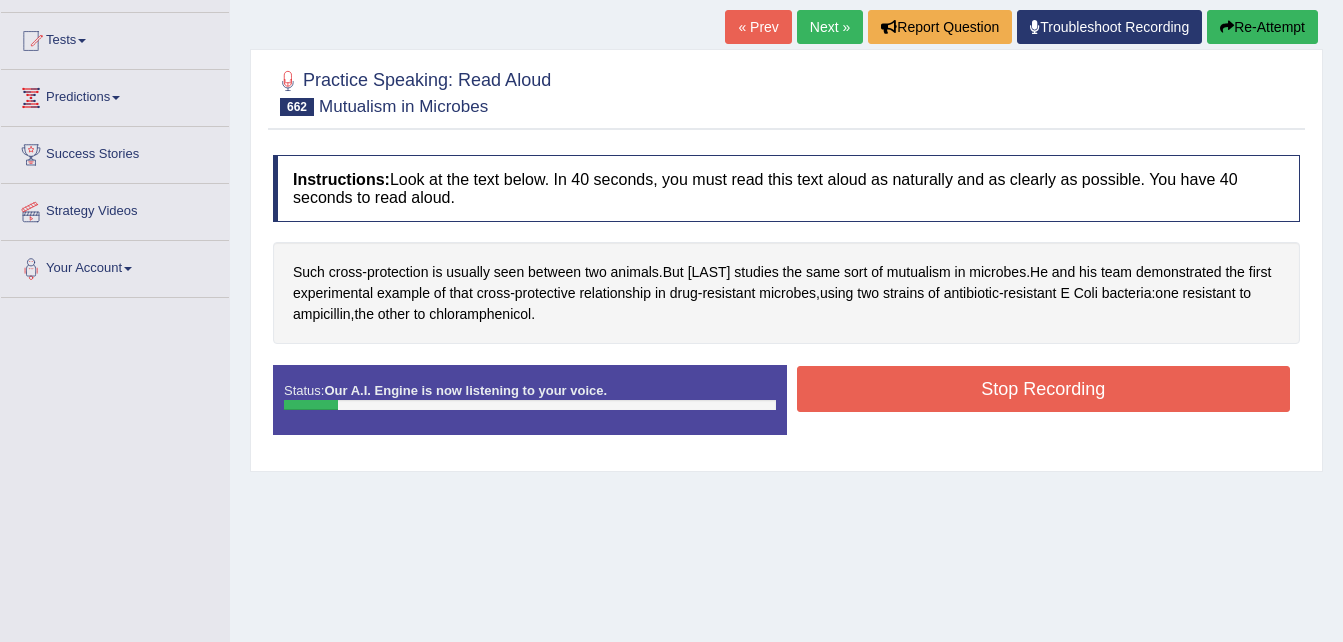 click at bounding box center (1227, 27) 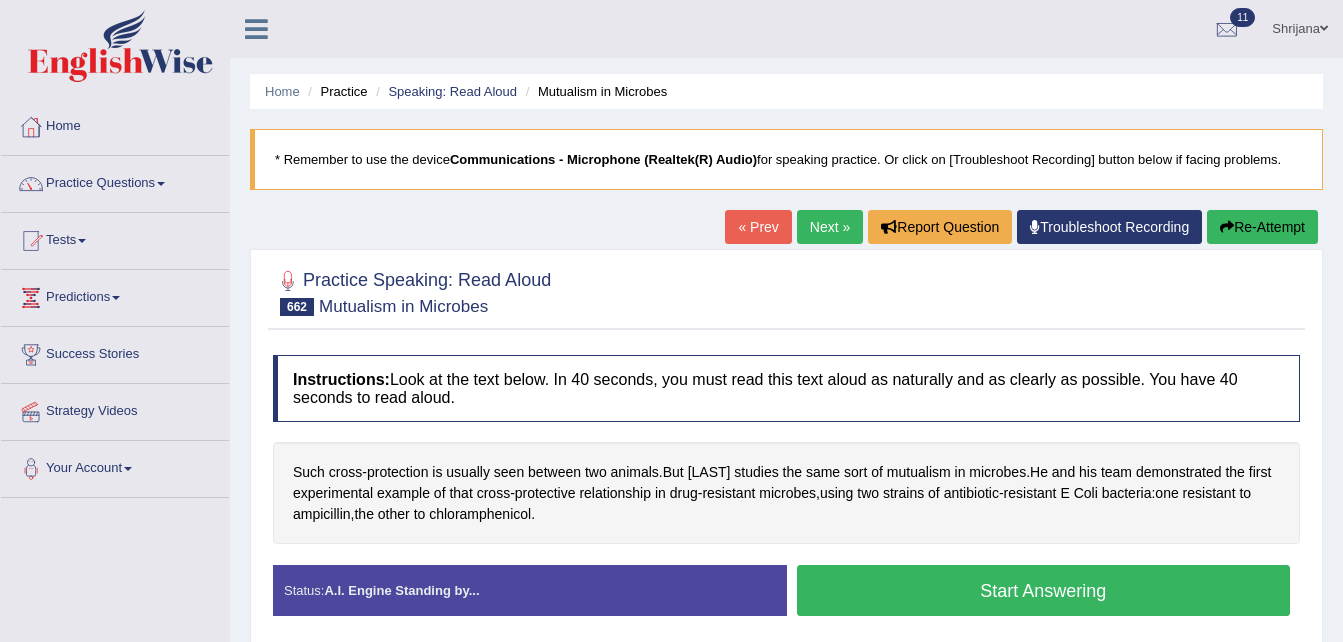 scroll, scrollTop: 200, scrollLeft: 0, axis: vertical 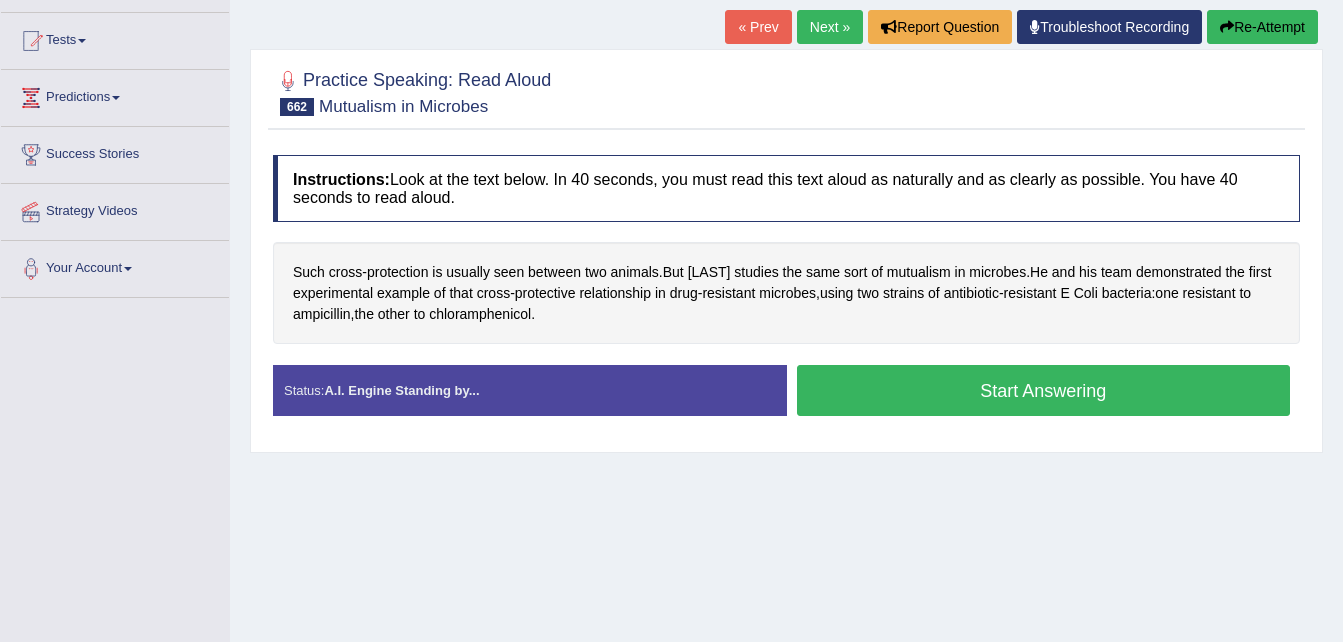 click on "Status:  A.I. Engine Standing by... Start Answering Stop Recording" at bounding box center [786, 400] 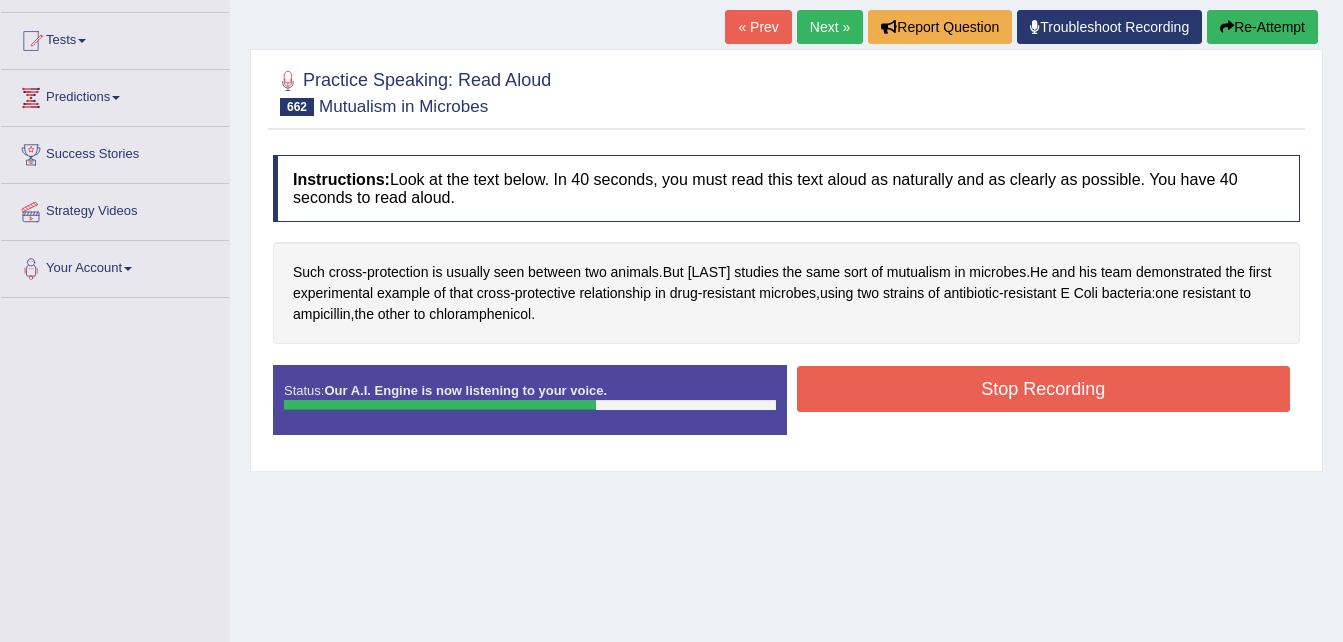click on "Stop Recording" at bounding box center [1044, 389] 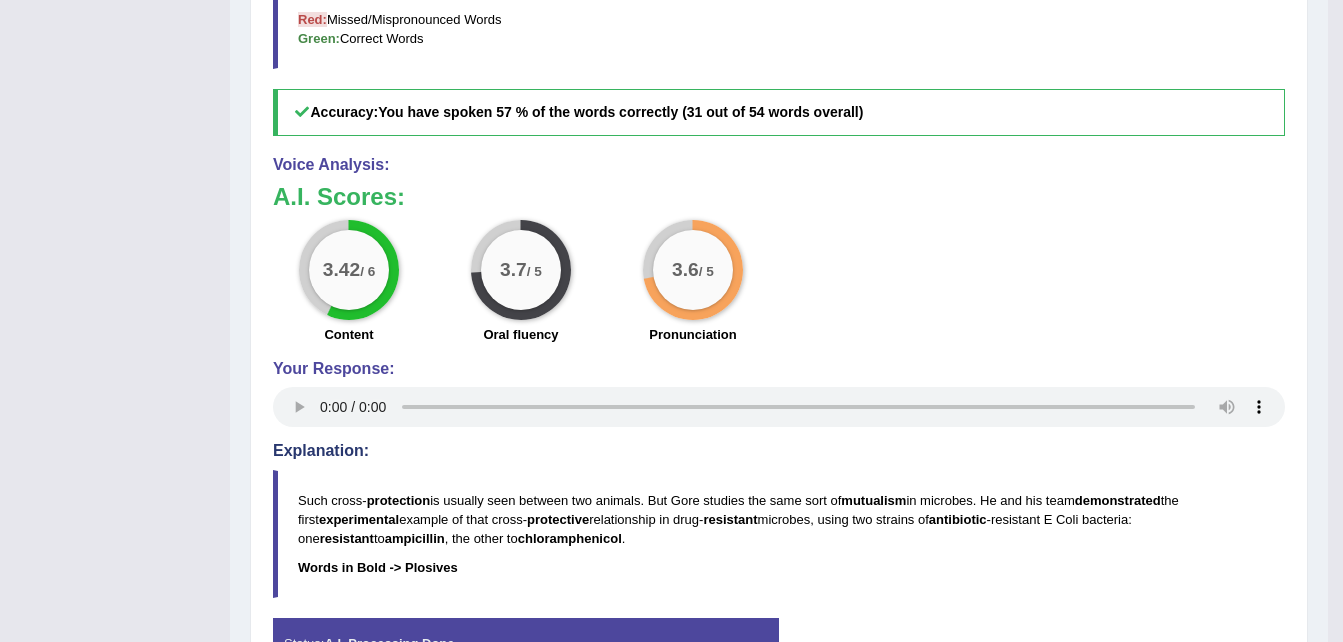 scroll, scrollTop: 200, scrollLeft: 0, axis: vertical 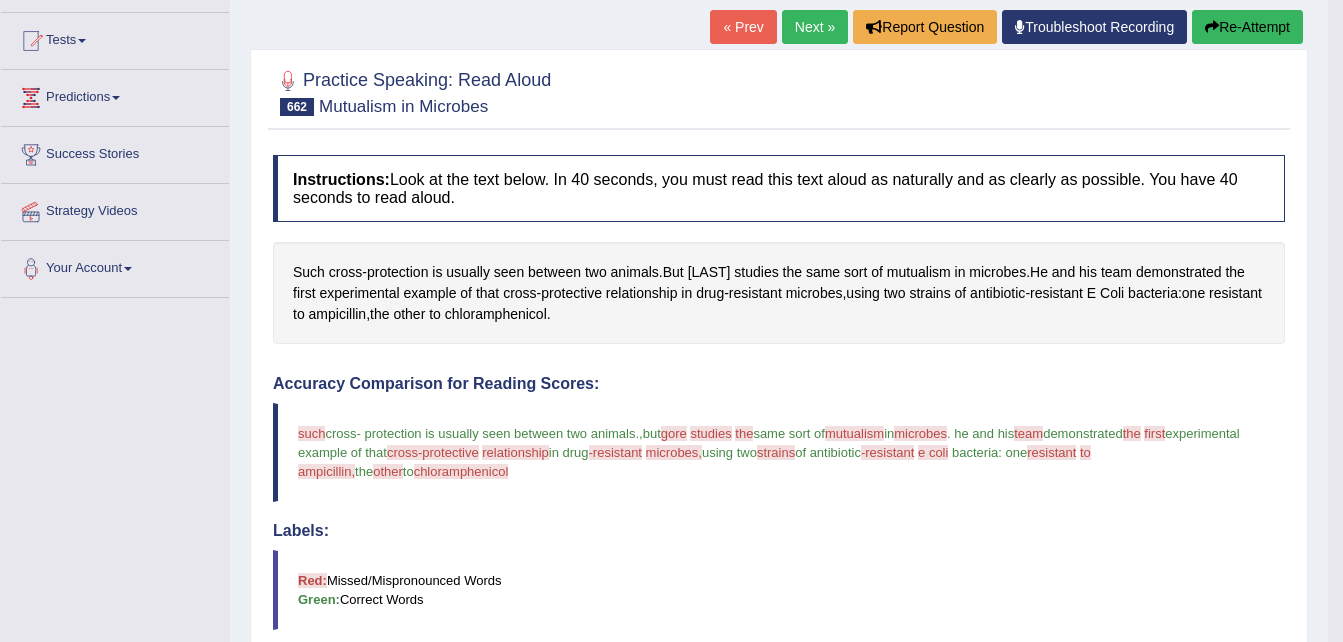 click on "Next »" at bounding box center (815, 27) 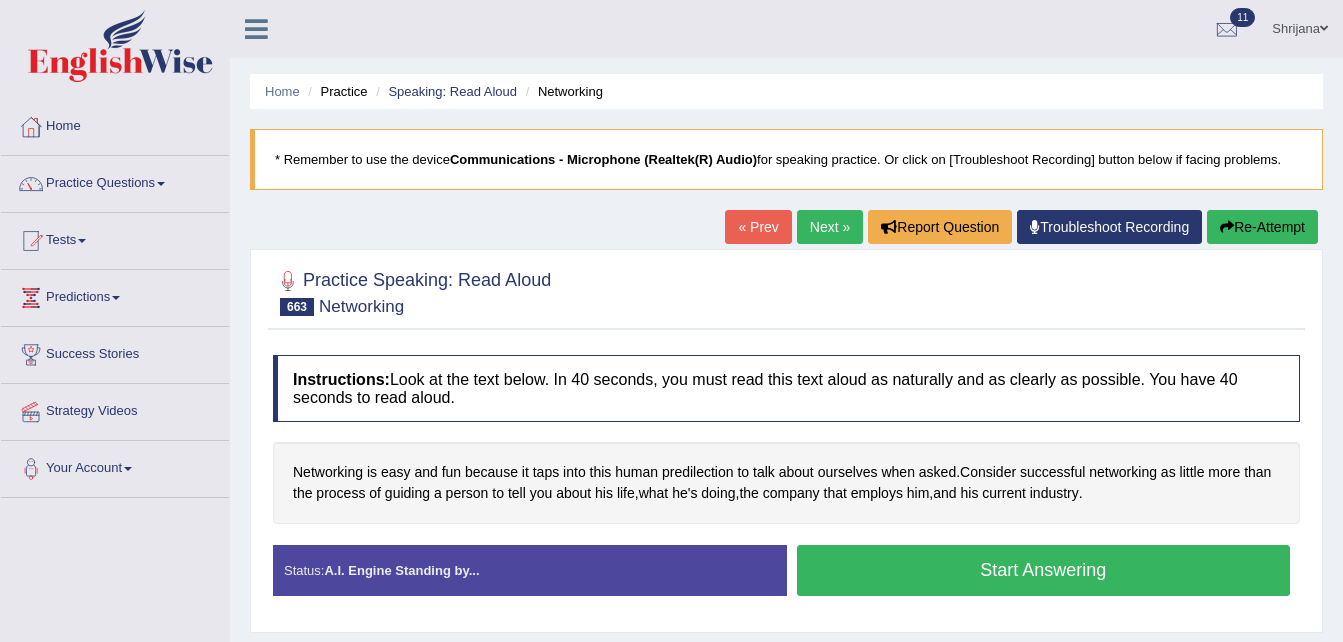 scroll, scrollTop: 0, scrollLeft: 0, axis: both 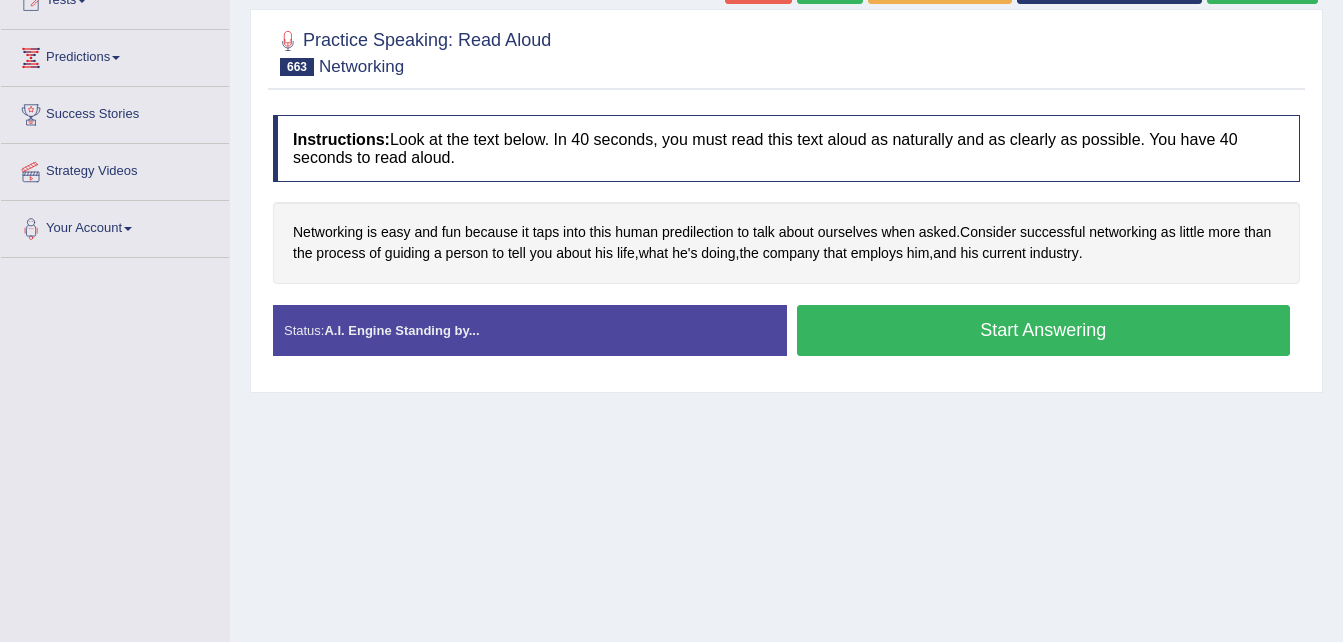 click on "Start Answering" at bounding box center (1044, 330) 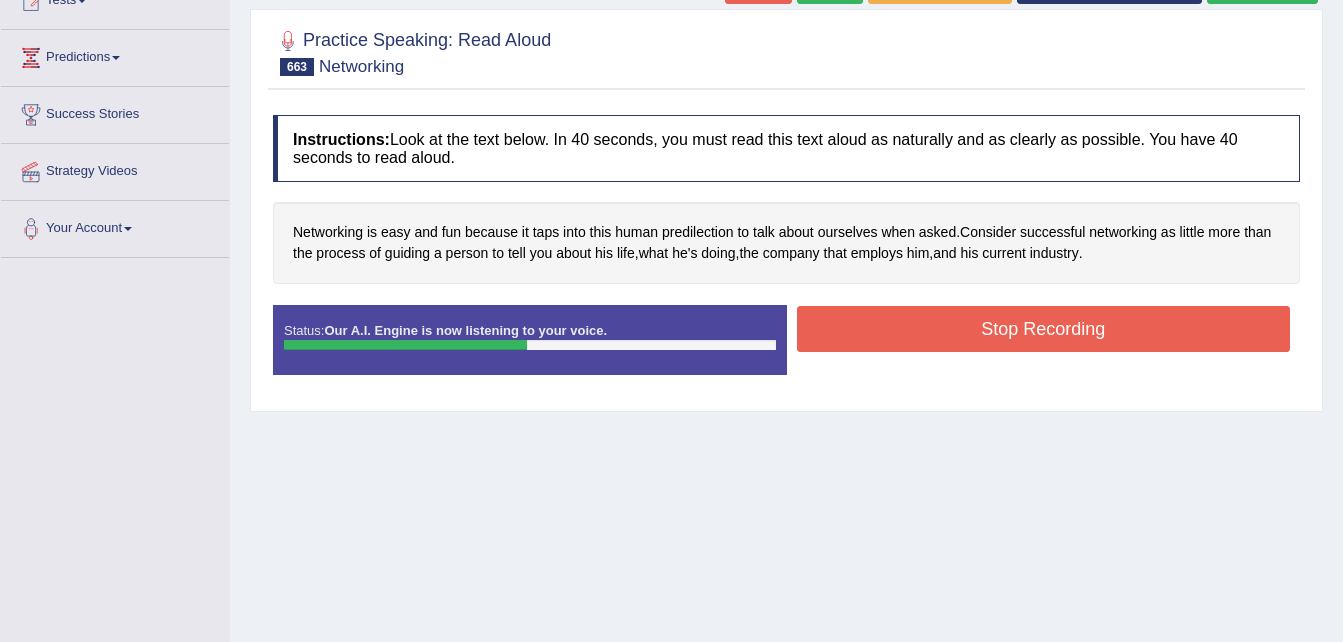 click on "Stop Recording" at bounding box center (1044, 329) 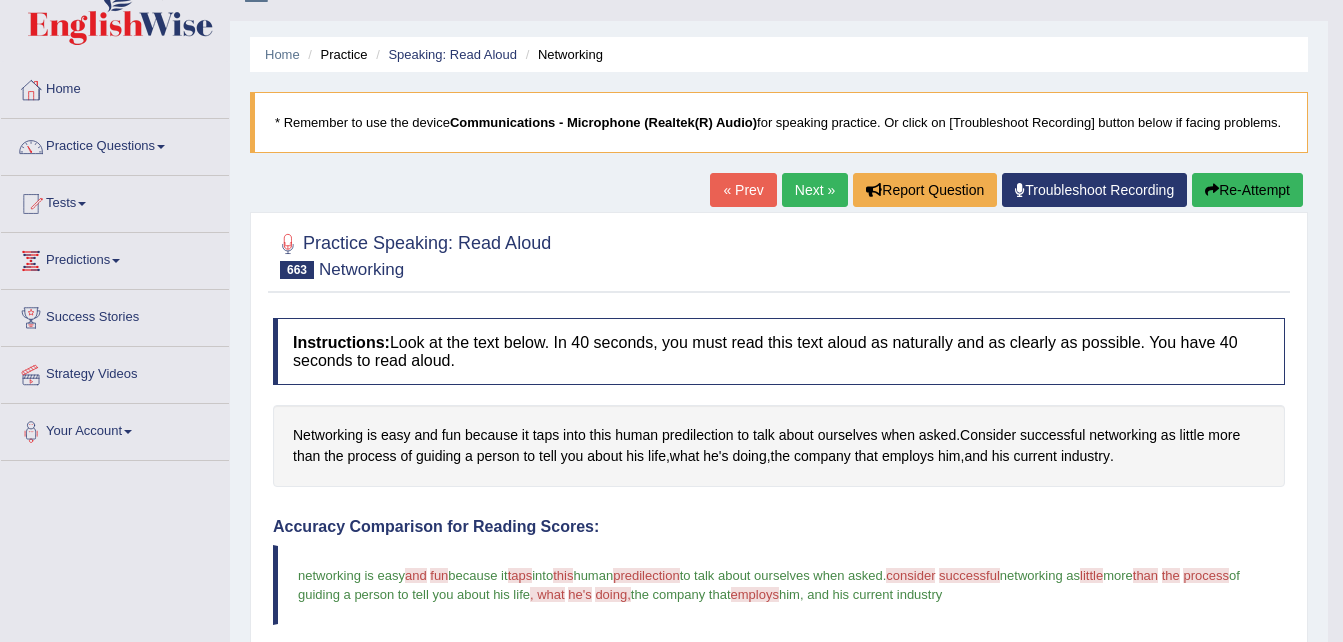 scroll, scrollTop: 0, scrollLeft: 0, axis: both 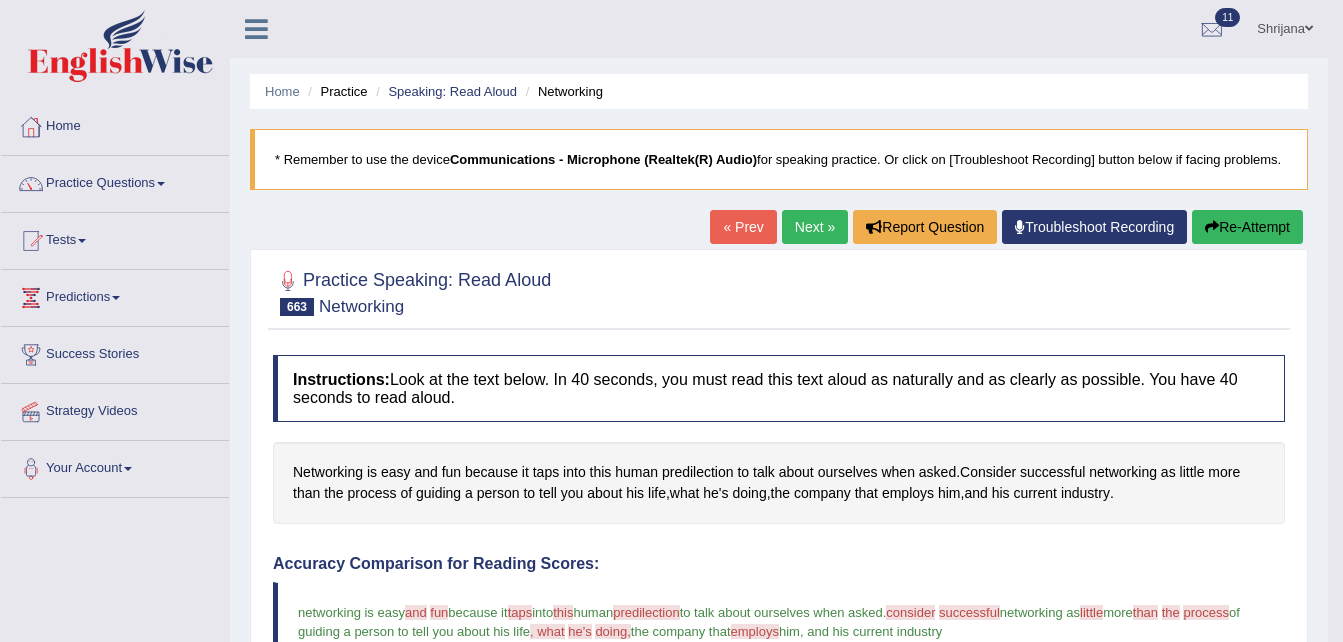 click on "Re-Attempt" at bounding box center [1247, 227] 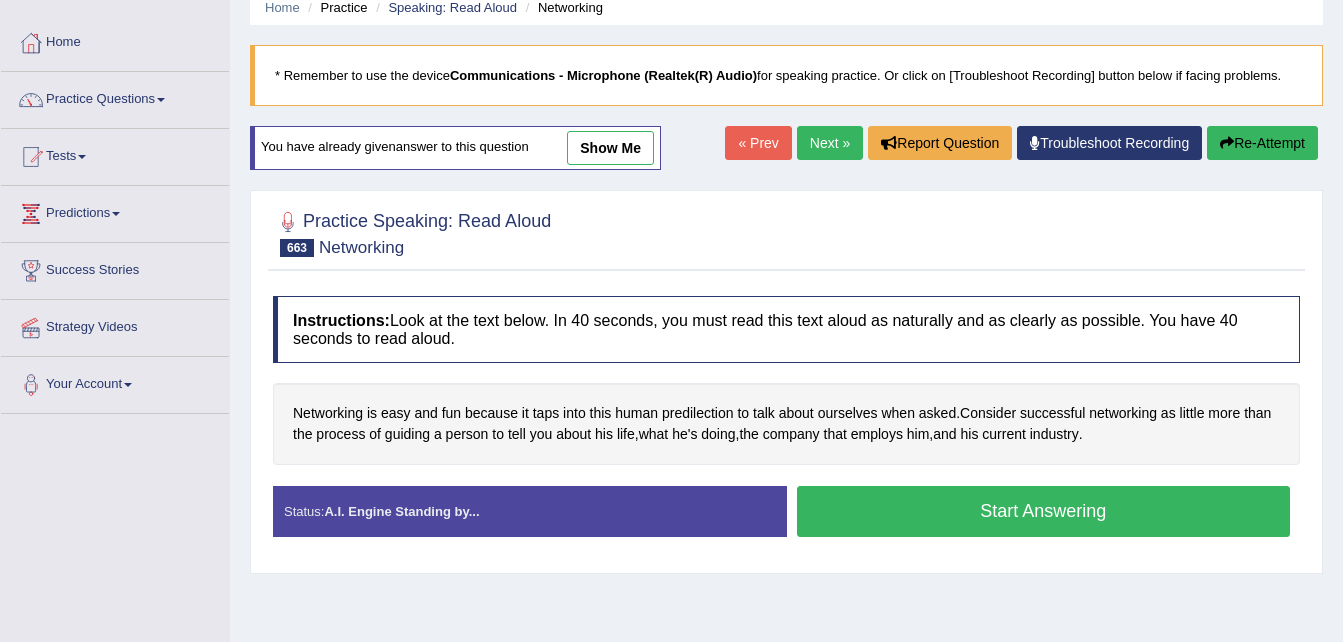 scroll, scrollTop: 0, scrollLeft: 0, axis: both 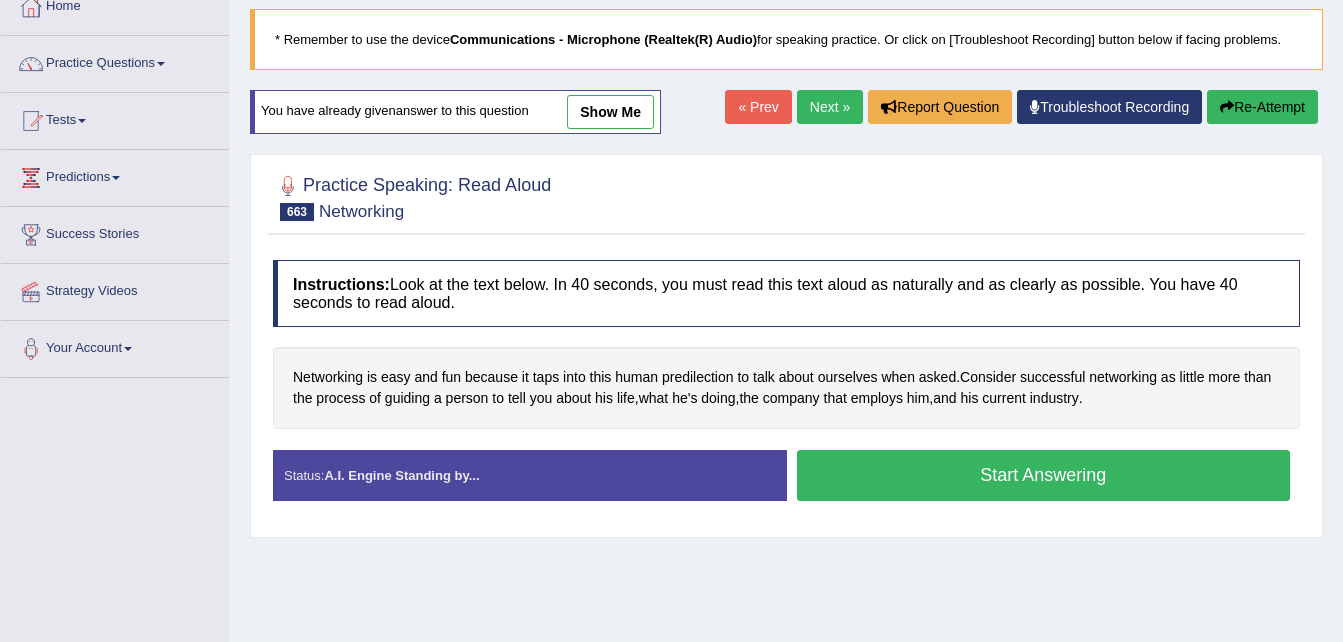 click on "Start Answering" at bounding box center (1044, 475) 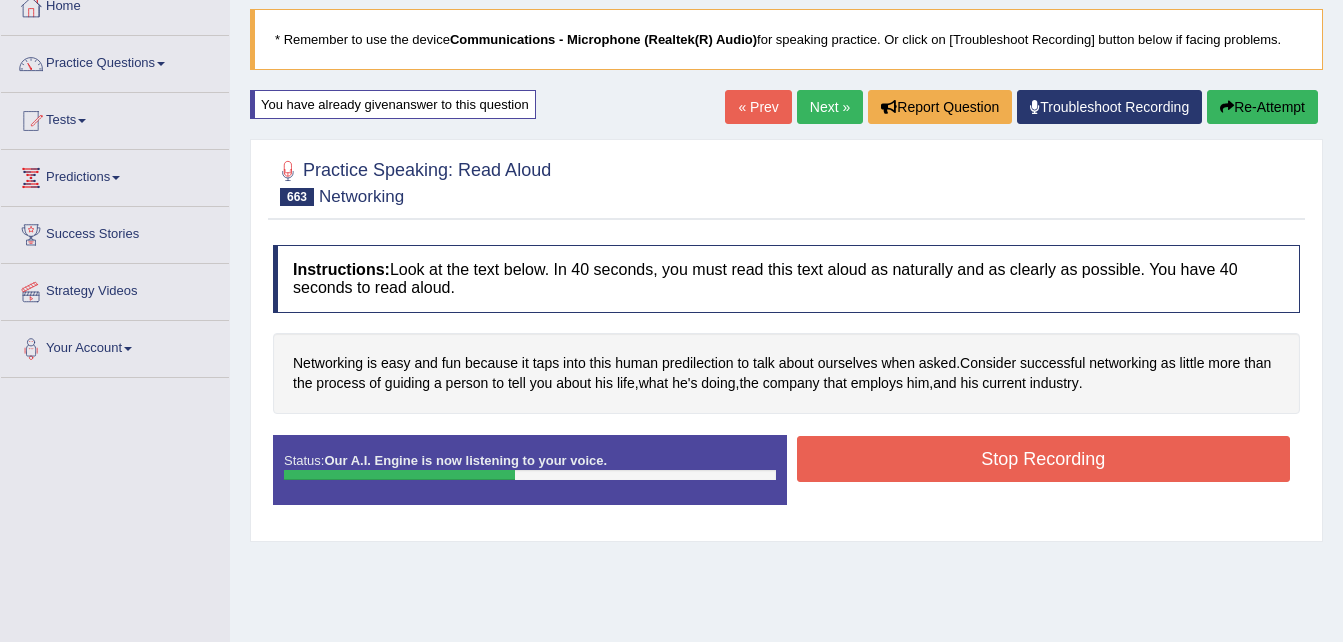 click on "Stop Recording" at bounding box center (1044, 459) 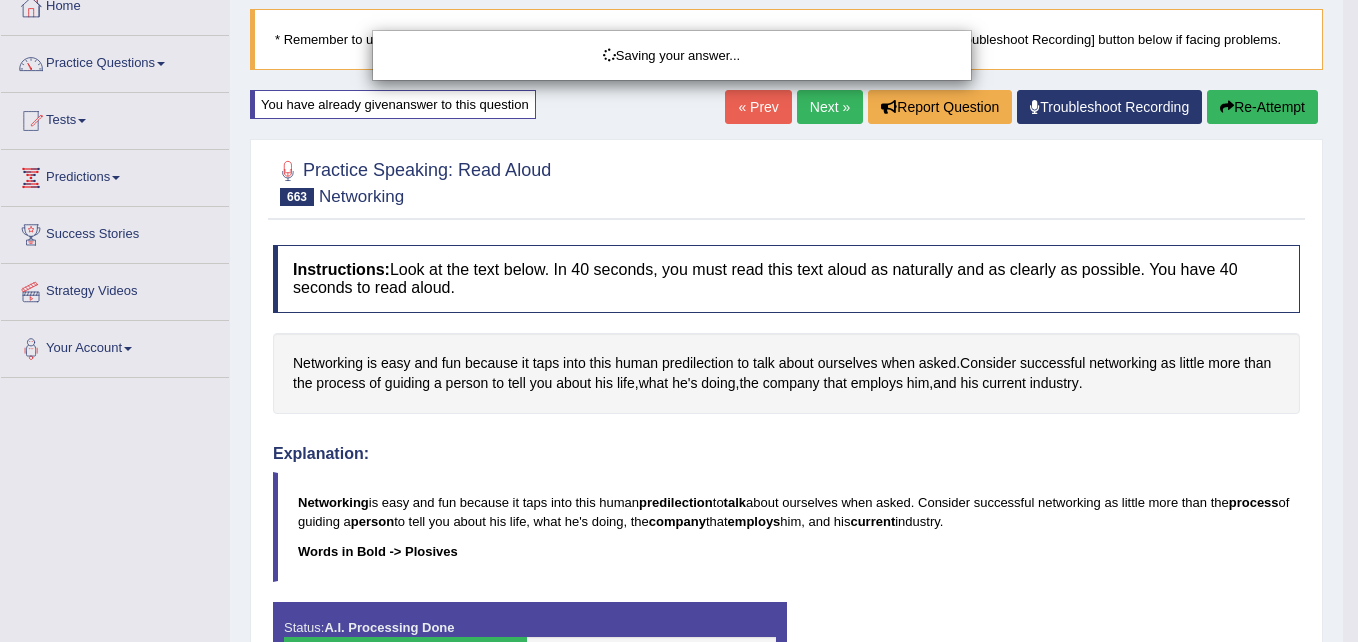 click on "Toggle navigation
Home
Practice Questions   Speaking Practice Read Aloud
Repeat Sentence
Describe Image
Re-tell Lecture
Answer Short Question
Summarize Group Discussion
Respond To A Situation
Writing Practice  Summarize Written Text
Write Essay
Reading Practice  Reading & Writing: Fill In The Blanks
Choose Multiple Answers
Re-order Paragraphs
Fill In The Blanks
Choose Single Answer
Listening Practice  Summarize Spoken Text
Highlight Incorrect Words
Highlight Correct Summary
Select Missing Word
Choose Single Answer
Choose Multiple Answers
Fill In The Blanks
Write From Dictation
Pronunciation
Tests
Take Mock Test" at bounding box center (679, 201) 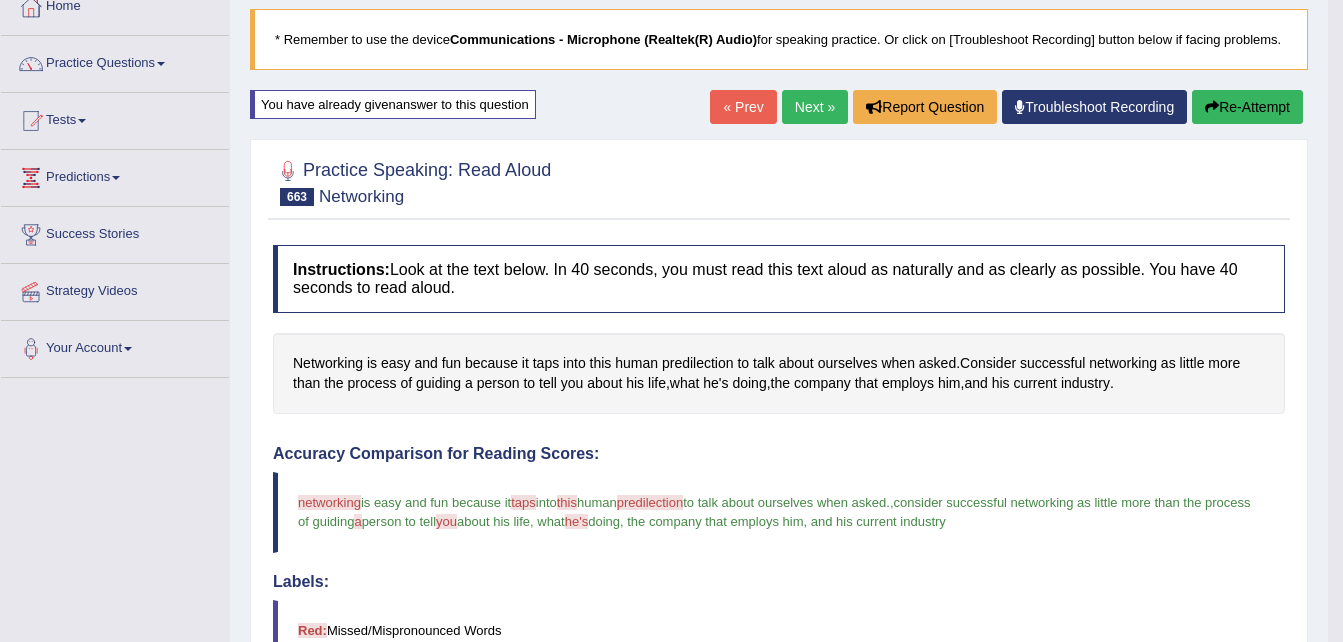scroll, scrollTop: 681, scrollLeft: 0, axis: vertical 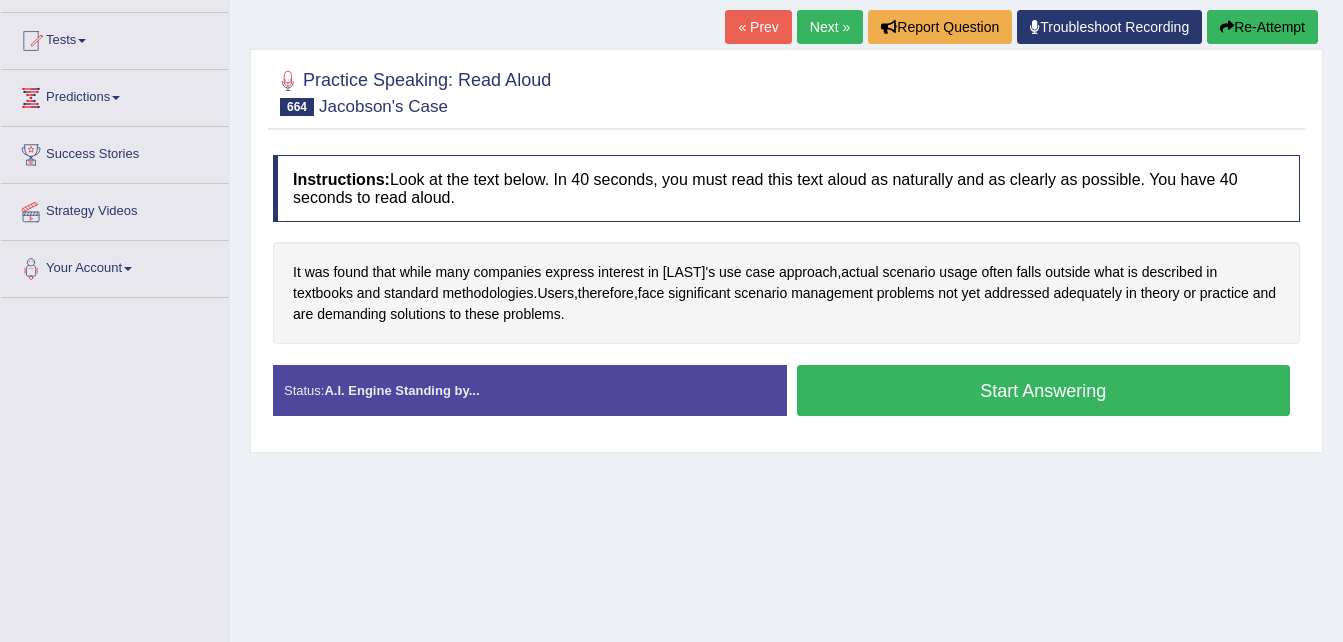 click on "Start Answering" at bounding box center (1044, 390) 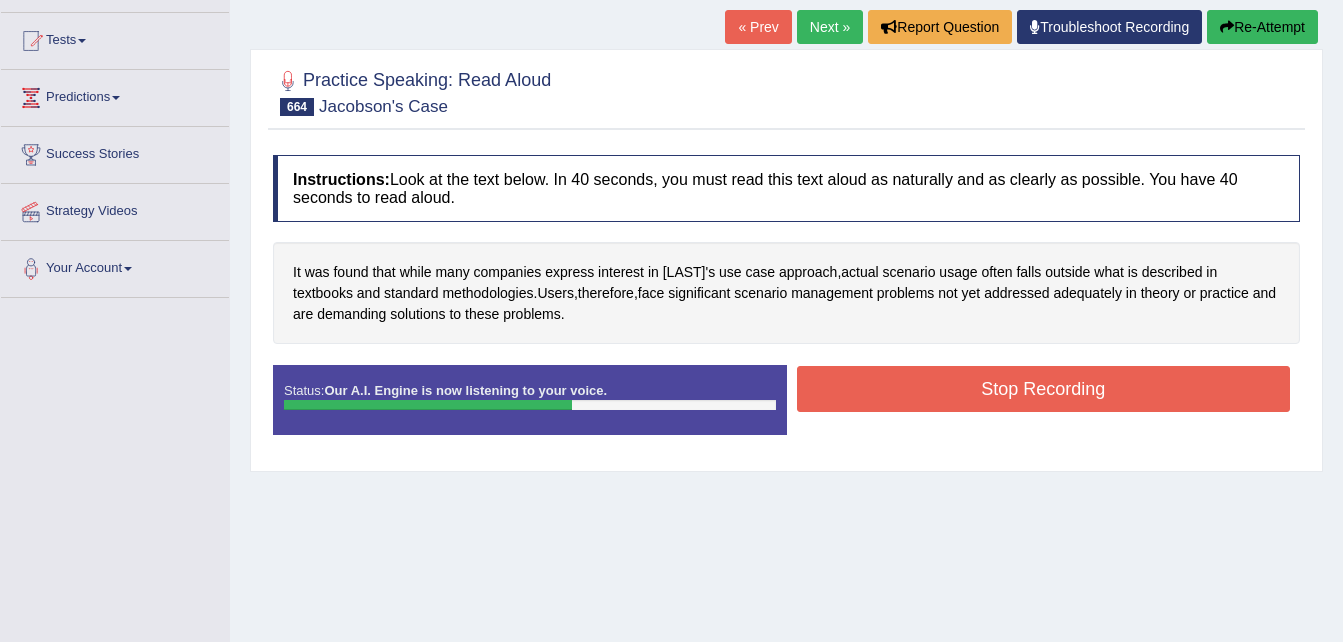 click on "Stop Recording" at bounding box center [1044, 389] 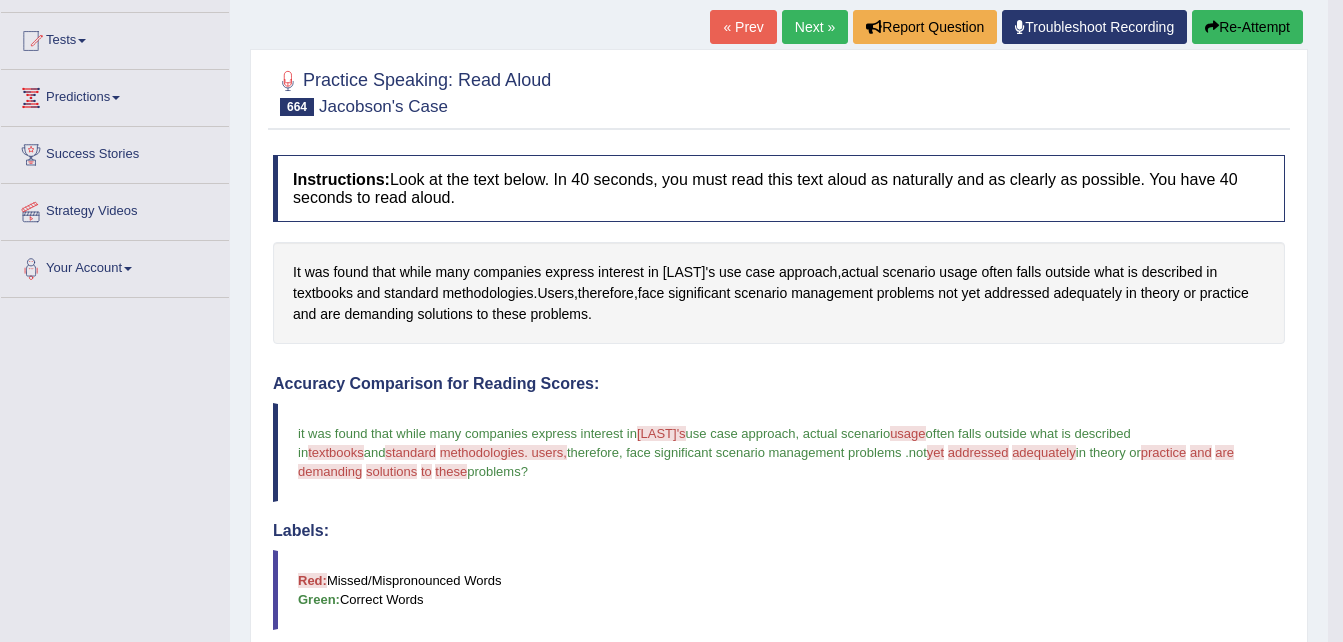 scroll, scrollTop: 761, scrollLeft: 0, axis: vertical 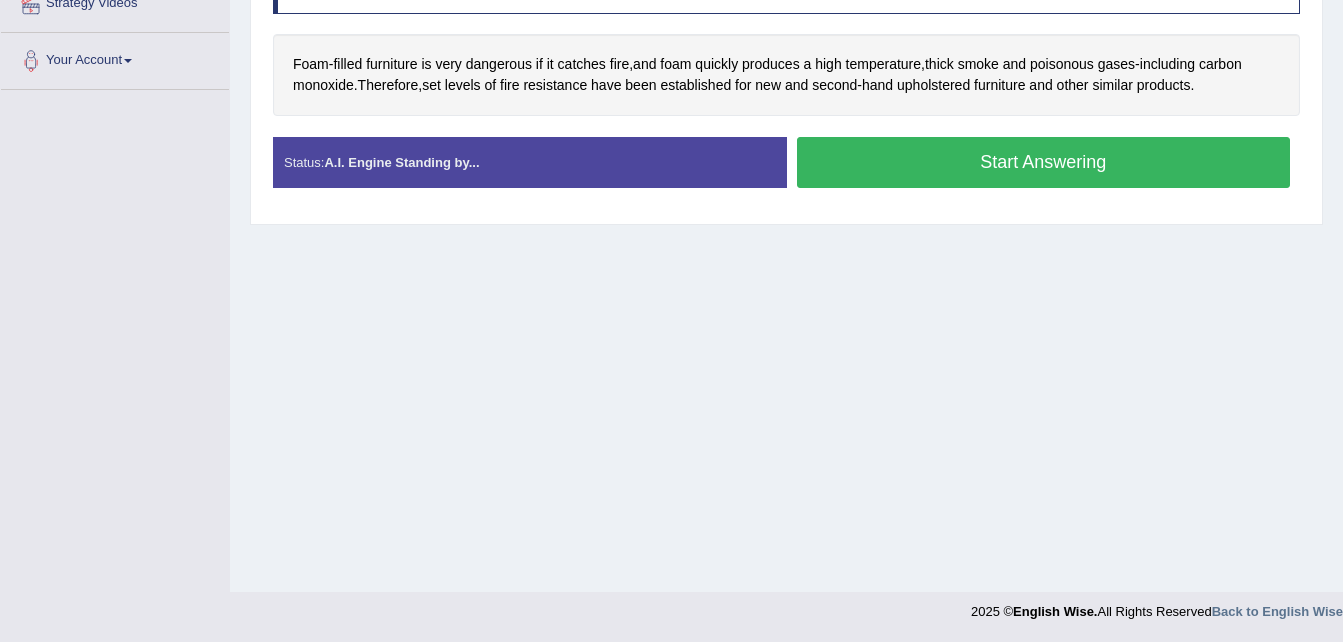 click on "Start Answering" at bounding box center (1044, 162) 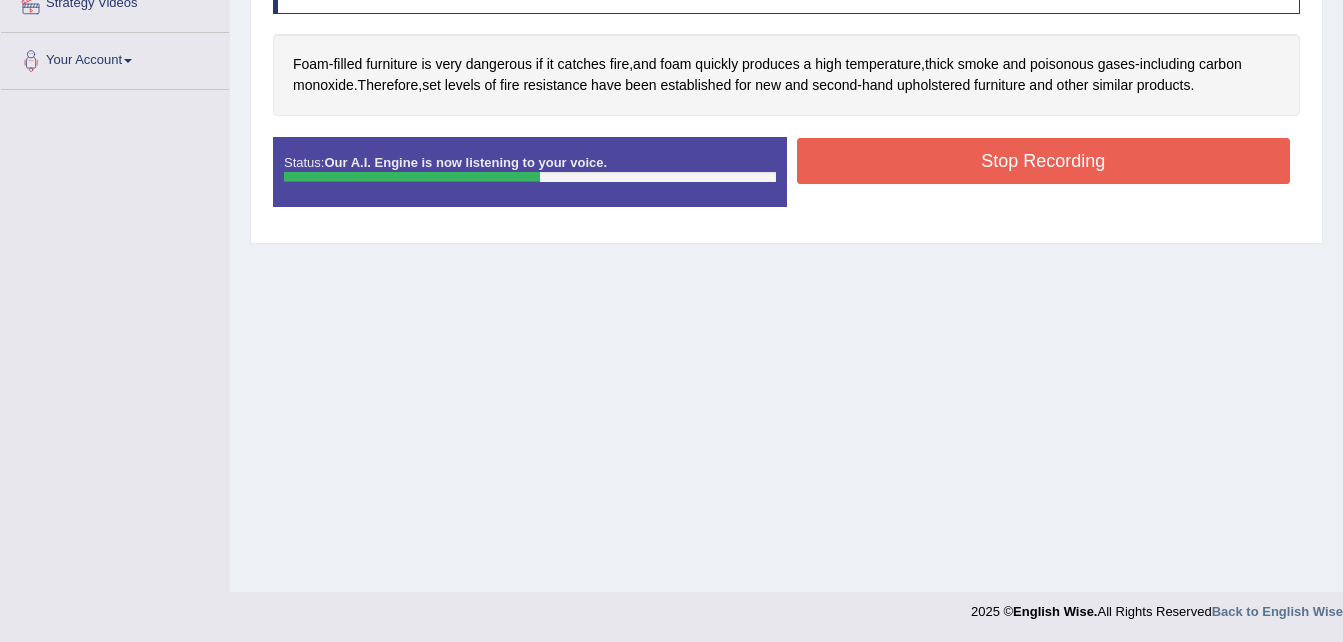 click on "Stop Recording" at bounding box center (1044, 161) 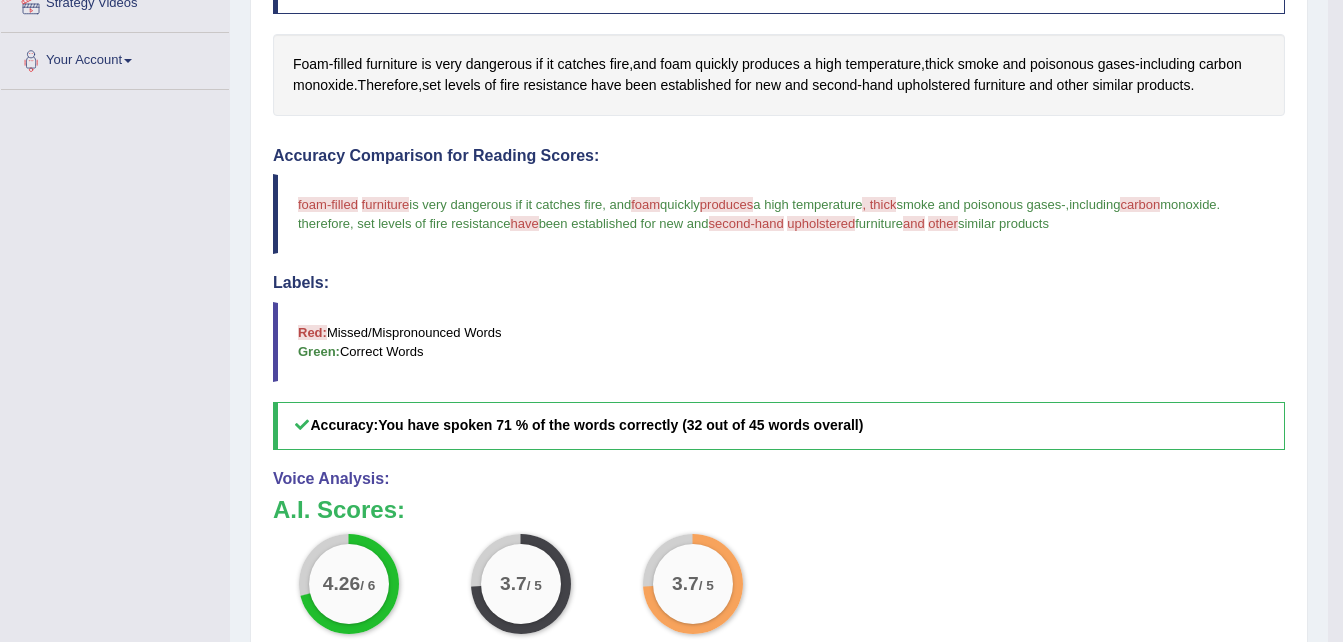 scroll, scrollTop: 11, scrollLeft: 0, axis: vertical 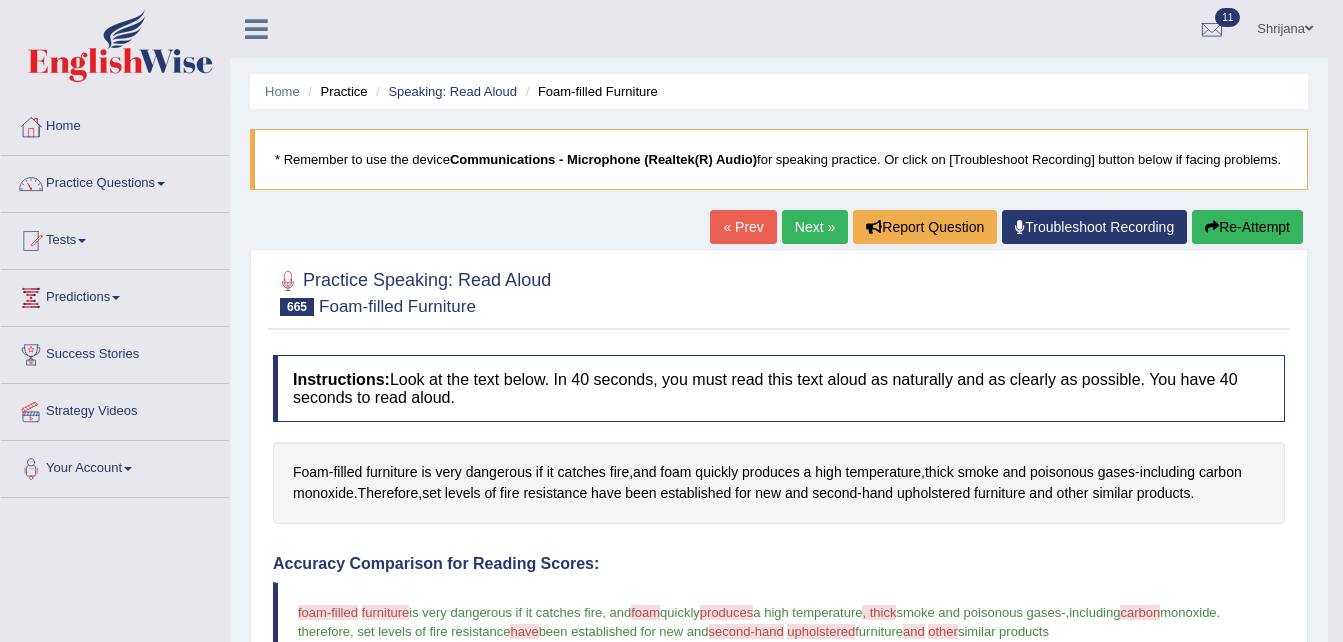 click on "Next »" at bounding box center [815, 227] 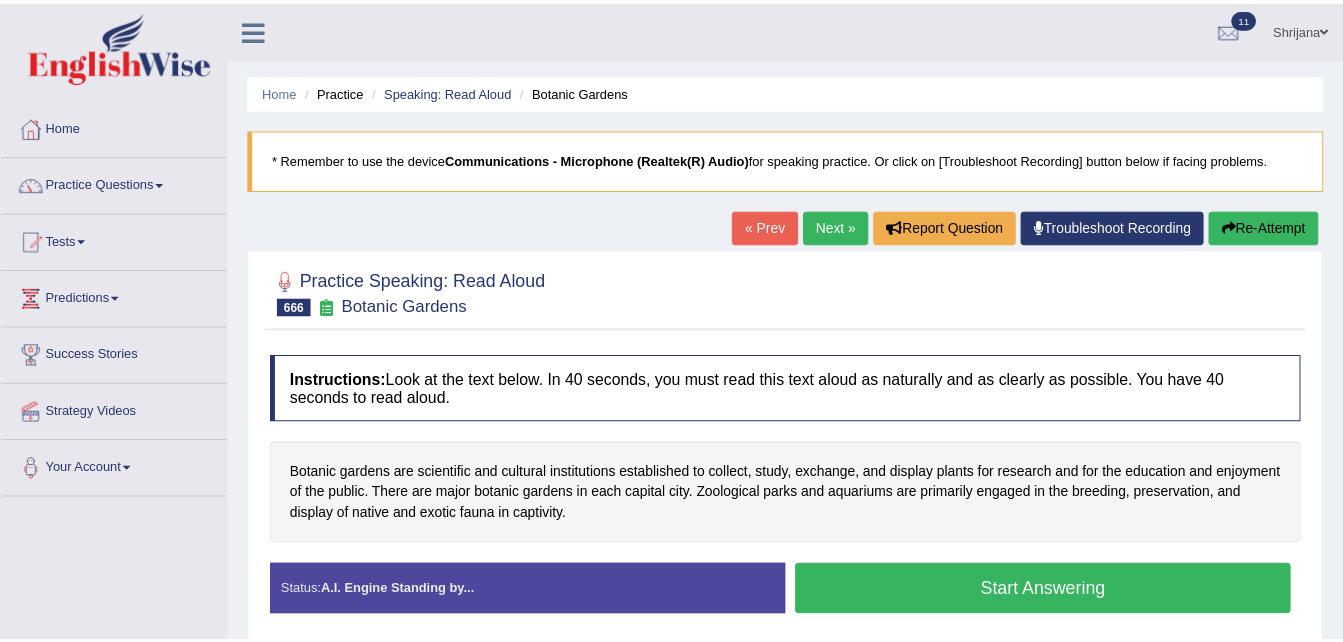 scroll, scrollTop: 0, scrollLeft: 0, axis: both 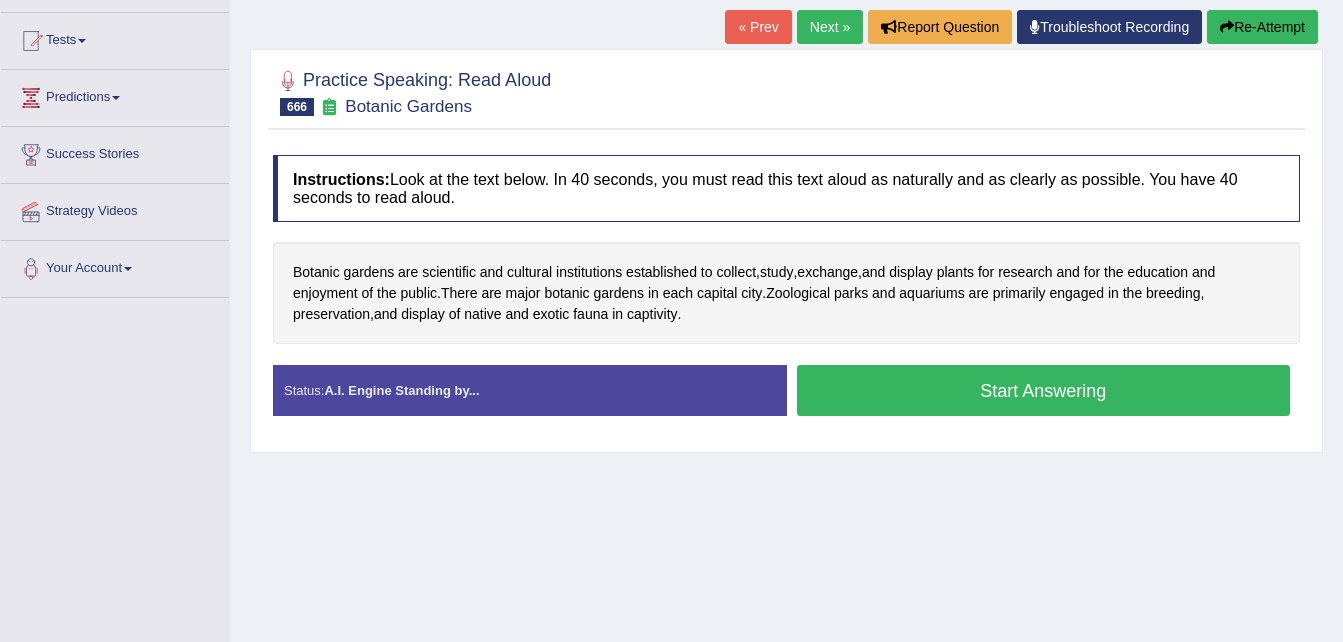 click on "Start Answering" at bounding box center [1044, 390] 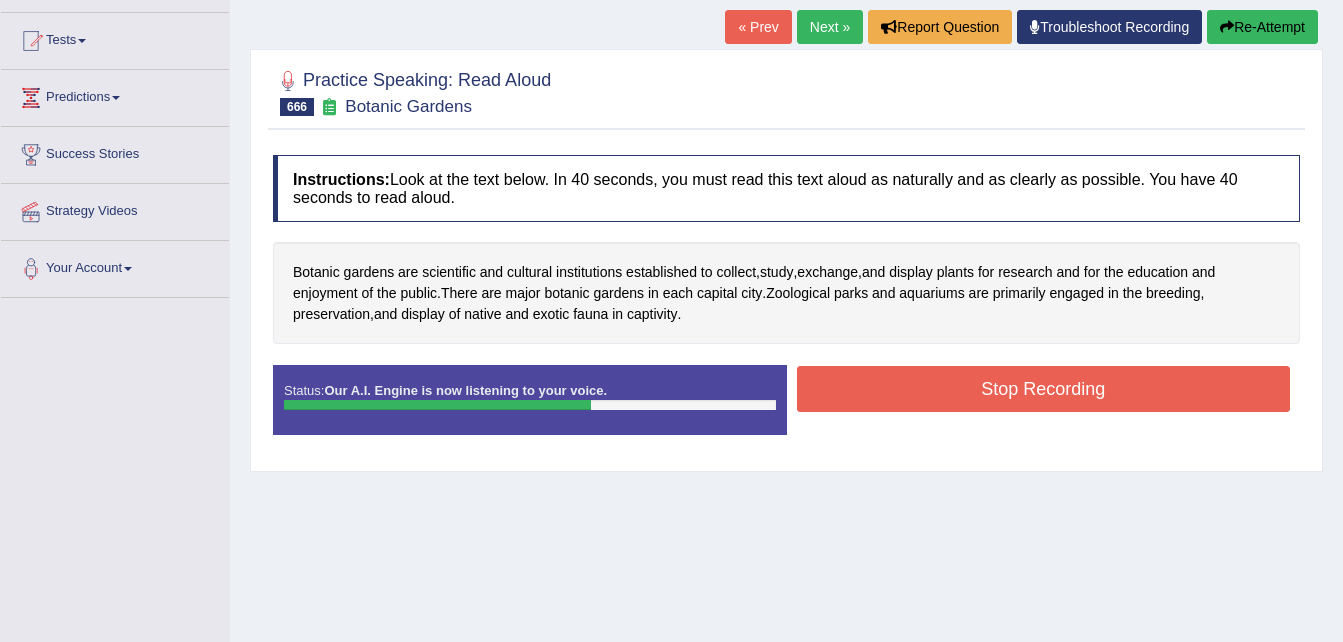 click on "Stop Recording" at bounding box center [1044, 389] 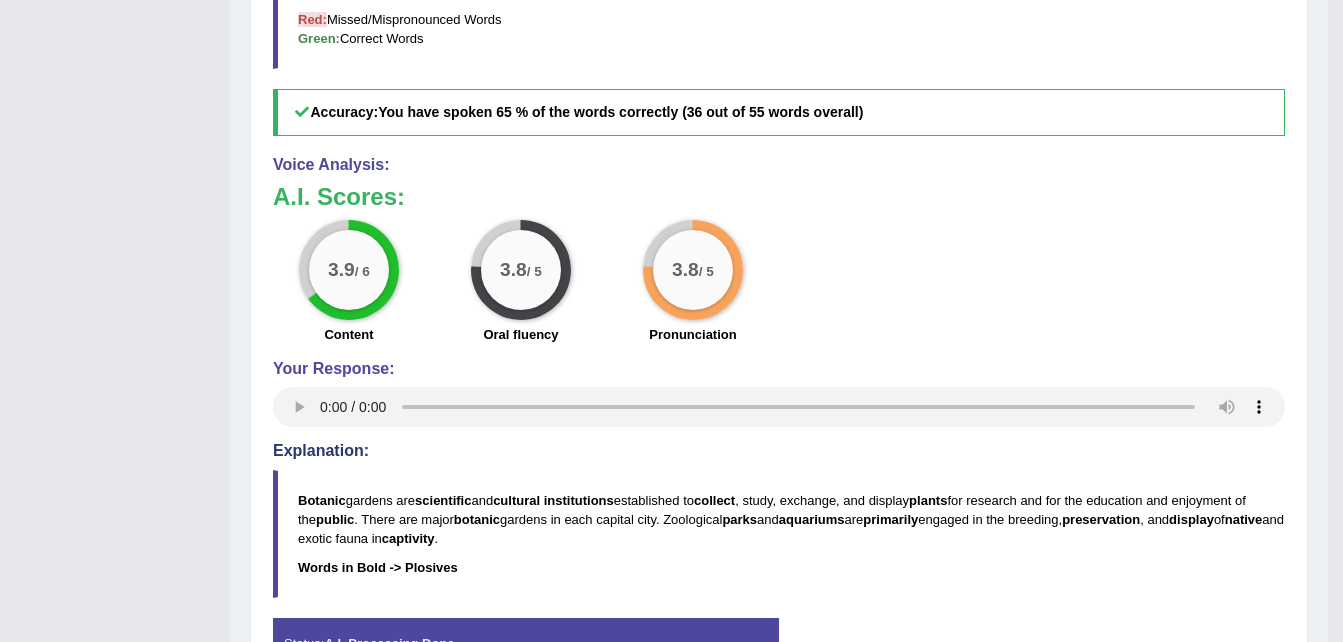 scroll, scrollTop: 200, scrollLeft: 0, axis: vertical 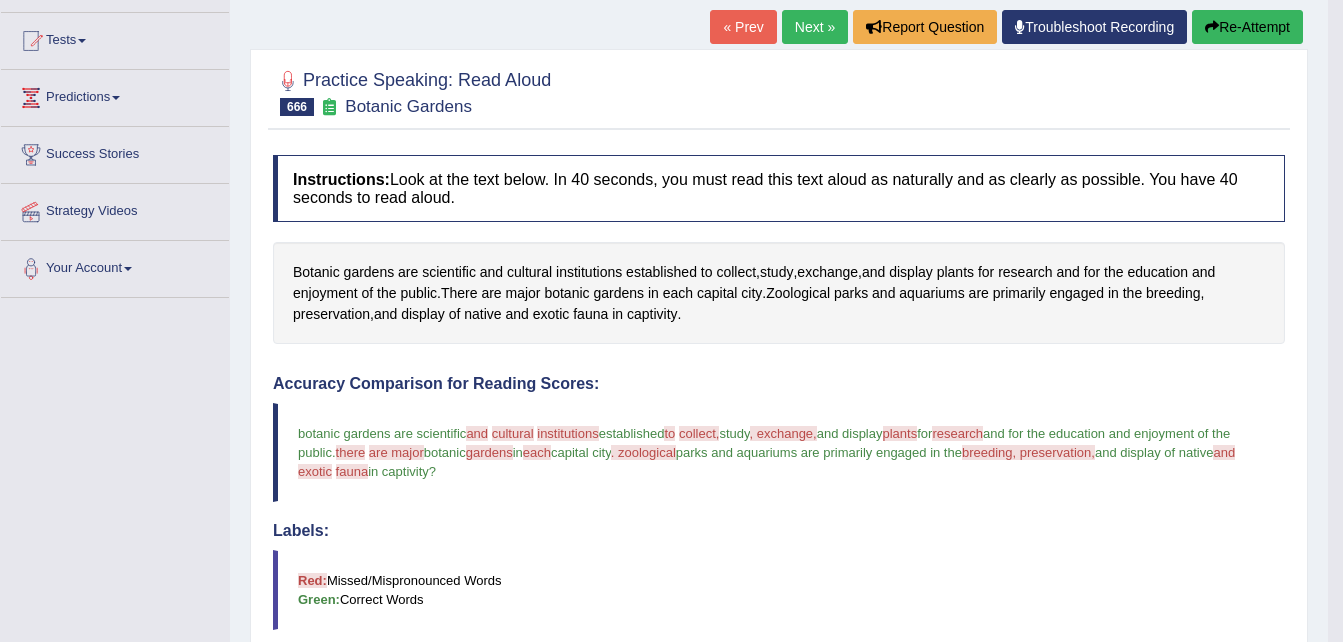 click on "Re-Attempt" at bounding box center [1247, 27] 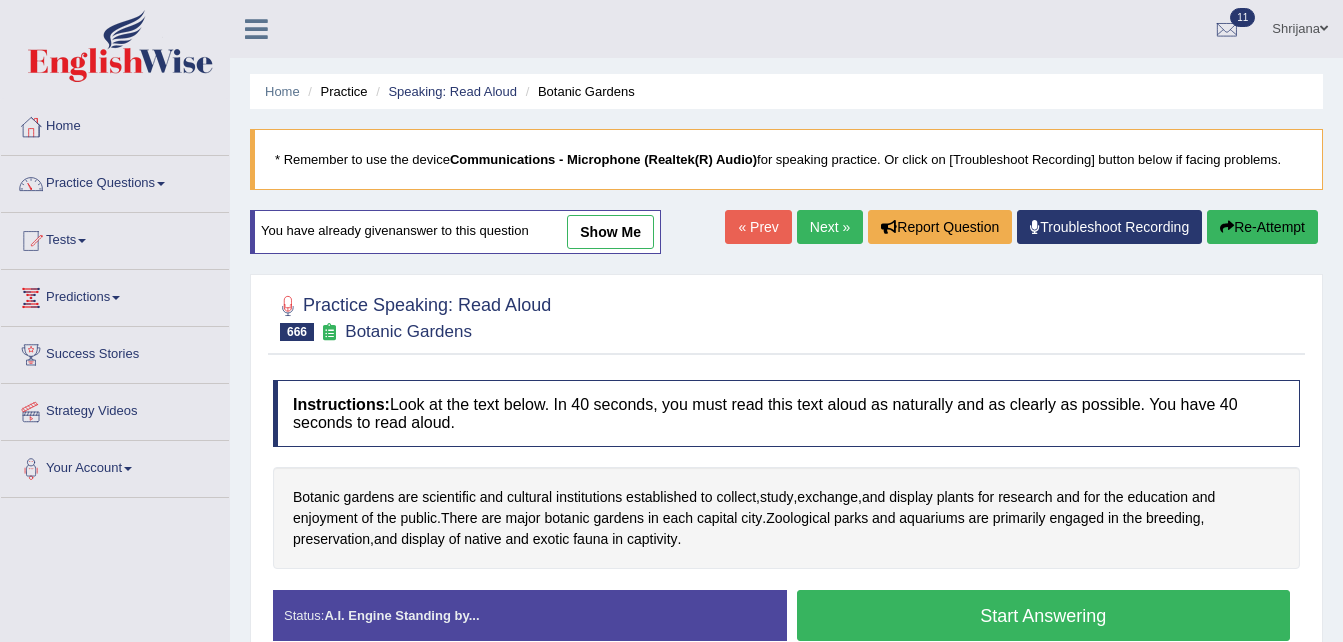 scroll, scrollTop: 200, scrollLeft: 0, axis: vertical 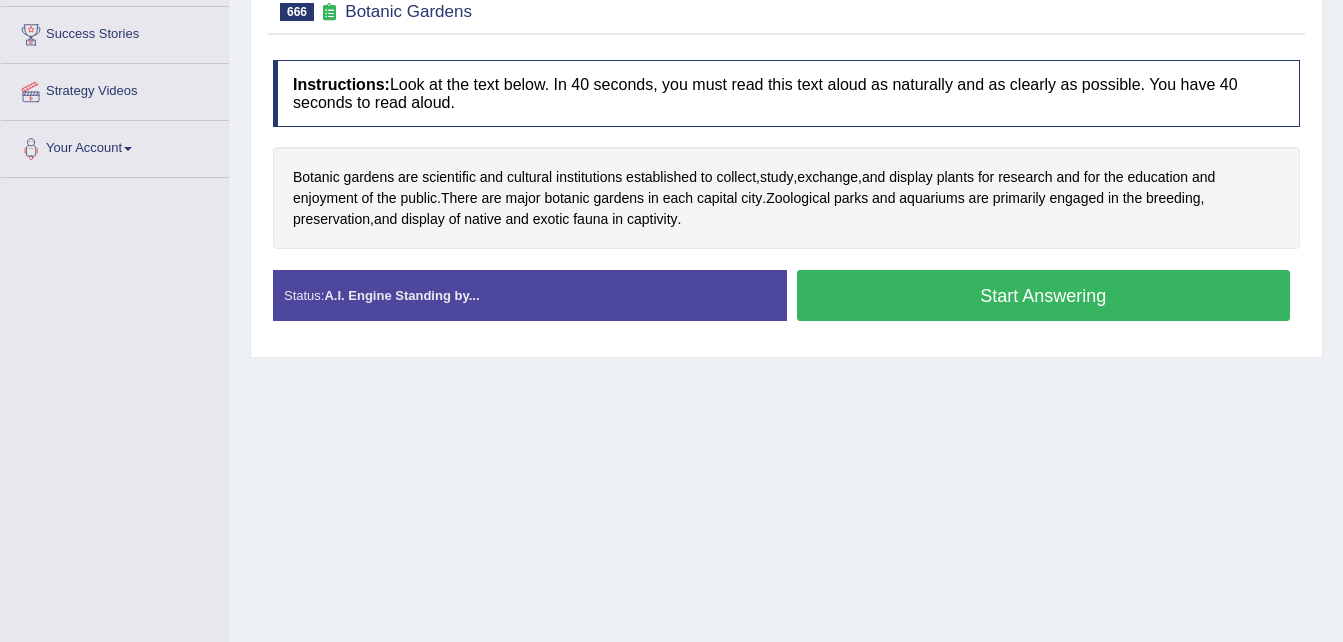 click on "Start Answering" at bounding box center [1044, 295] 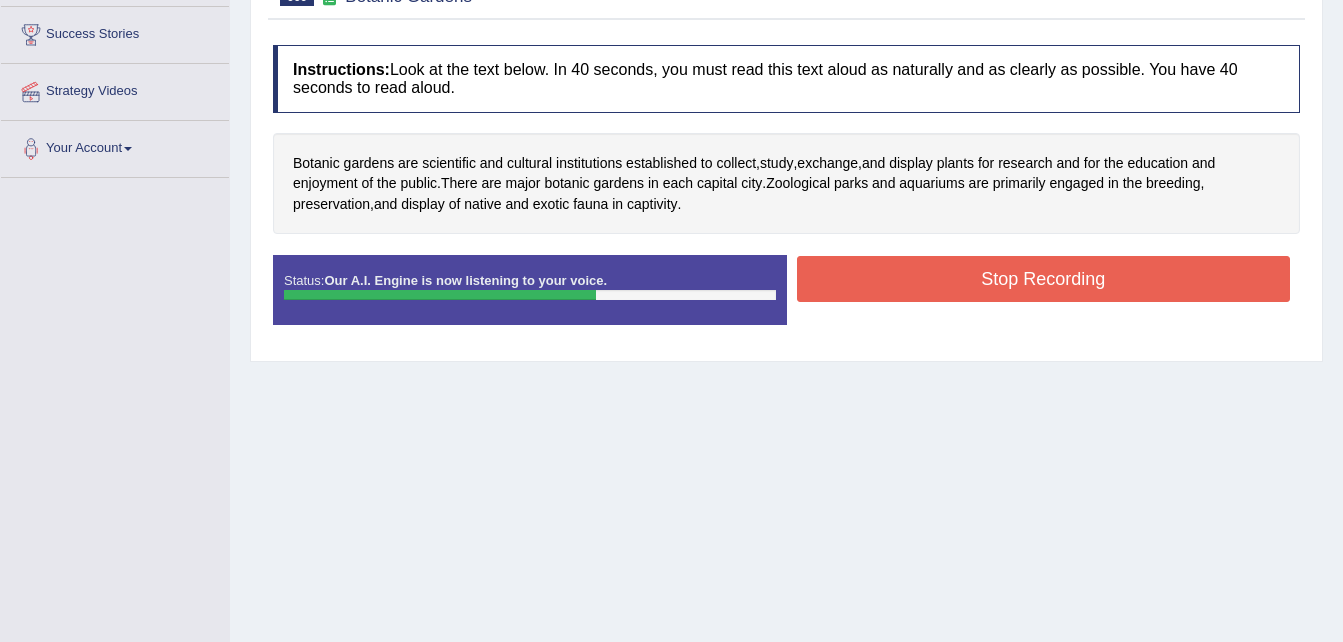 click on "Stop Recording" at bounding box center [1044, 279] 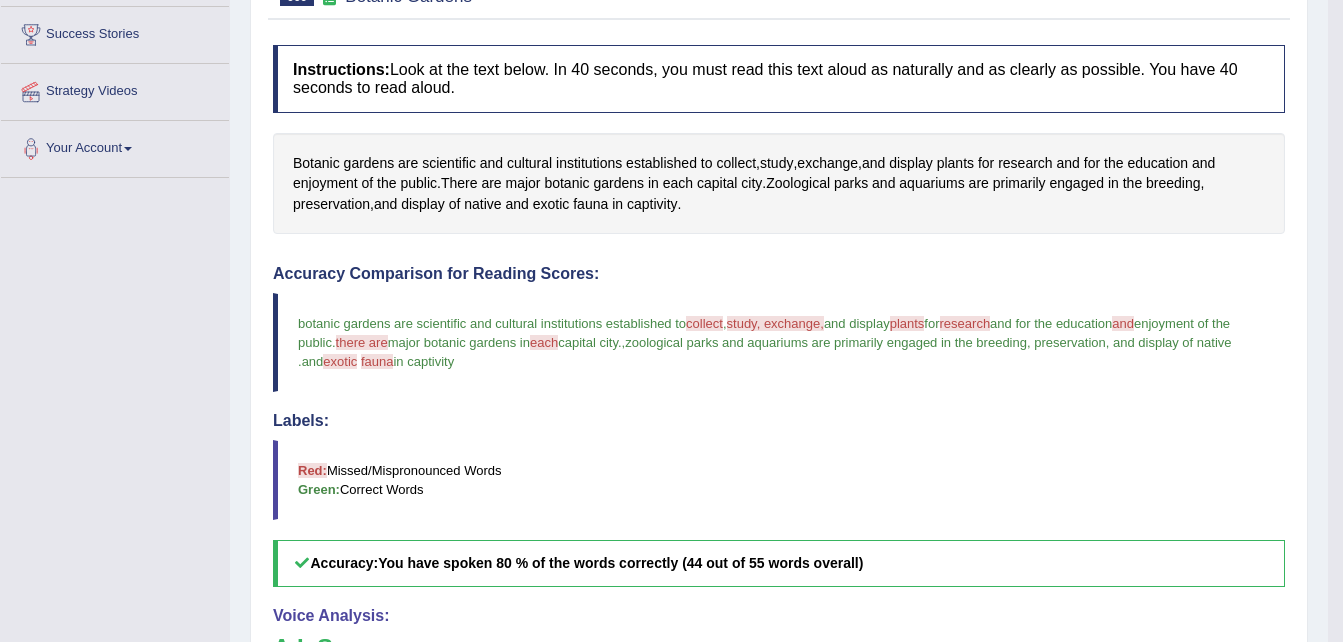 scroll, scrollTop: 881, scrollLeft: 0, axis: vertical 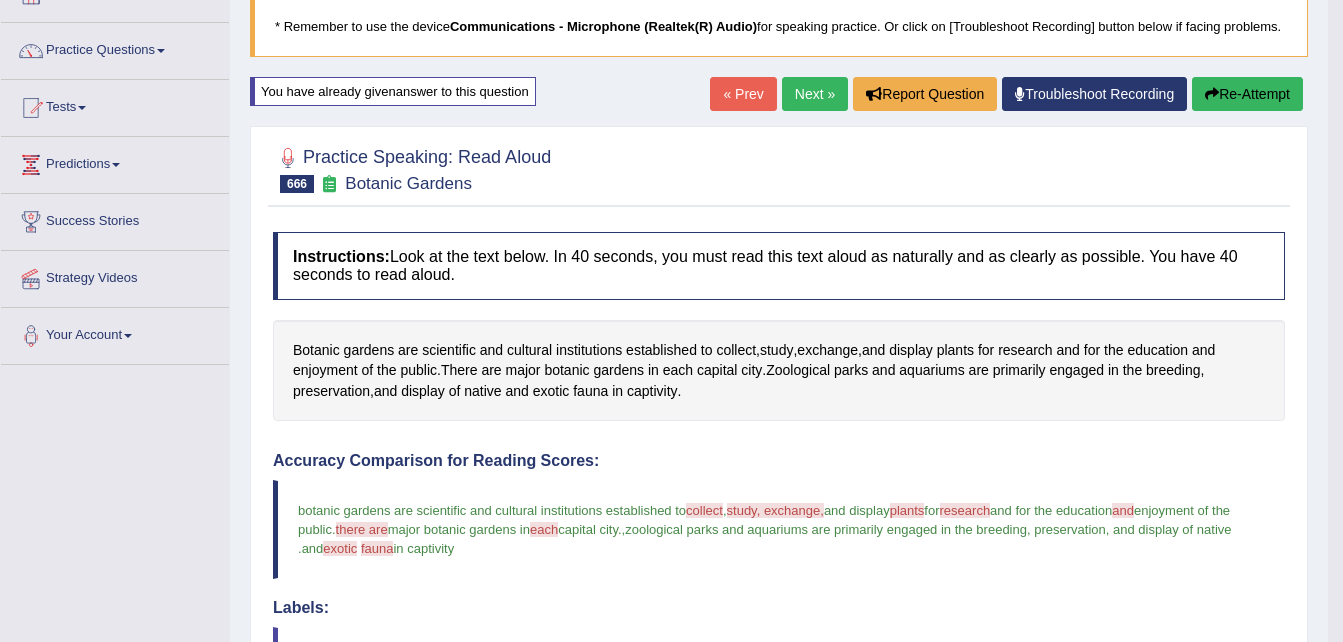 click on "Next »" at bounding box center [815, 94] 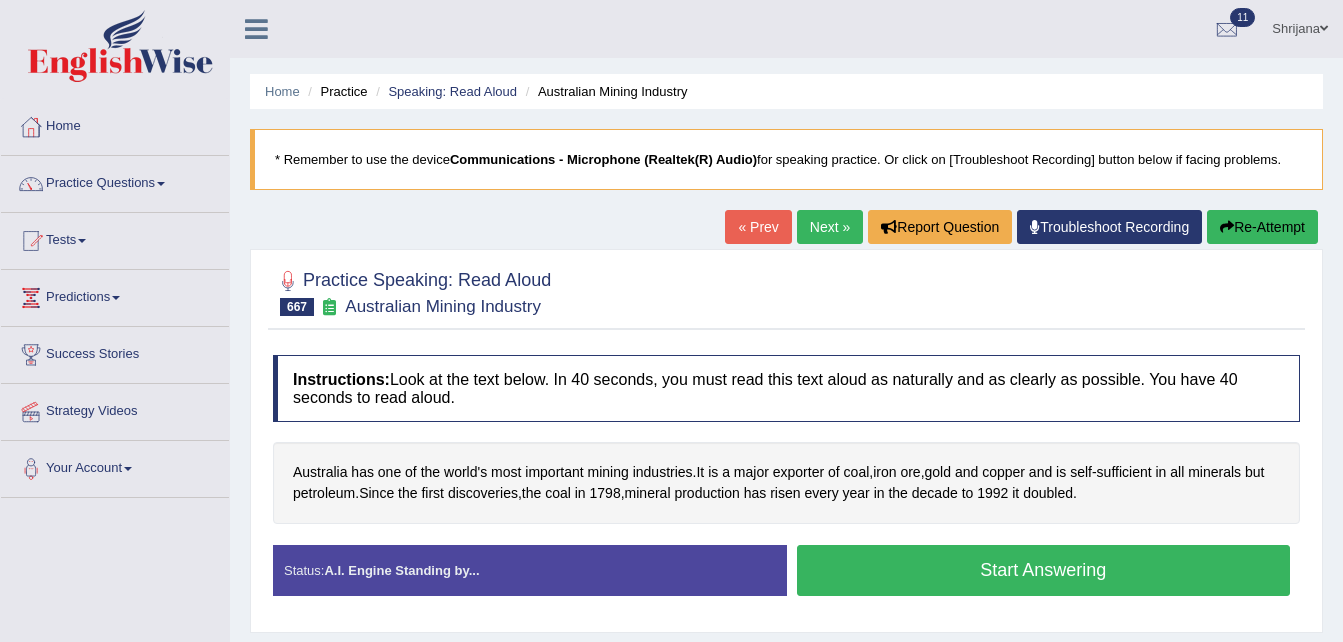scroll, scrollTop: 0, scrollLeft: 0, axis: both 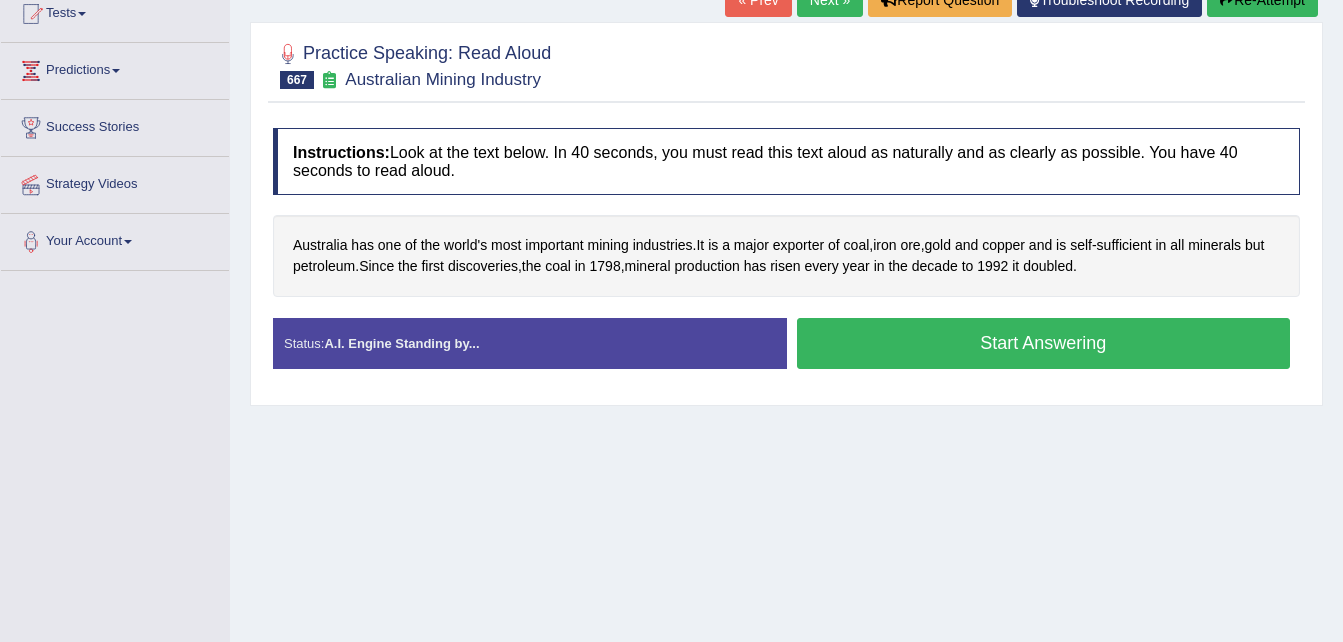 click on "Home
Practice
Speaking: Read Aloud
Australian Mining Industry
* Remember to use the device  Communications - Microphone (Realtek(R) Audio)  for speaking practice. Or click on [Troubleshoot Recording] button below if facing problems.
« Prev Next »  Report Question  Troubleshoot Recording  Re-Attempt
Practice Speaking: Read Aloud
667
Australian Mining Industry
Instructions:  Look at the text below. In 40 seconds, you must read this text aloud as naturally and as clearly as possible. You have 40 seconds to read aloud.
Australia   has   one   of   the   world's   most   important   mining   industries .  It   is   a   major   exporter   of   coal ,  iron   ore ,  gold   and   copper   and   is   self - sufficient   in   all   minerals   but   petroleum .  Since   the   first   discoveries ,  the   coal   in   1798" at bounding box center [786, 273] 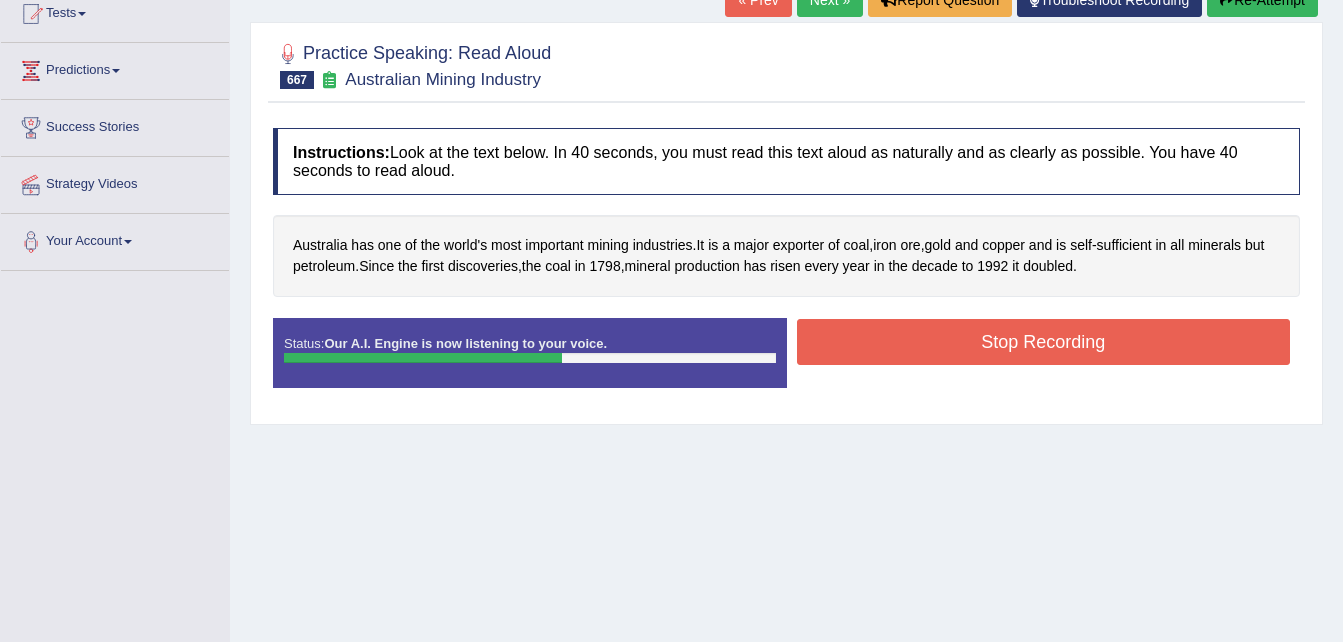 click on "Stop Recording" at bounding box center [1044, 342] 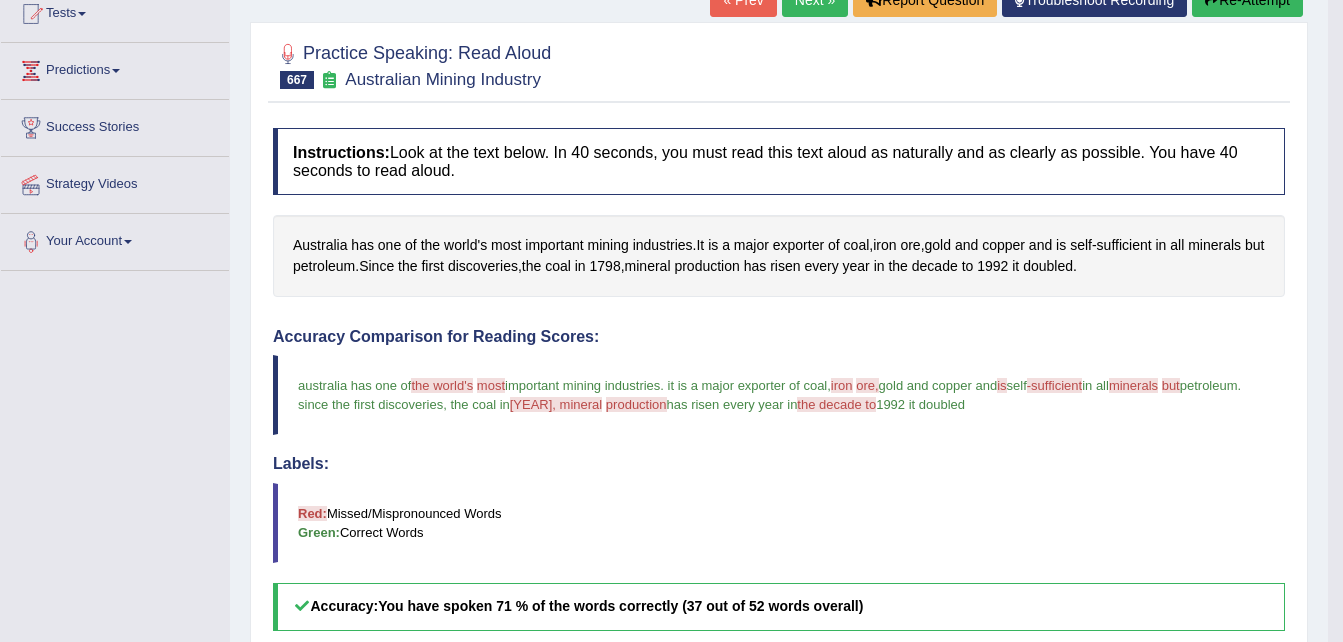scroll, scrollTop: 788, scrollLeft: 0, axis: vertical 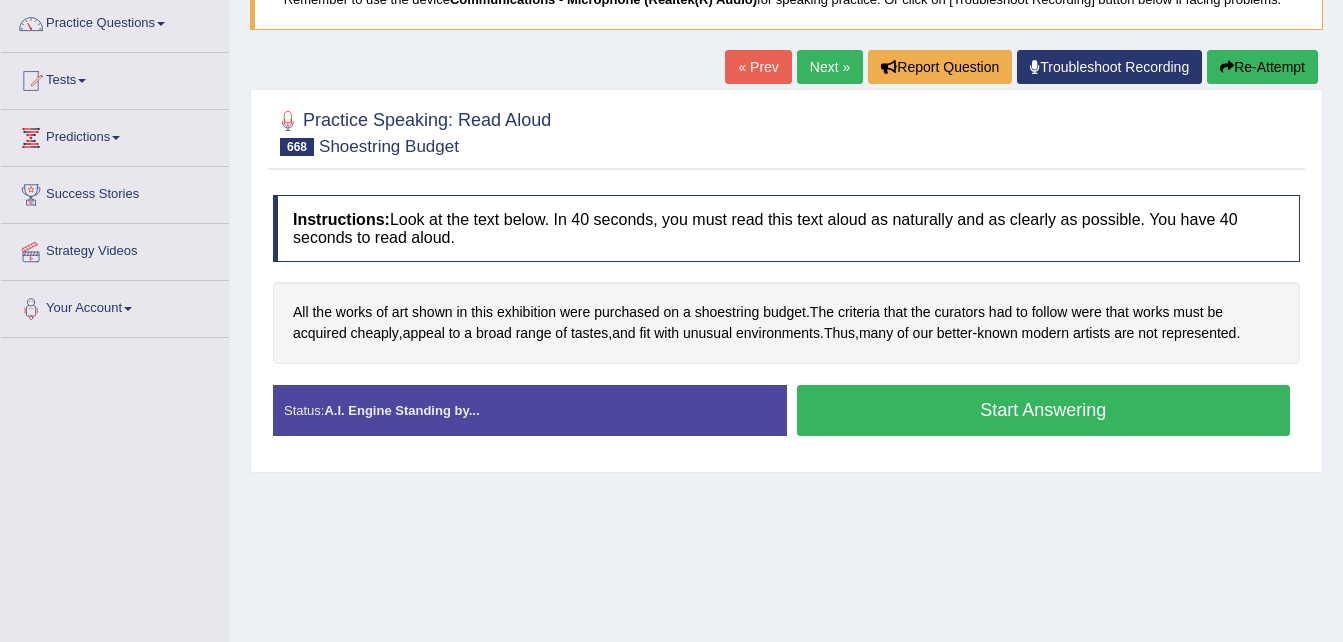 click on "Home
Practice
Speaking: Read Aloud
Shoestring Budget
* Remember to use the device  Communications - Microphone (Realtek(R) Audio)  for speaking practice. Or click on [Troubleshoot Recording] button below if facing problems.
« Prev Next »  Report Question  Troubleshoot Recording  Re-Attempt
Practice Speaking: Read Aloud
668
Shoestring Budget
Instructions:  Look at the text below. In 40 seconds, you must read this text aloud as naturally and as clearly as possible. You have 40 seconds to read aloud.
All   the   works   of   art   shown   in   this   exhibition   were   purchased   on   a   shoestring   budget .  The   criteria   that   the   curators   had   to   follow   were   that   works   must   be   acquired   cheaply ,  appeal   to   a   broad   range   of   tastes ,  and   fit   with   unusual   .  Thus ," at bounding box center (786, 340) 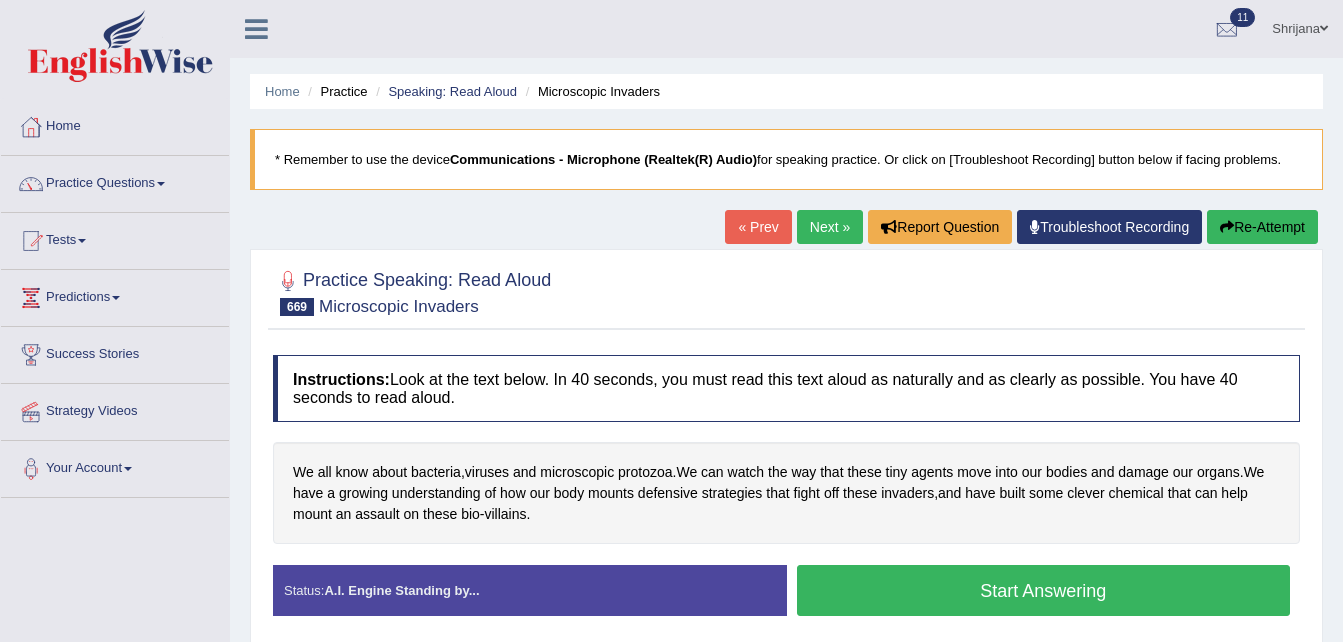 scroll, scrollTop: 0, scrollLeft: 0, axis: both 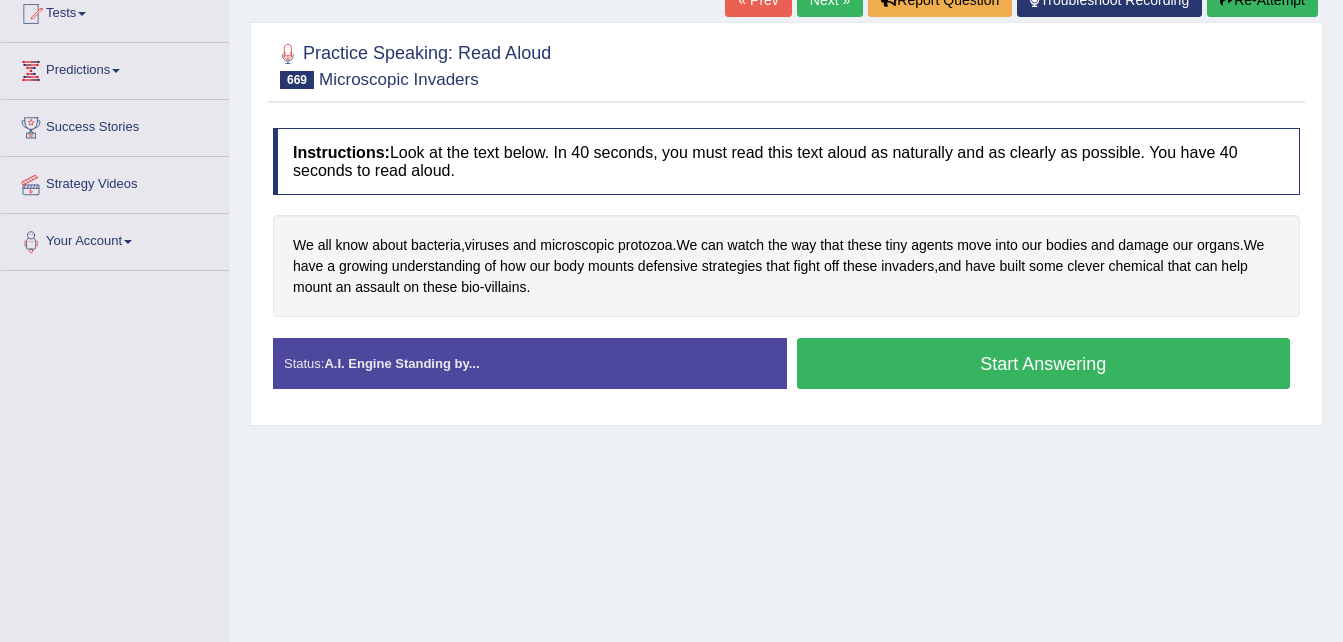 click on "Start Answering" at bounding box center (1044, 363) 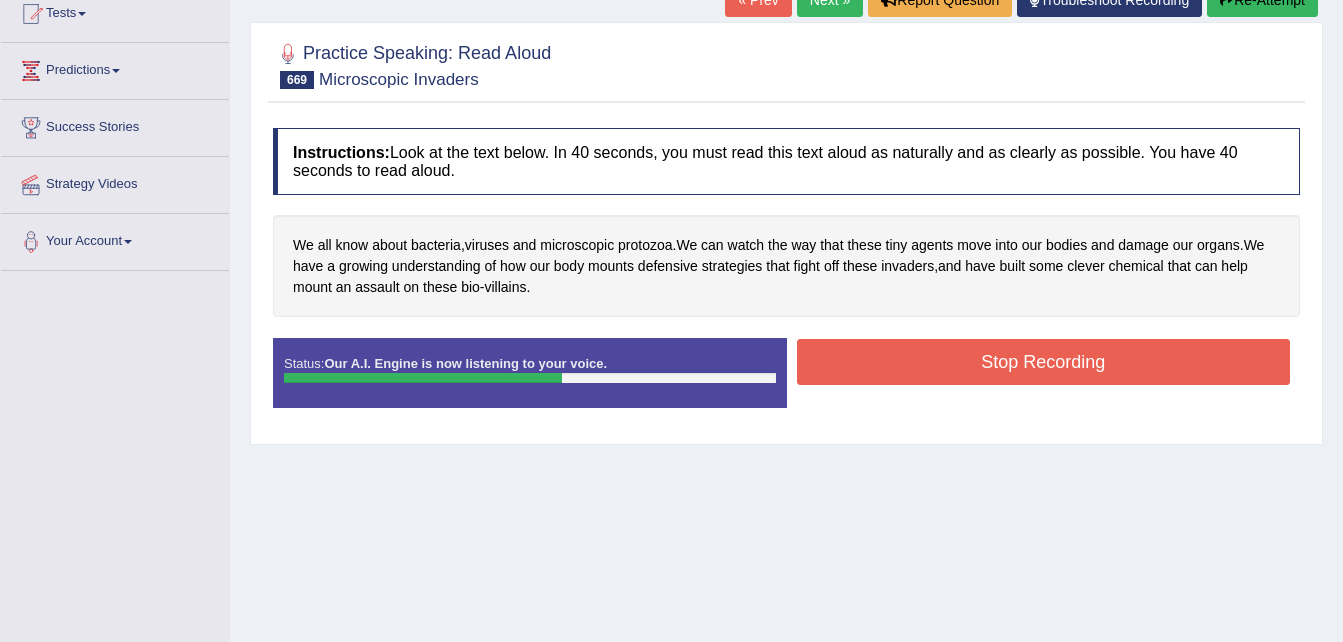click on "Stop Recording" at bounding box center [1044, 362] 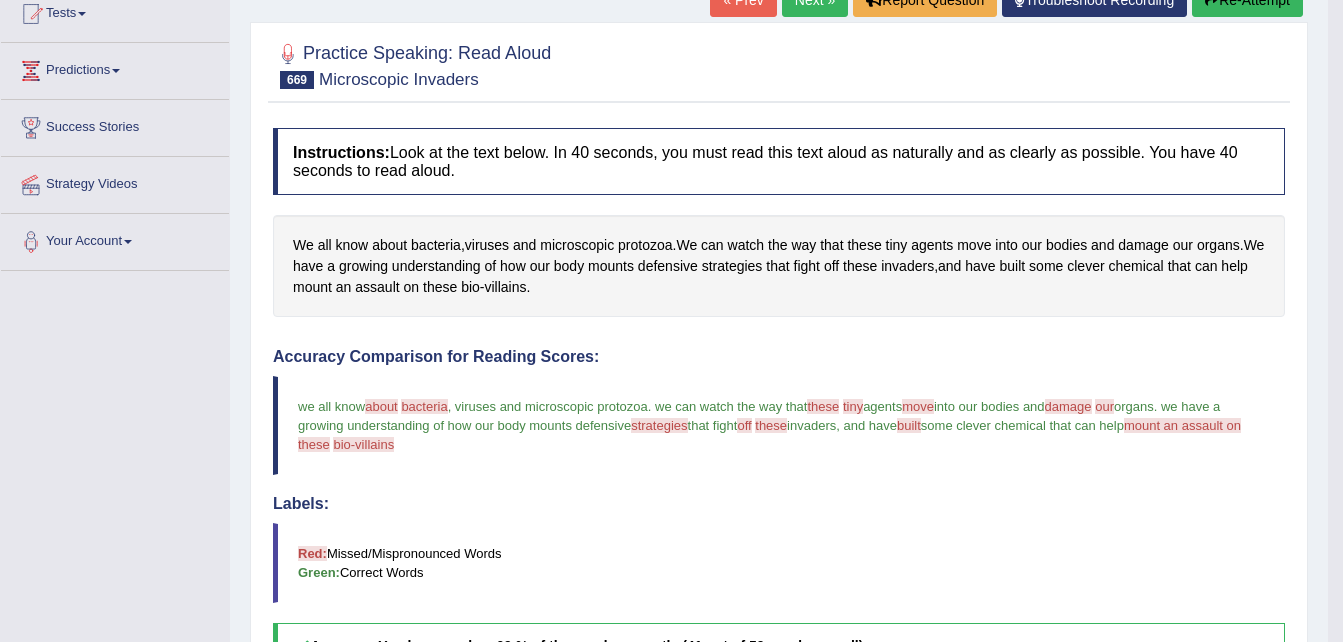 scroll, scrollTop: 788, scrollLeft: 0, axis: vertical 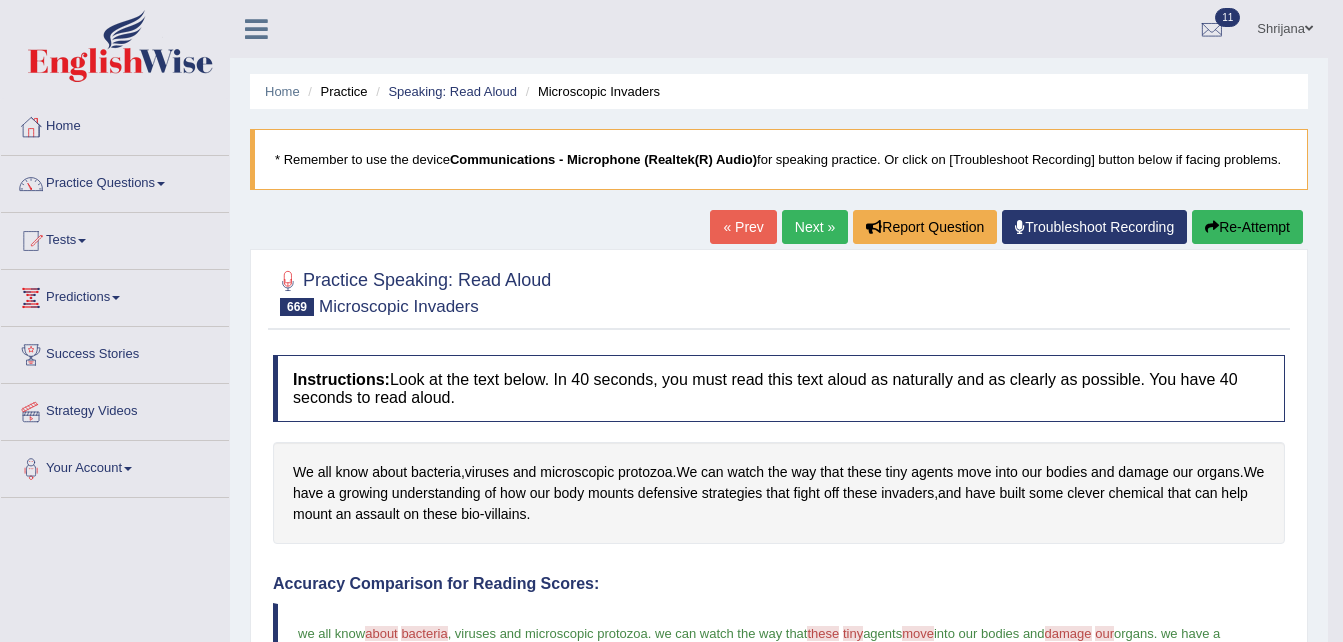 click on "Next »" at bounding box center [815, 227] 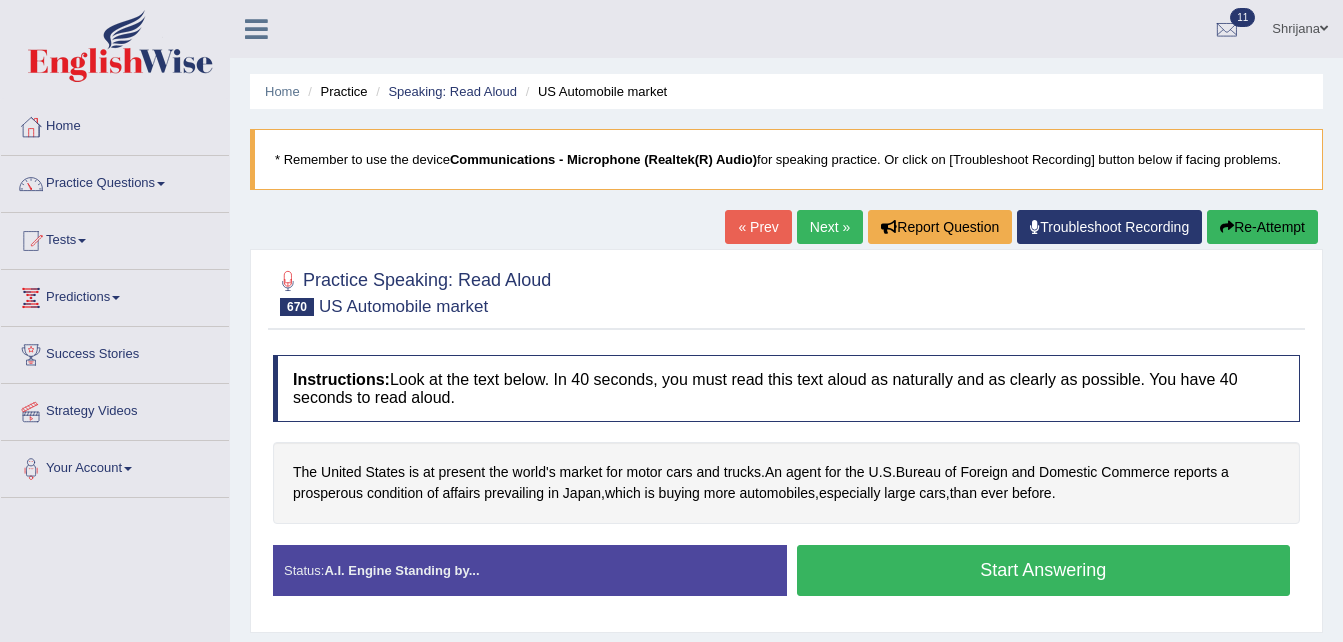 scroll, scrollTop: 0, scrollLeft: 0, axis: both 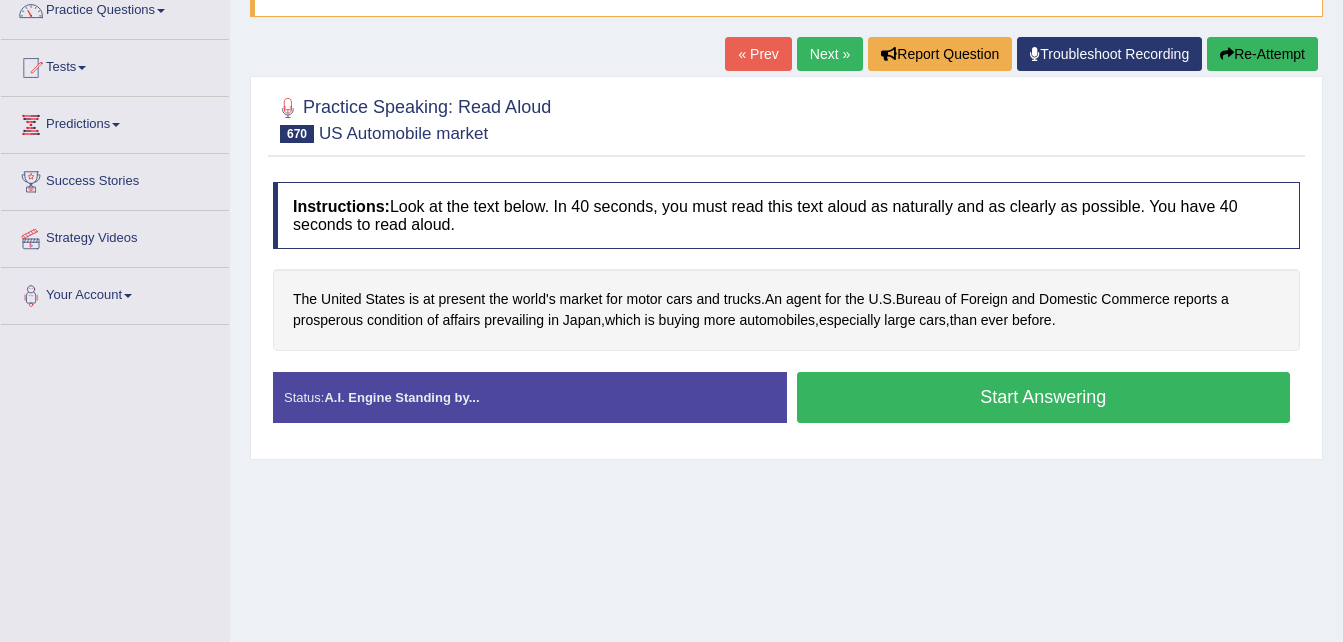 click on "Start Answering" at bounding box center [1044, 397] 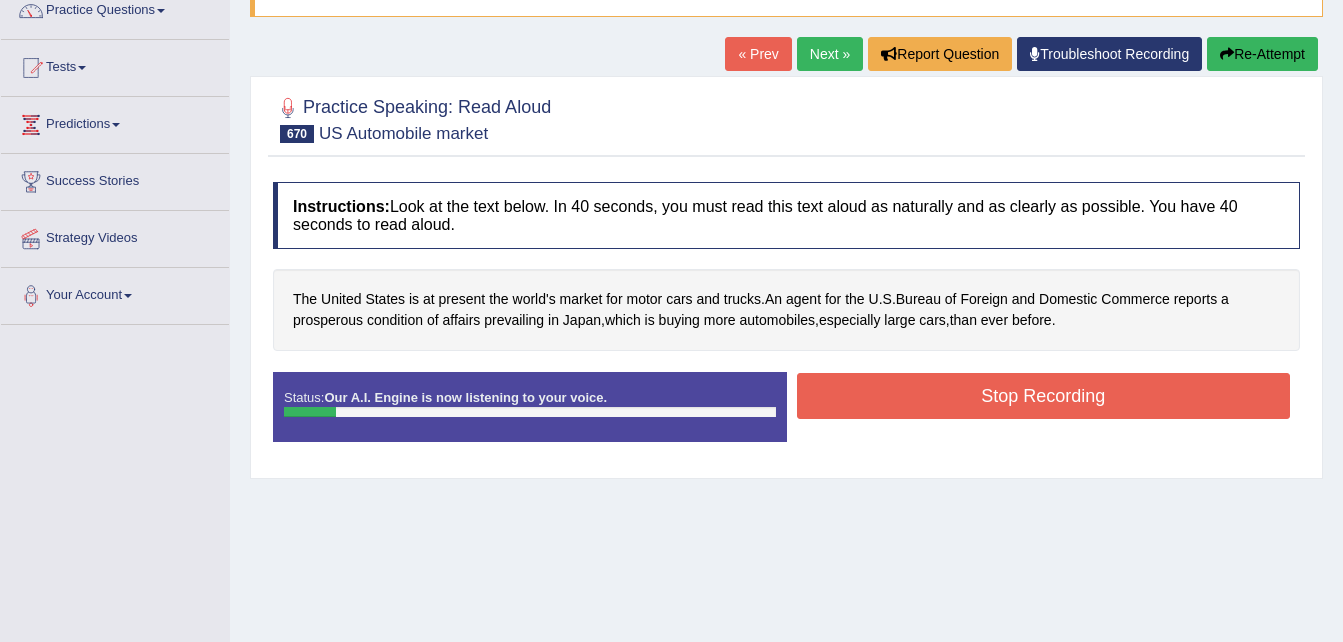 click on "Re-Attempt" at bounding box center [1262, 54] 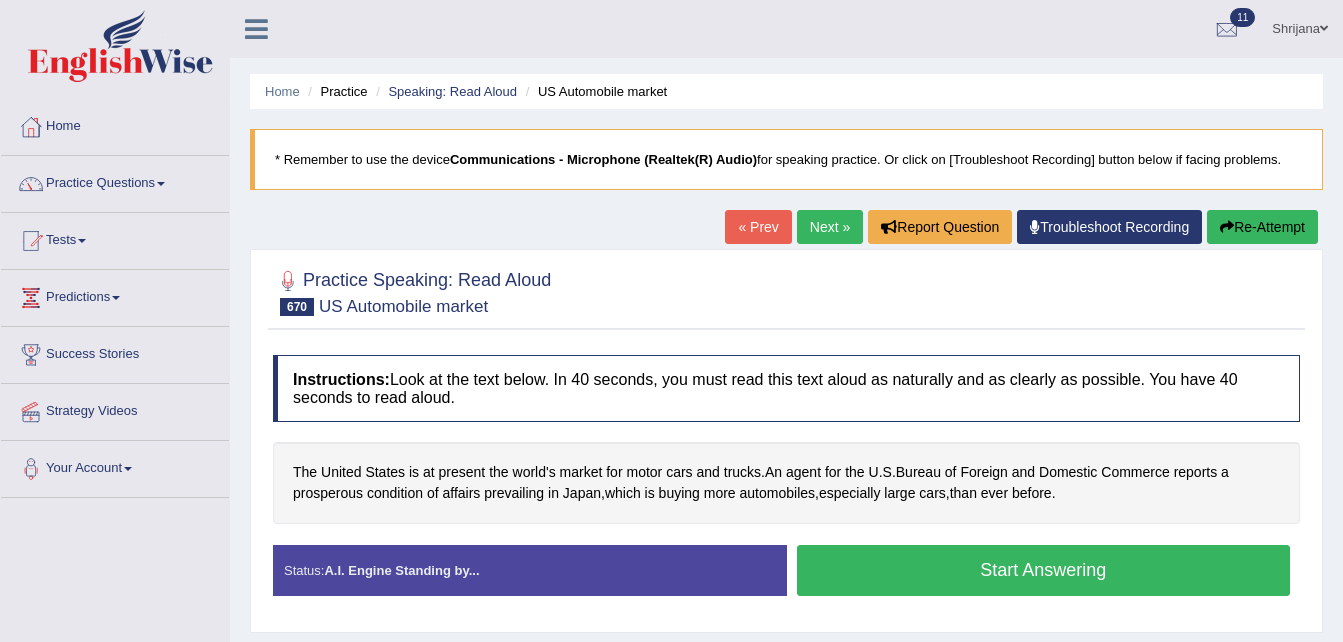 scroll, scrollTop: 173, scrollLeft: 0, axis: vertical 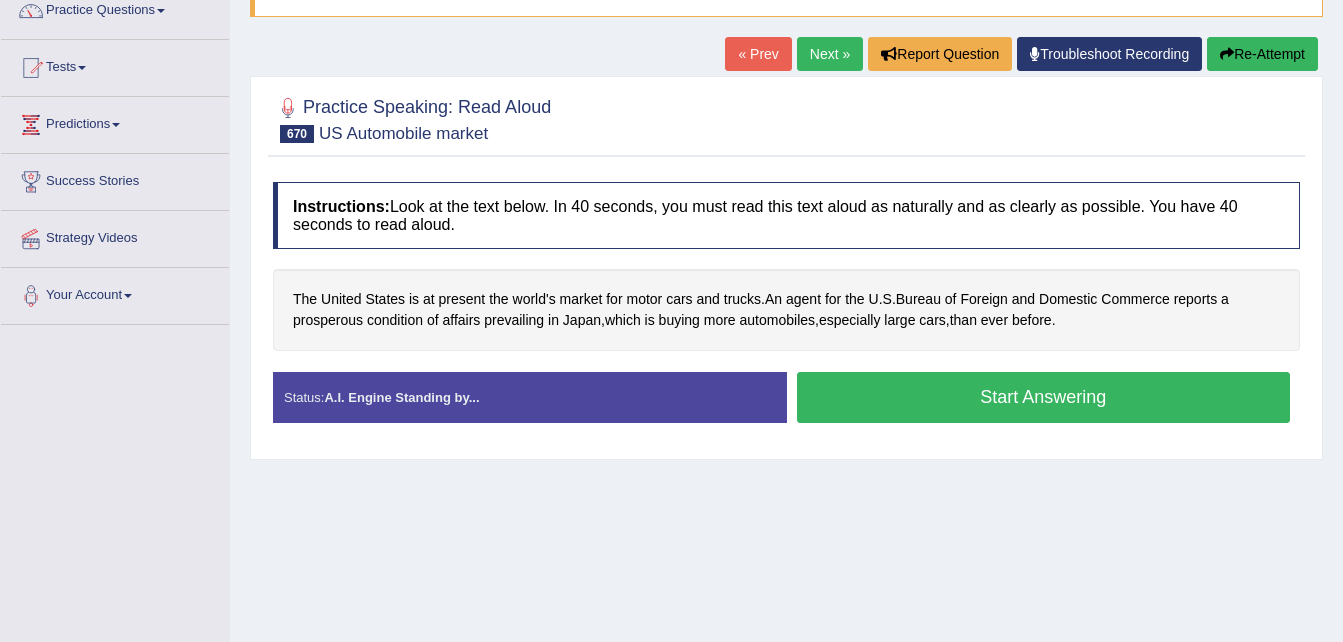 click on "Instructions:  Look at the text below. In 40 seconds, you must read this text aloud as naturally and as clearly as possible. You have 40 seconds to read aloud.
The   [COUNTRY]   is   at   present   the   world's   market   for   motor   cars   and   trucks .  An   agent   for   the   U . S .  Bureau   of   Foreign   and   Domestic   Commerce   reports   a   prosperous   condition   of   affairs   prevailing   in   [COUNTRY] ,  which   is   buying   more   automobiles ,  especially   large   cars ,  than   ever   before . Created with Highcharts 7.1.2 Too low Too high Time Pitch meter: 0 10 20 30 40 Created with Highcharts 7.1.2 Great Too slow Too fast Time Speech pace meter: 0 10 20 30 40 Accuracy Comparison for Reading Scores: Labels:
Red:  Missed/Mispronounced Words
Green:  Correct Words
Accuracy:  Voice Analysis: Your Response: Explanation:  The [COUNTRY] is at  present  the world's  market  for  motor cars  prosperous   cars" at bounding box center (786, 310) 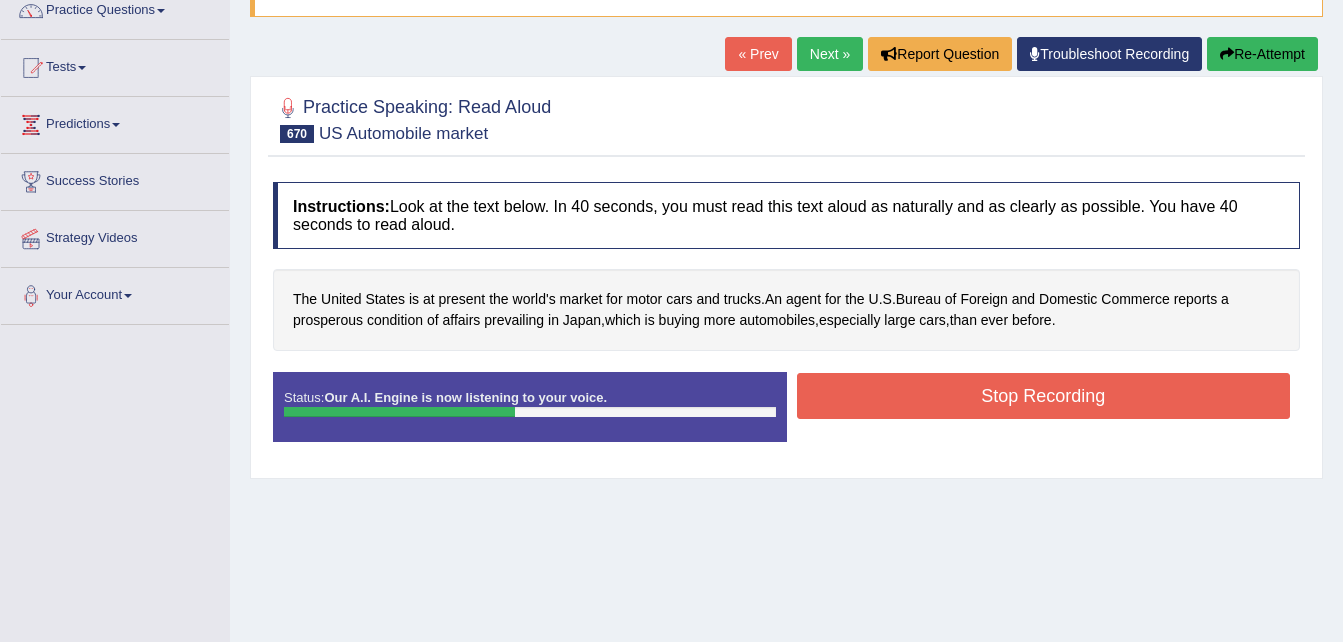 click on "Stop Recording" at bounding box center (1044, 396) 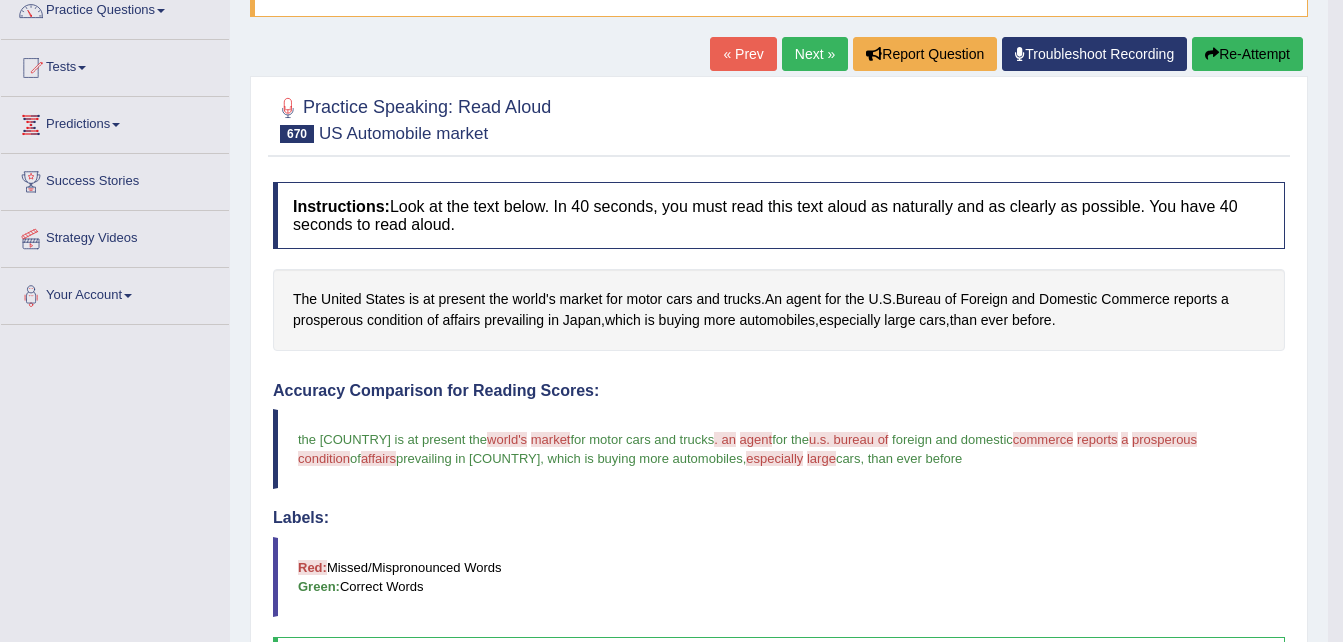 scroll, scrollTop: 734, scrollLeft: 0, axis: vertical 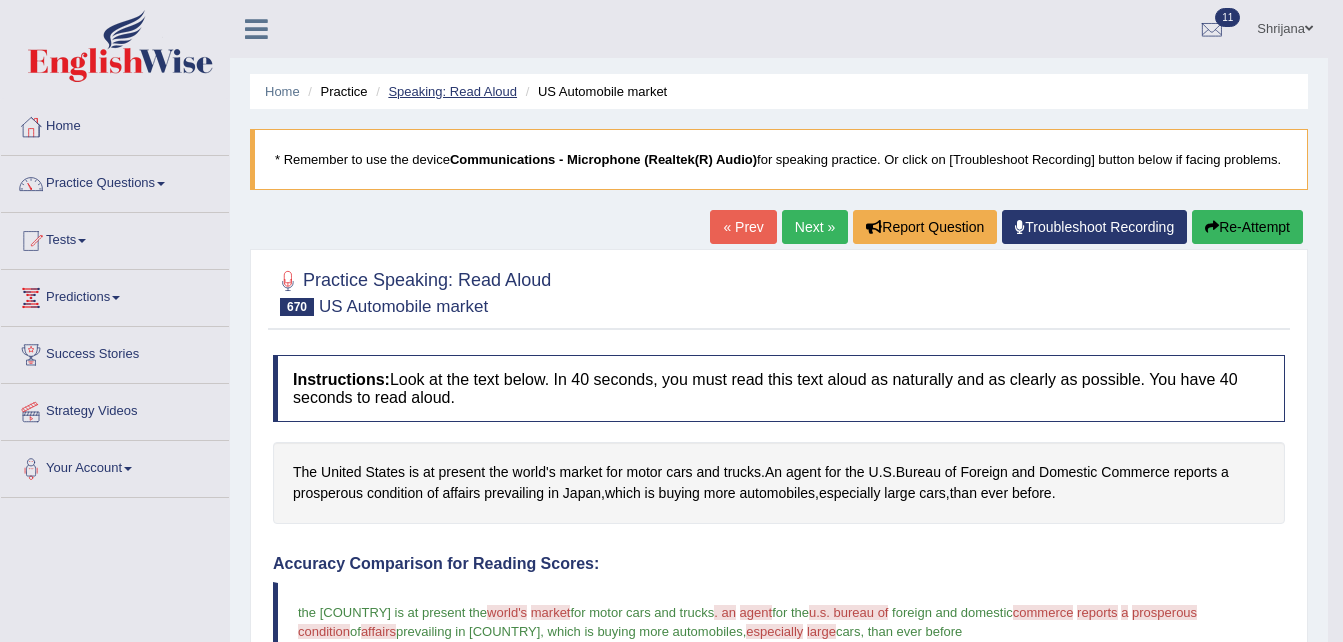 click on "Speaking: Read Aloud" at bounding box center (452, 91) 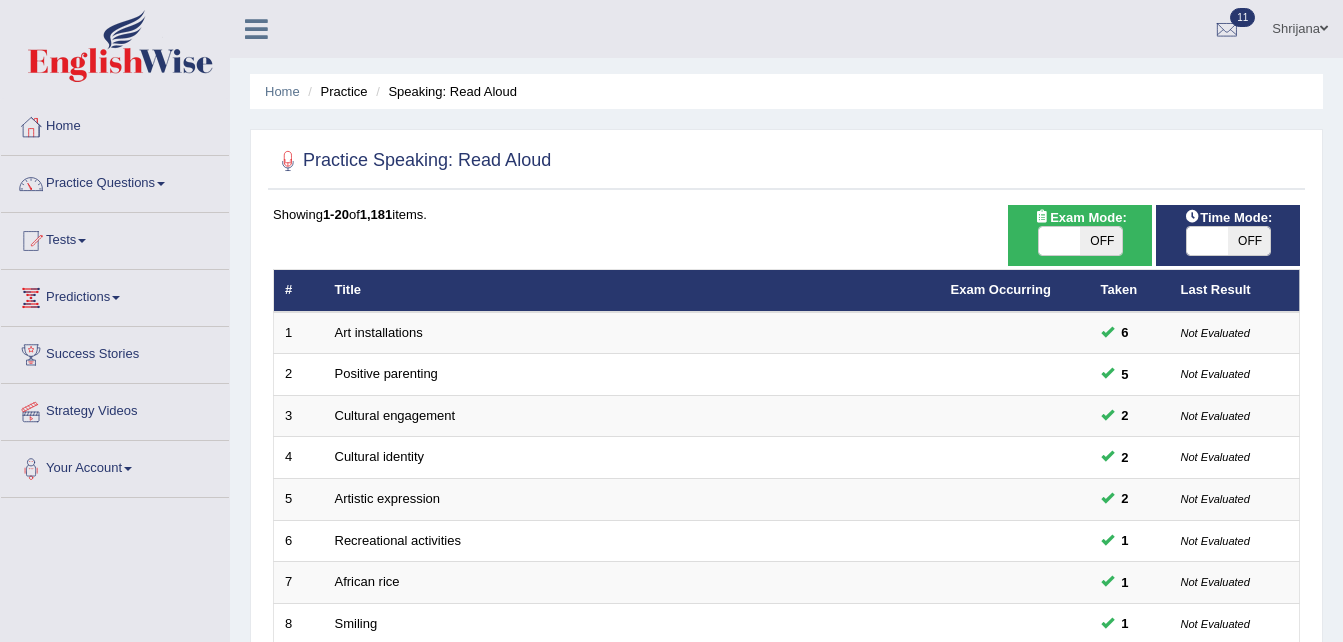 scroll, scrollTop: 0, scrollLeft: 0, axis: both 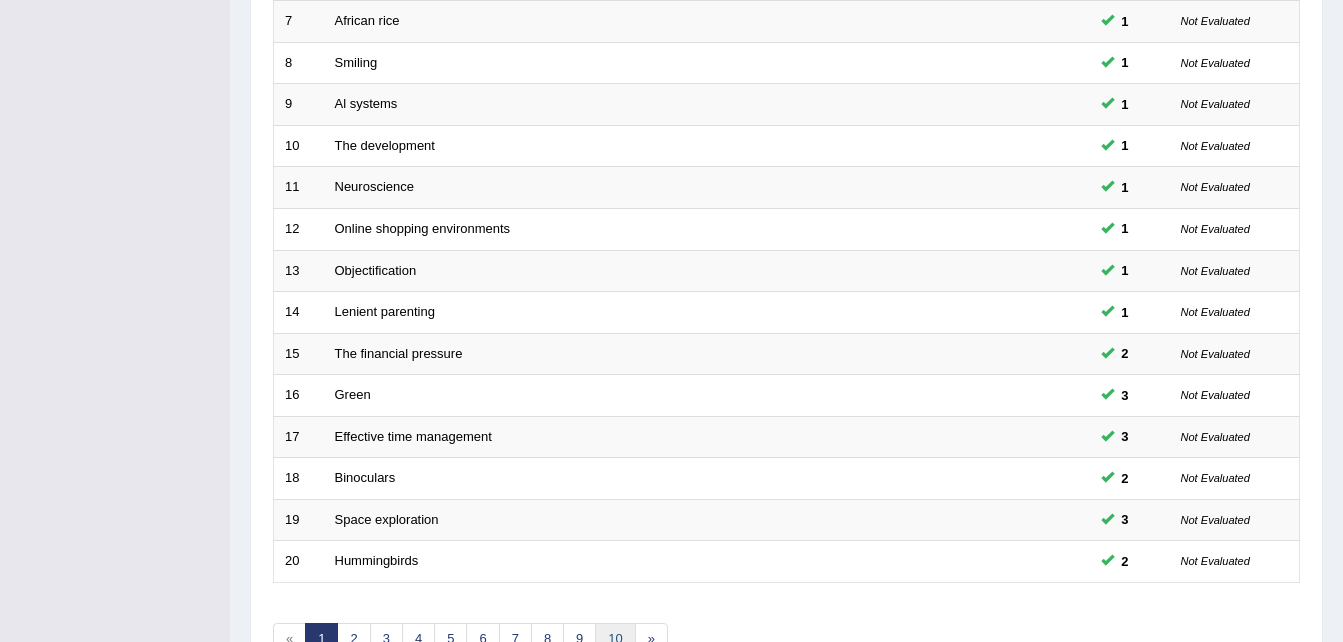 click on "10" at bounding box center [615, 639] 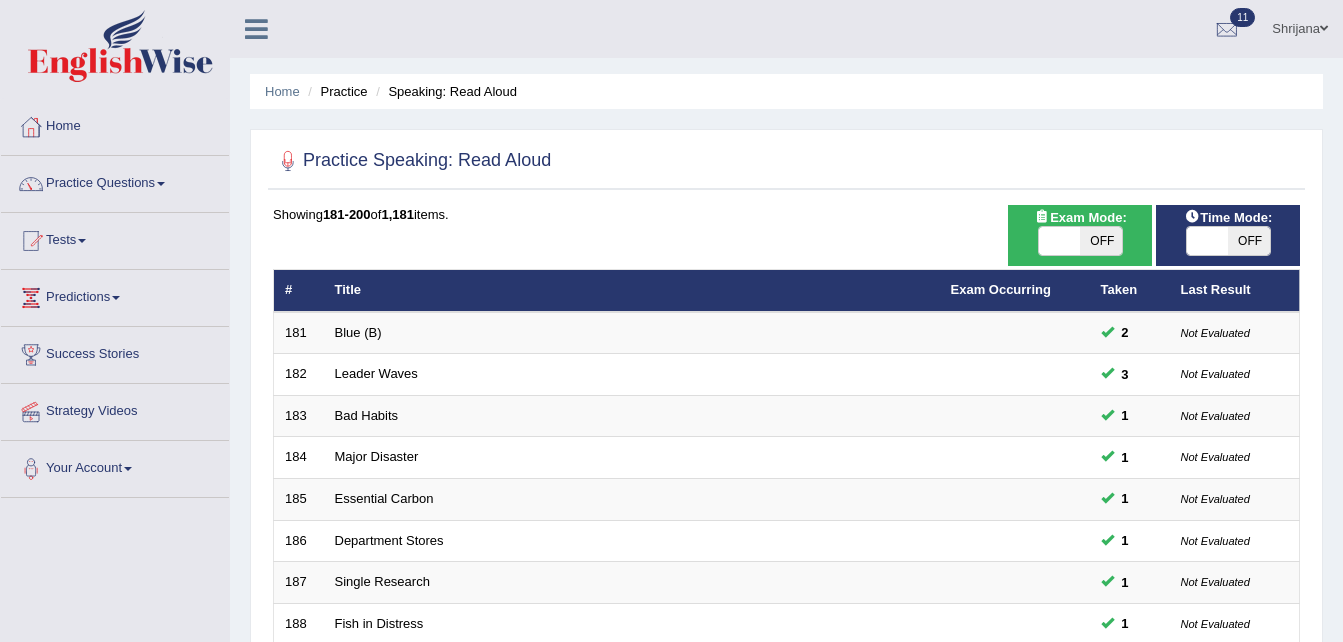 scroll, scrollTop: 561, scrollLeft: 0, axis: vertical 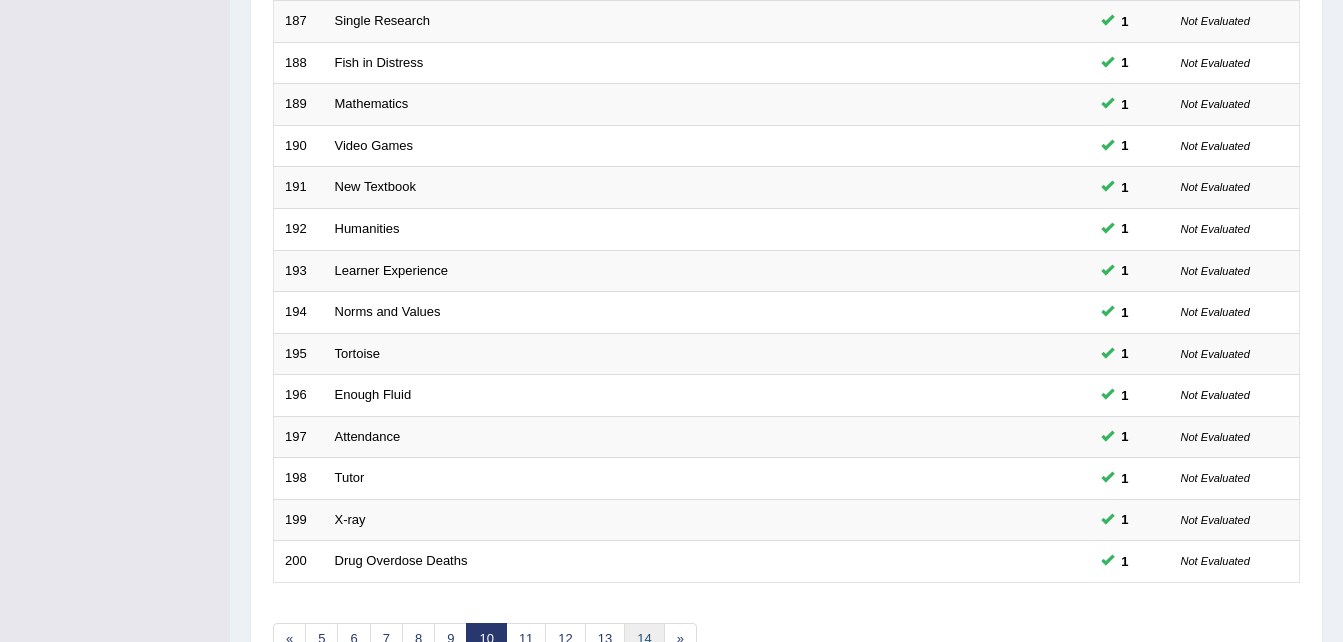 click on "14" at bounding box center (644, 639) 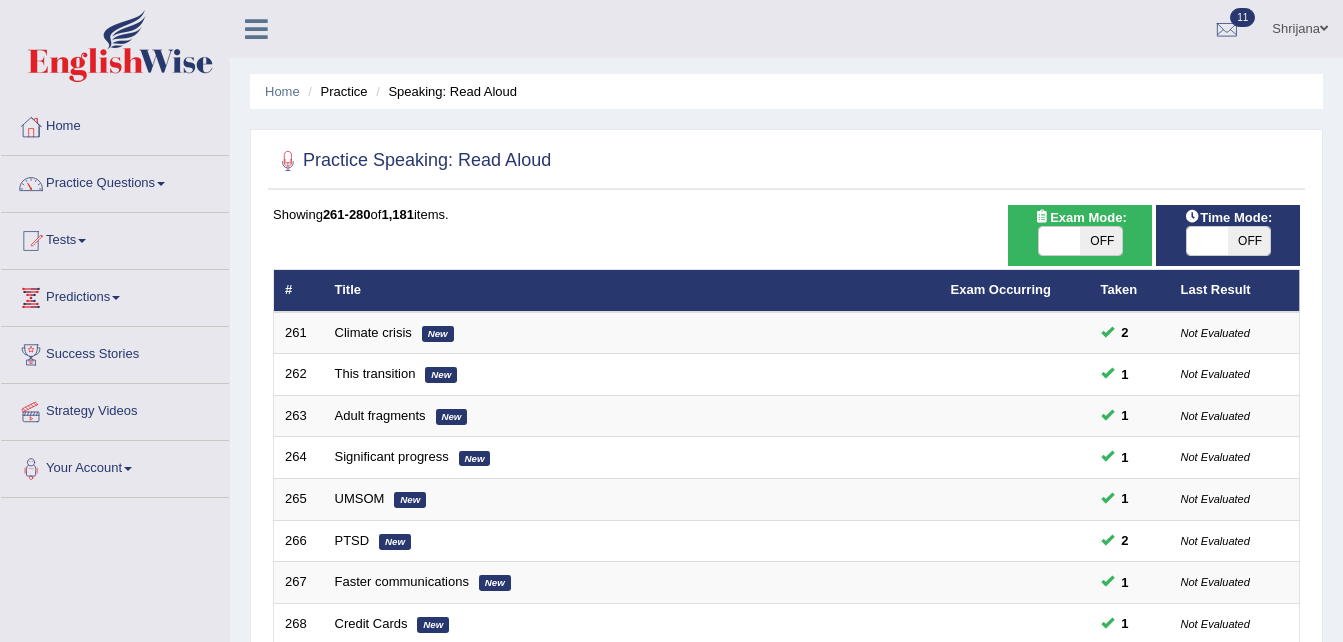 scroll, scrollTop: 0, scrollLeft: 0, axis: both 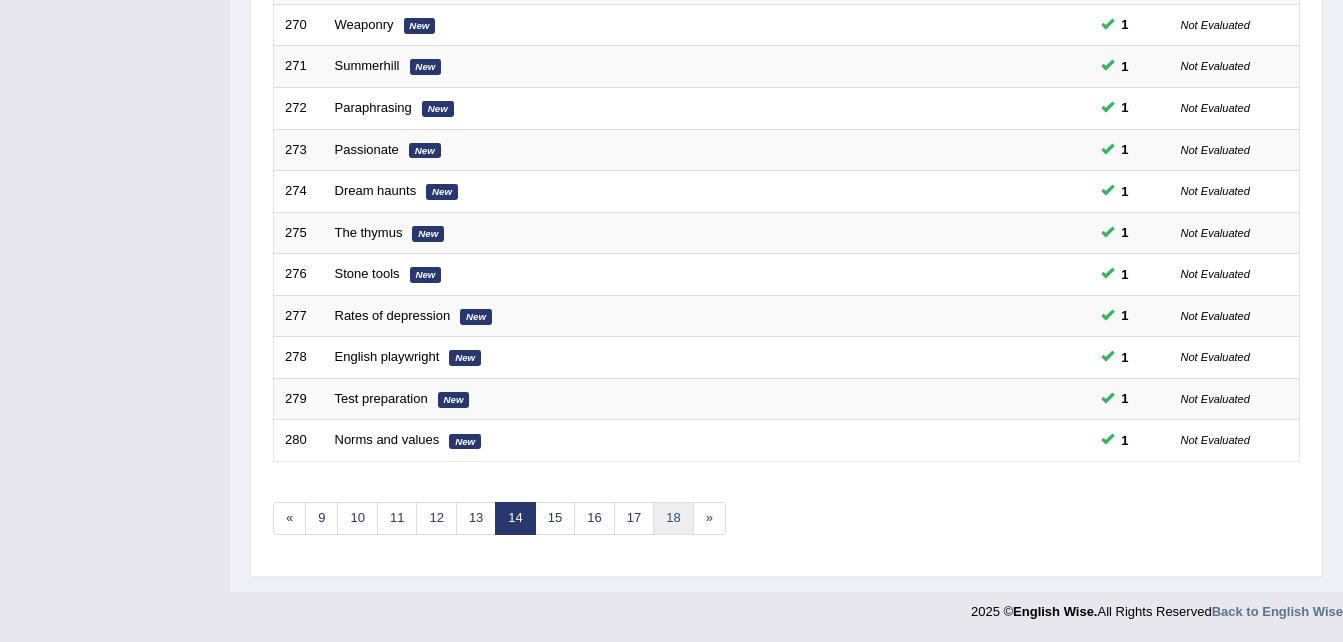 click on "18" at bounding box center [673, 518] 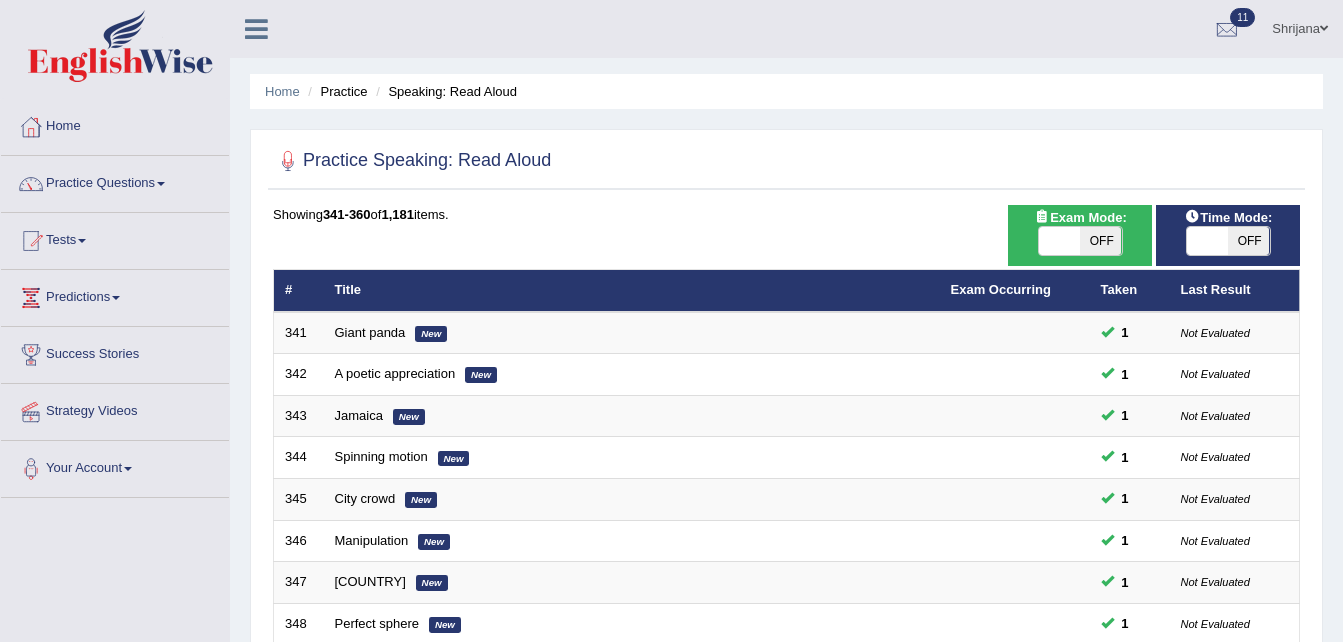 scroll, scrollTop: 561, scrollLeft: 0, axis: vertical 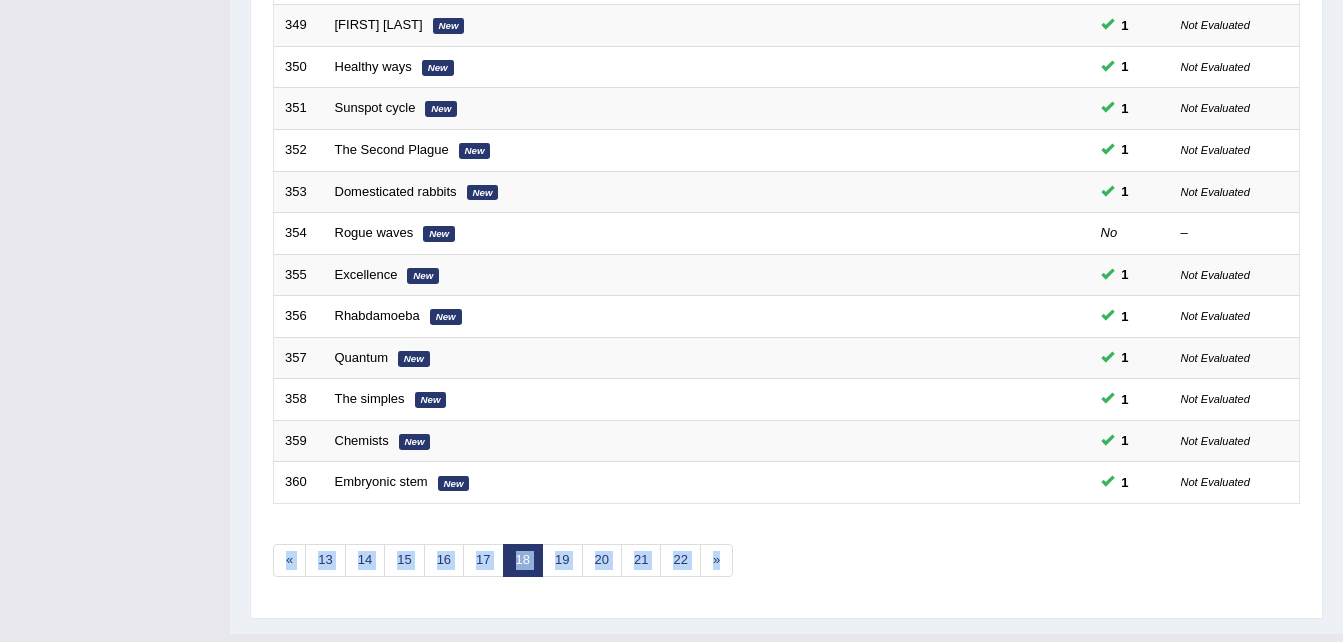 drag, startPoint x: 685, startPoint y: 622, endPoint x: 685, endPoint y: 640, distance: 18 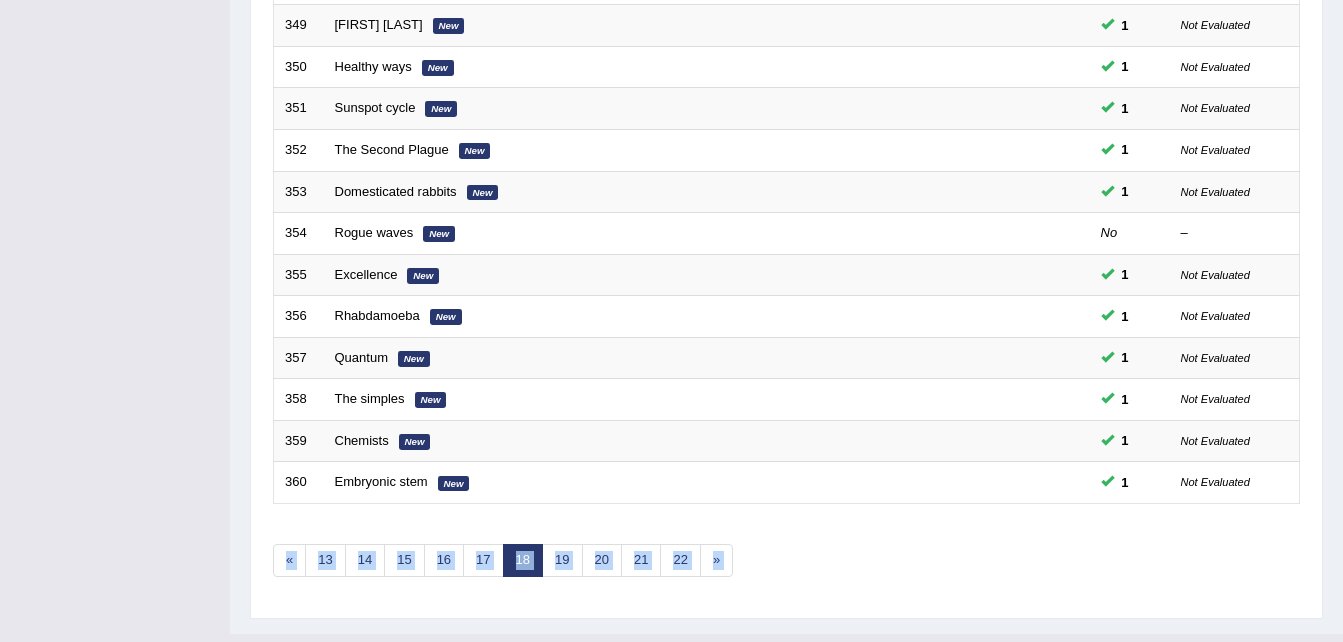 scroll, scrollTop: 659, scrollLeft: 0, axis: vertical 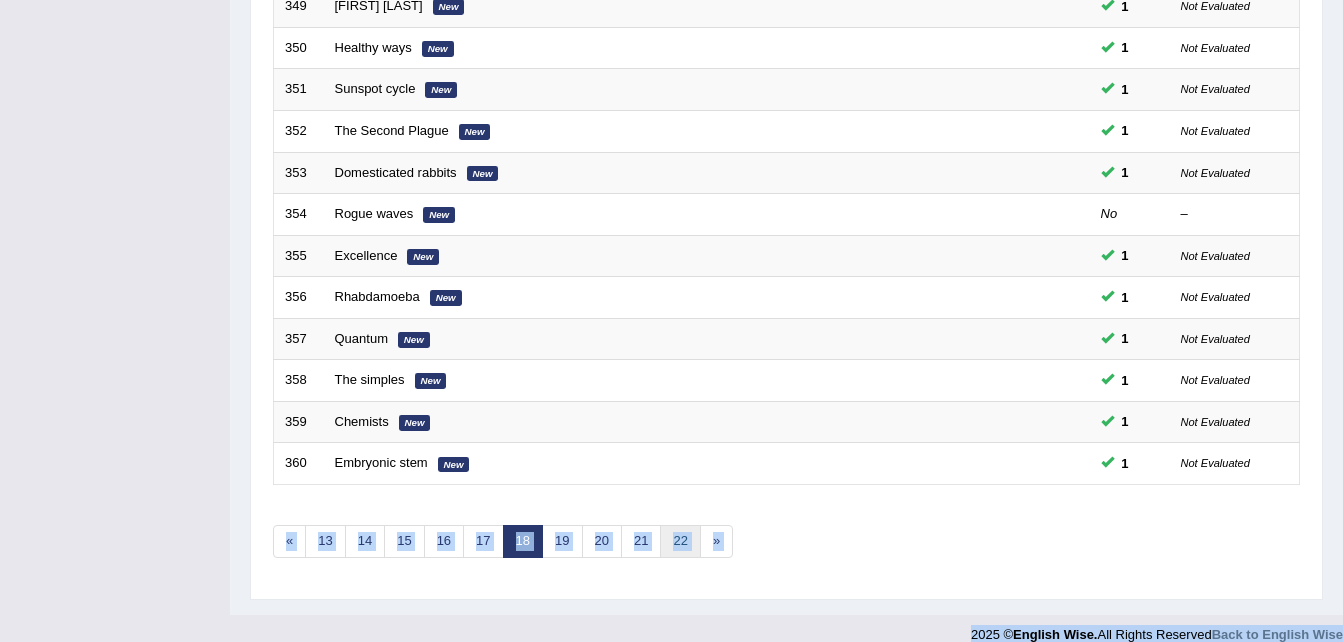click on "22" at bounding box center (680, 541) 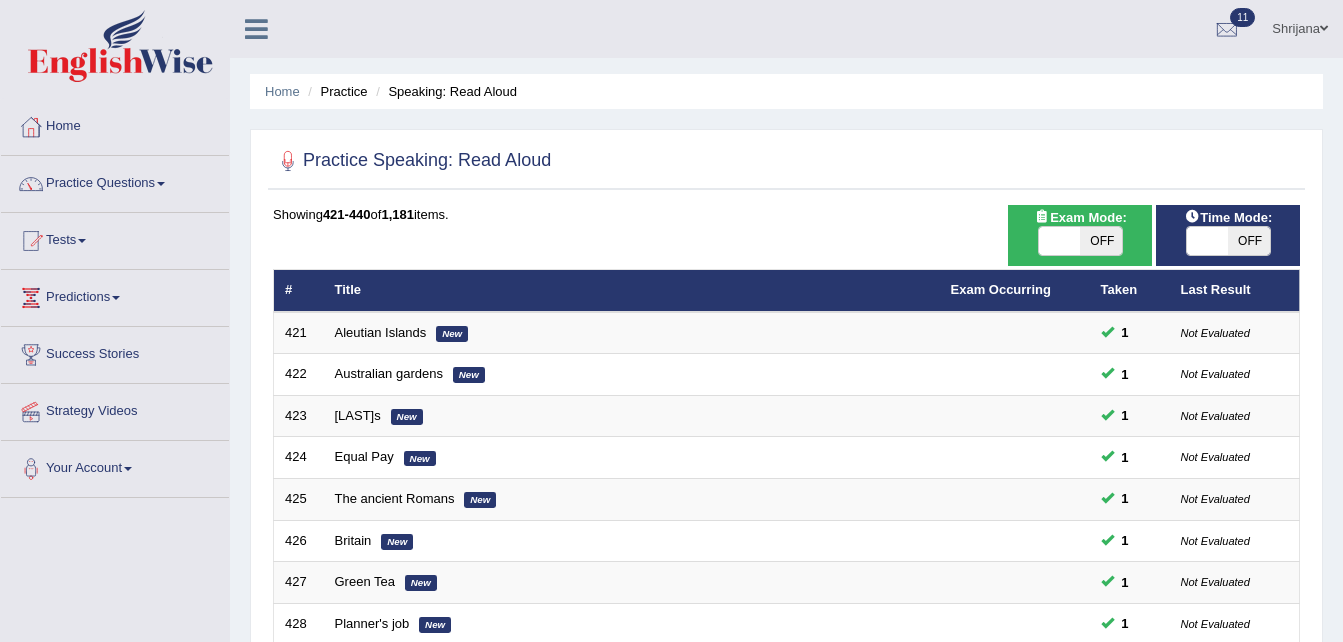 scroll, scrollTop: 561, scrollLeft: 0, axis: vertical 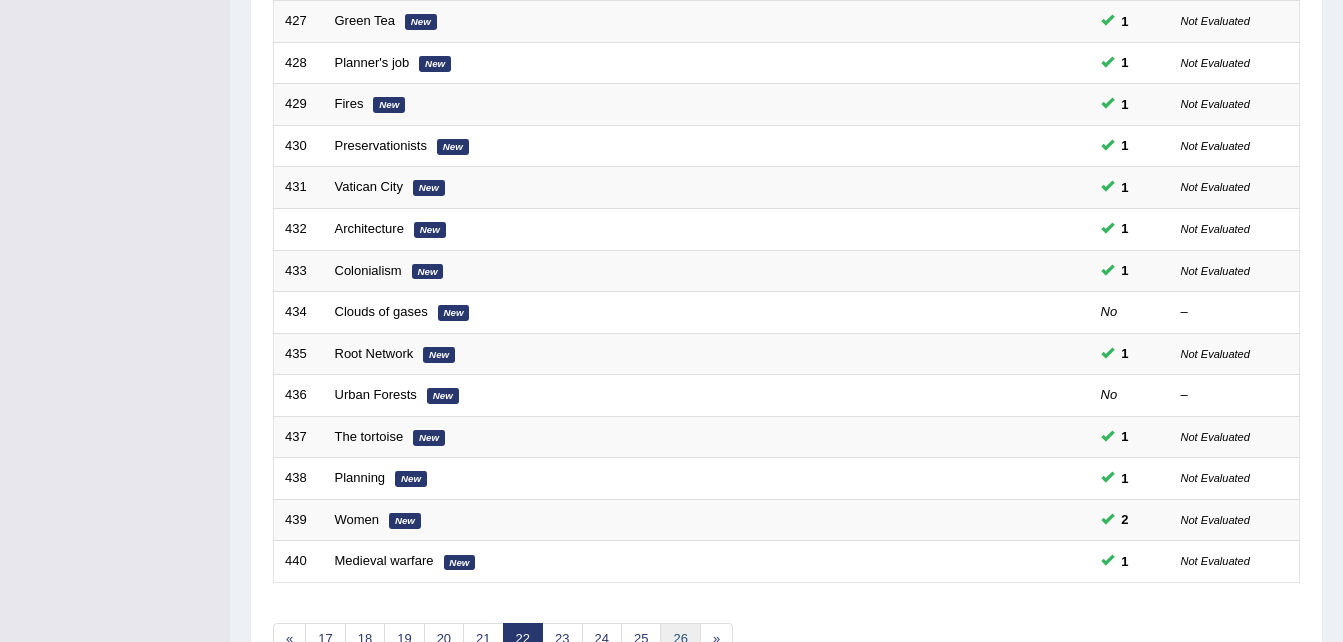 click on "26" at bounding box center [680, 639] 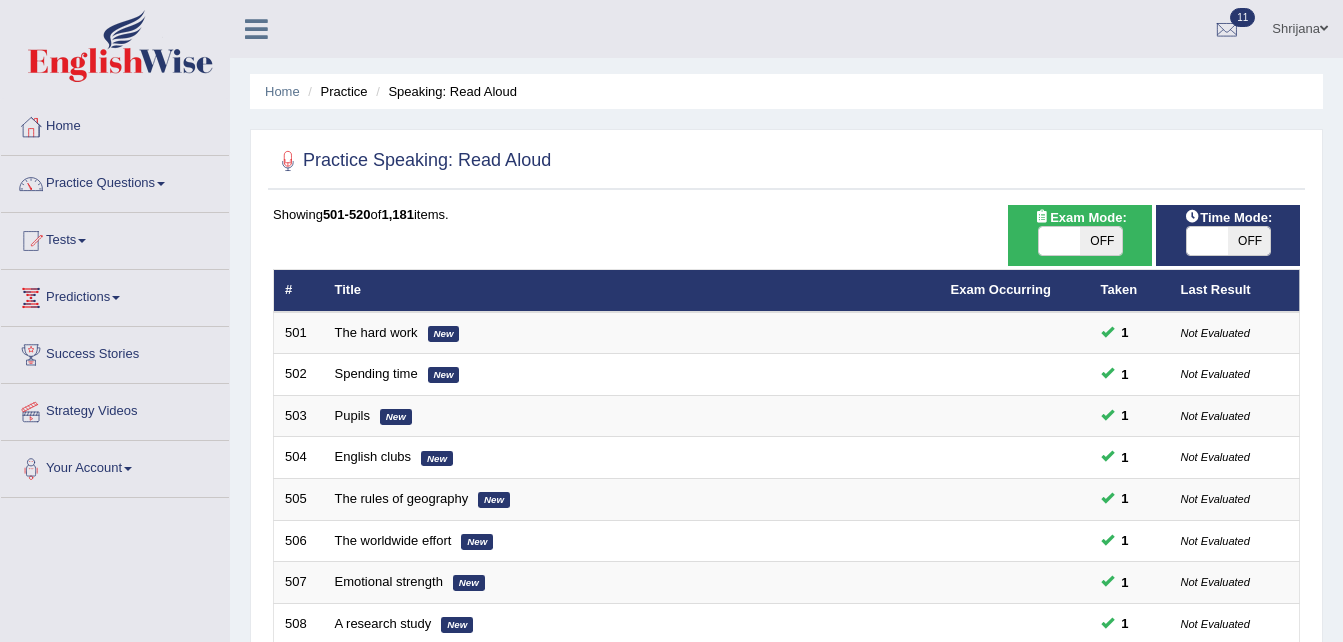 scroll, scrollTop: 0, scrollLeft: 0, axis: both 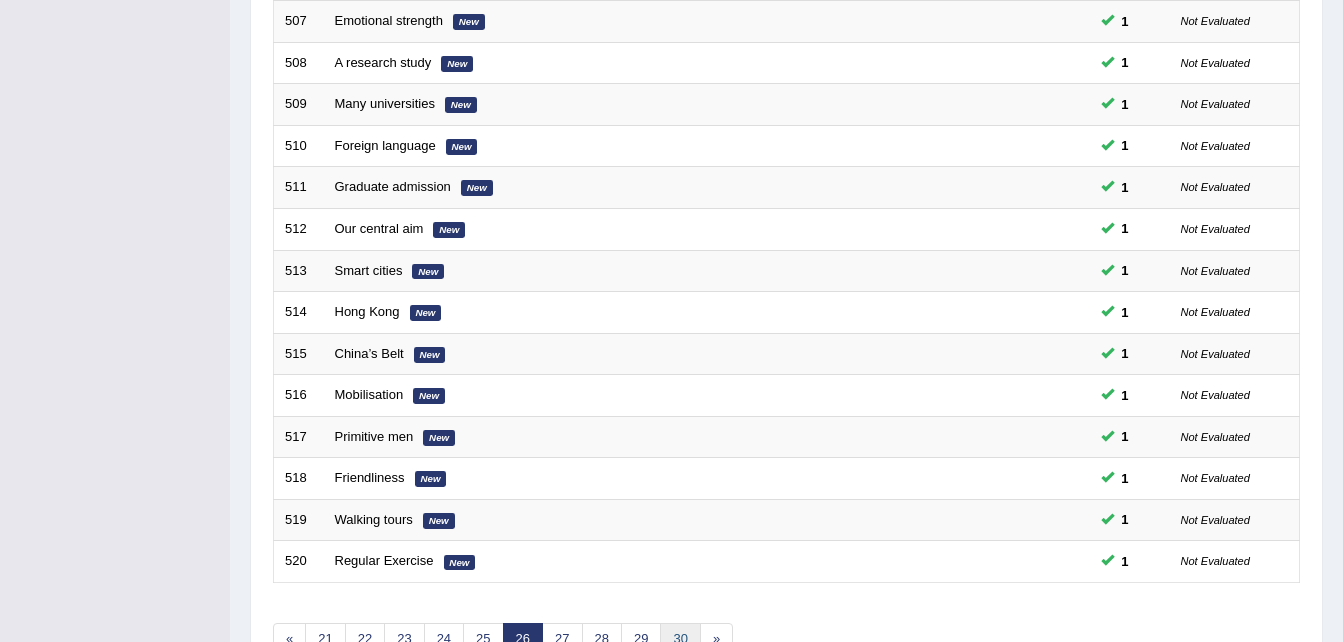 click on "30" at bounding box center (680, 639) 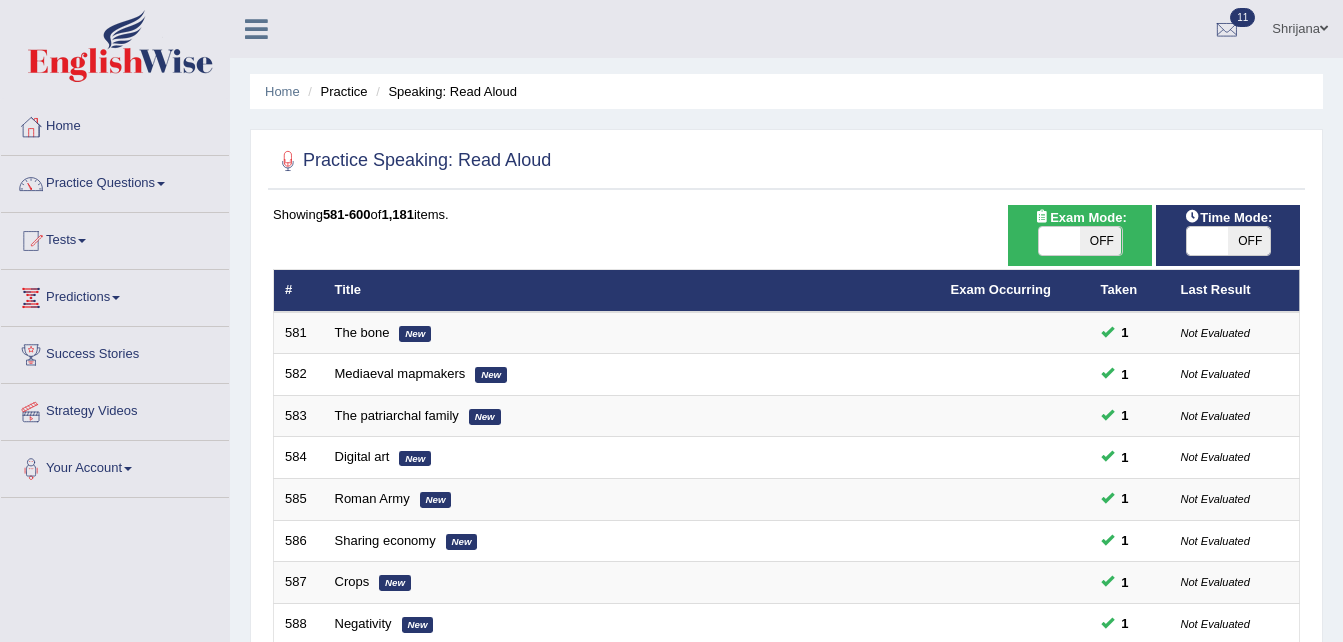 scroll, scrollTop: 0, scrollLeft: 0, axis: both 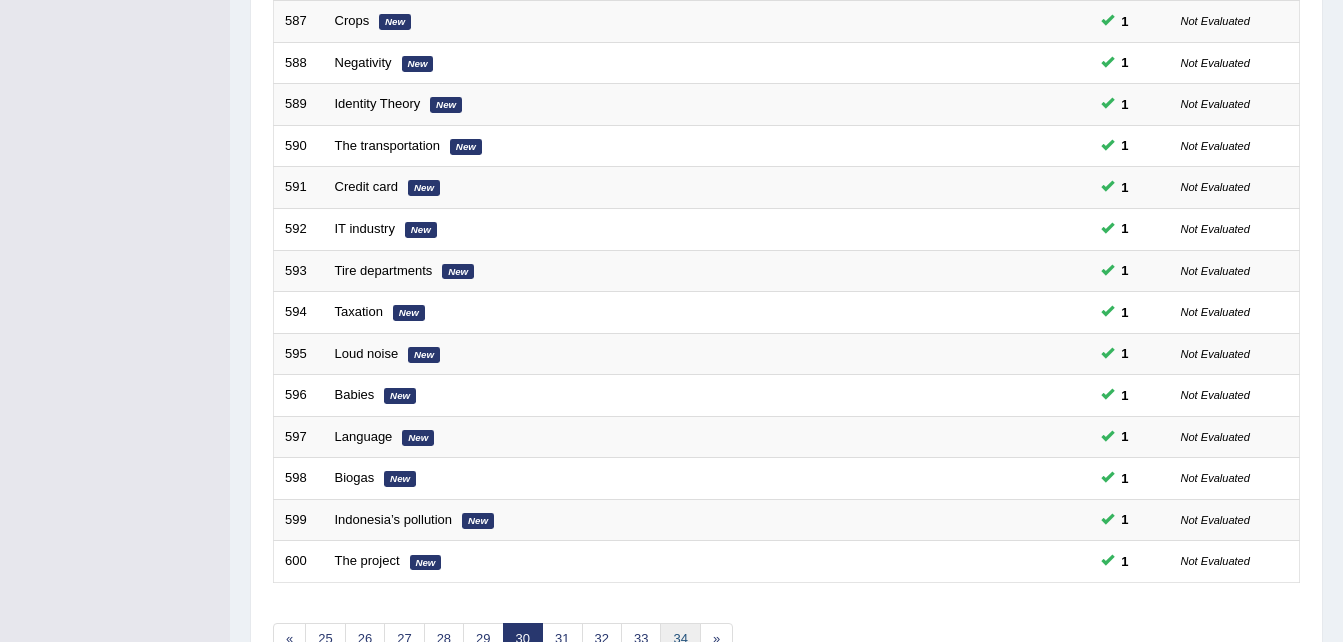 click on "34" at bounding box center (680, 639) 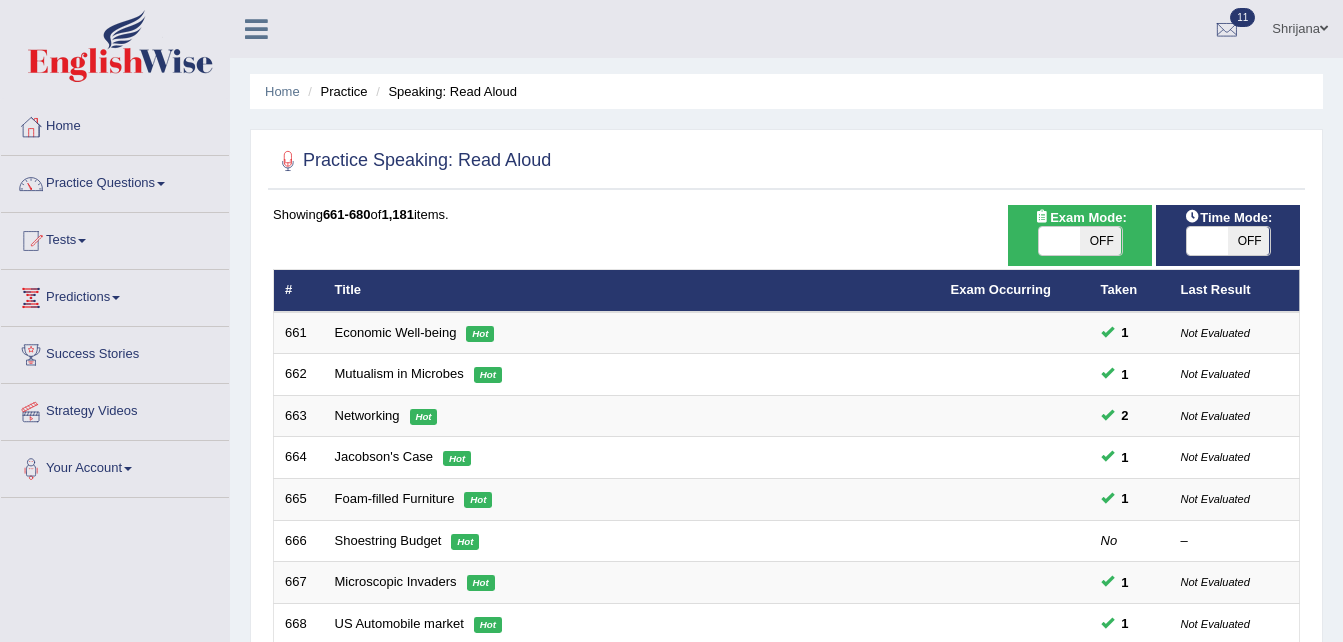 scroll, scrollTop: 0, scrollLeft: 0, axis: both 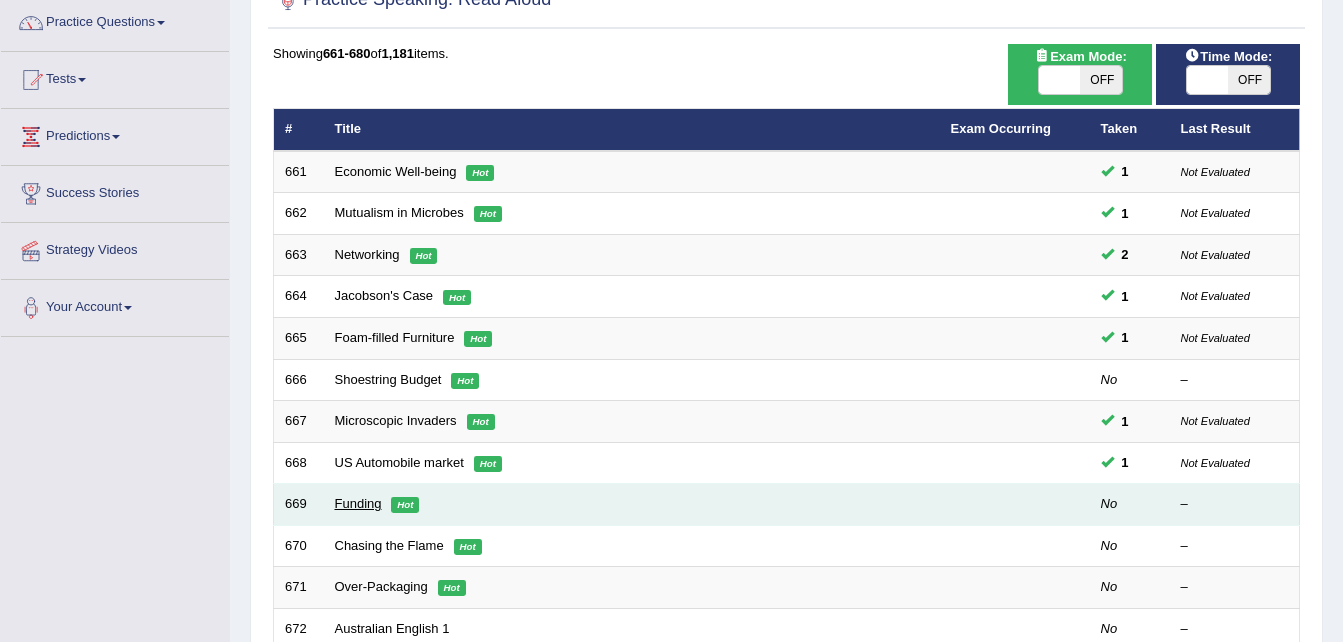 click on "Funding" at bounding box center (358, 503) 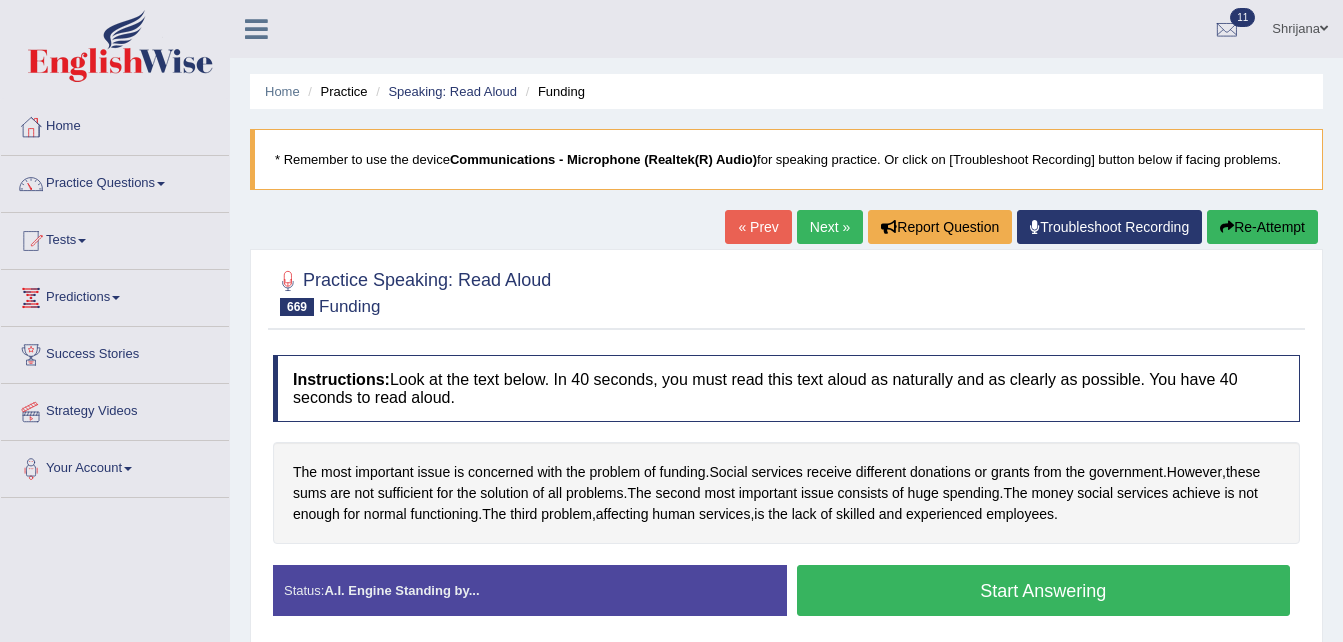 scroll, scrollTop: 80, scrollLeft: 0, axis: vertical 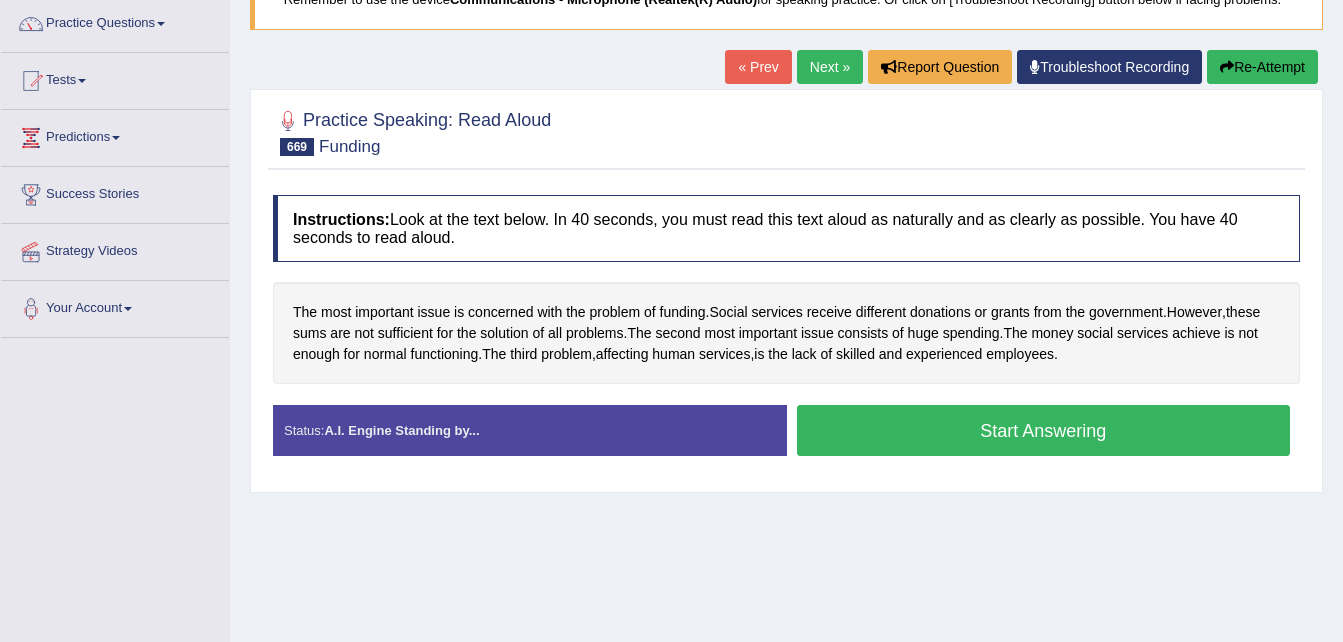 click on "Start Answering" at bounding box center [1044, 430] 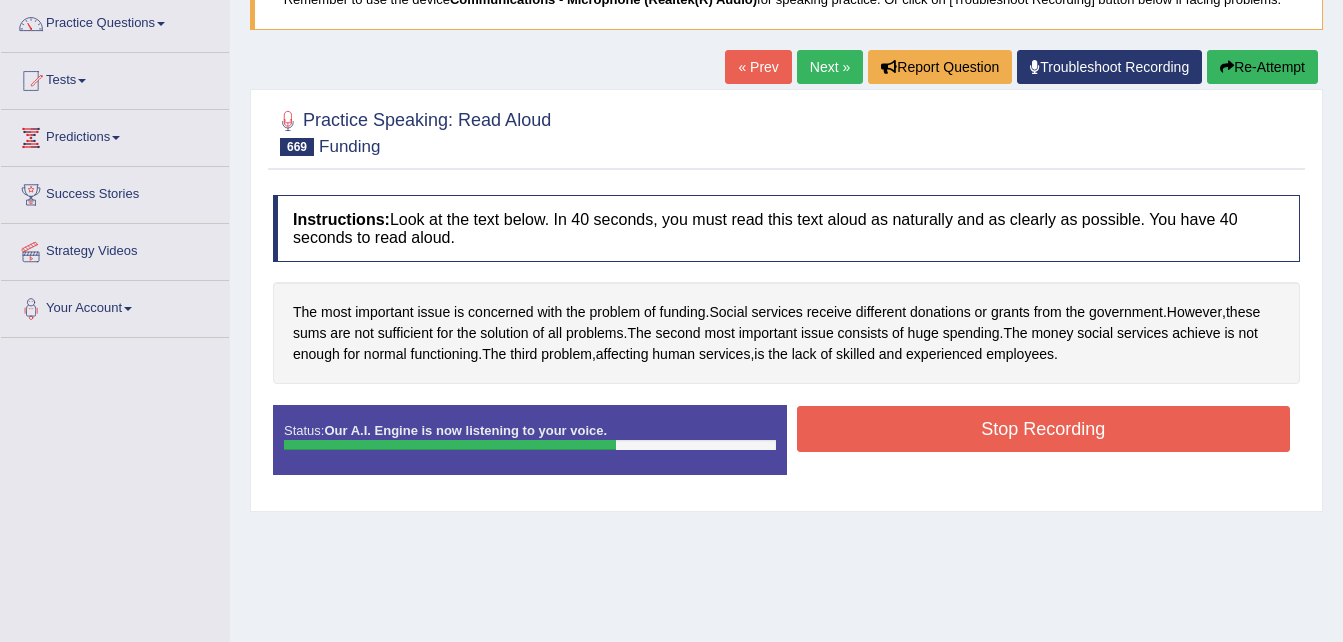 click on "Stop Recording" at bounding box center [1044, 429] 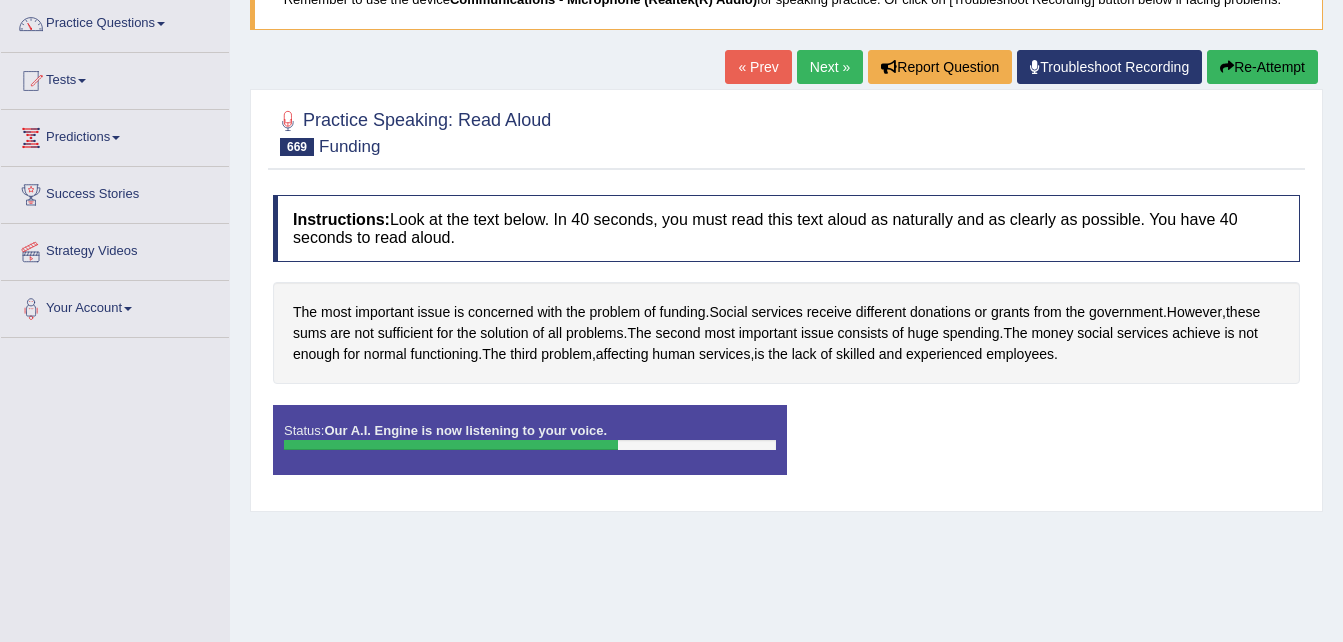 click on "Status:  Our A.I. Engine is now listening to your voice. Start Answering Stop Recording" at bounding box center (786, 450) 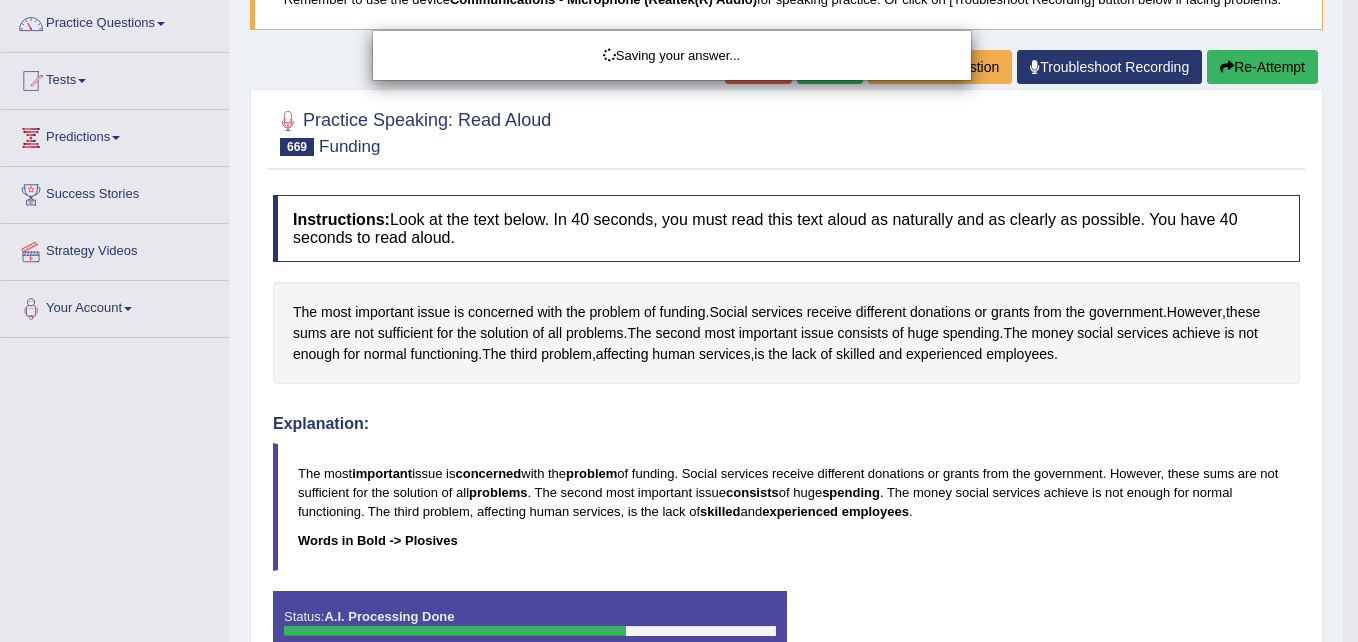 click on "Toggle navigation
Home
Practice Questions   Speaking Practice Read Aloud
Repeat Sentence
Describe Image
Re-tell Lecture
Answer Short Question
Summarize Group Discussion
Respond To A Situation
Writing Practice  Summarize Written Text
Write Essay
Reading Practice  Reading & Writing: Fill In The Blanks
Choose Multiple Answers
Re-order Paragraphs
Fill In The Blanks
Choose Single Answer
Listening Practice  Summarize Spoken Text
Highlight Incorrect Words
Highlight Correct Summary
Select Missing Word
Choose Single Answer
Choose Multiple Answers
Fill In The Blanks
Write From Dictation
Pronunciation
Tests
Take Mock Test" at bounding box center (679, 161) 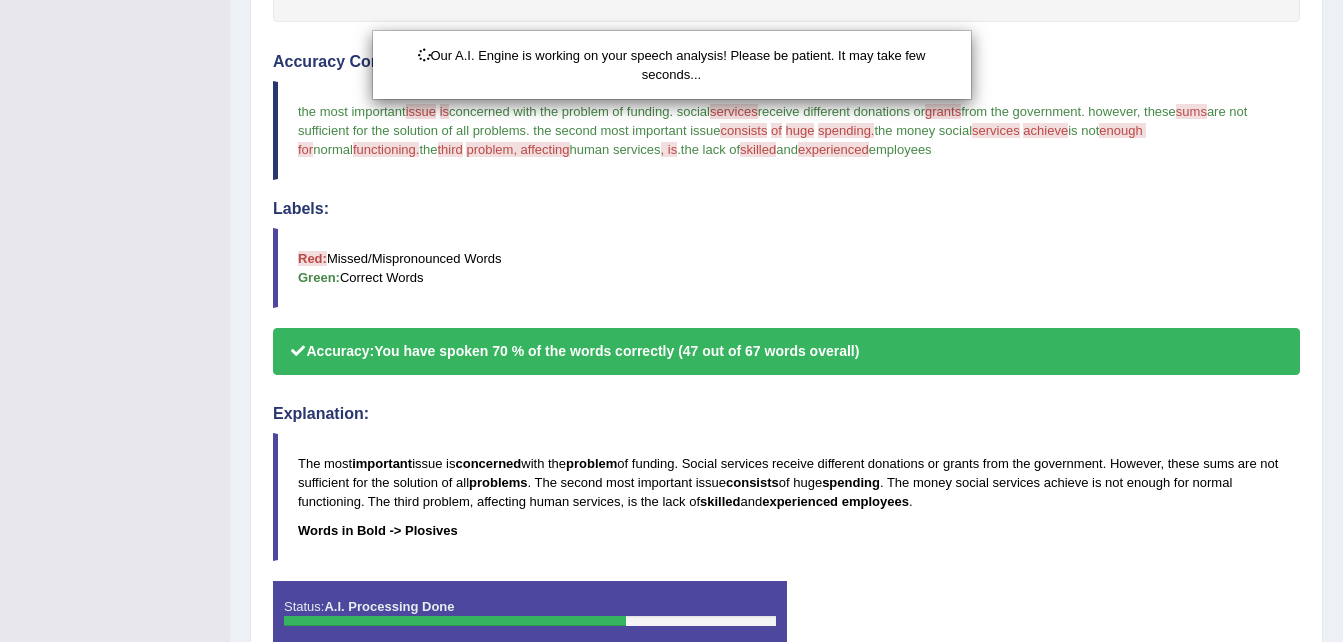 scroll, scrollTop: 536, scrollLeft: 0, axis: vertical 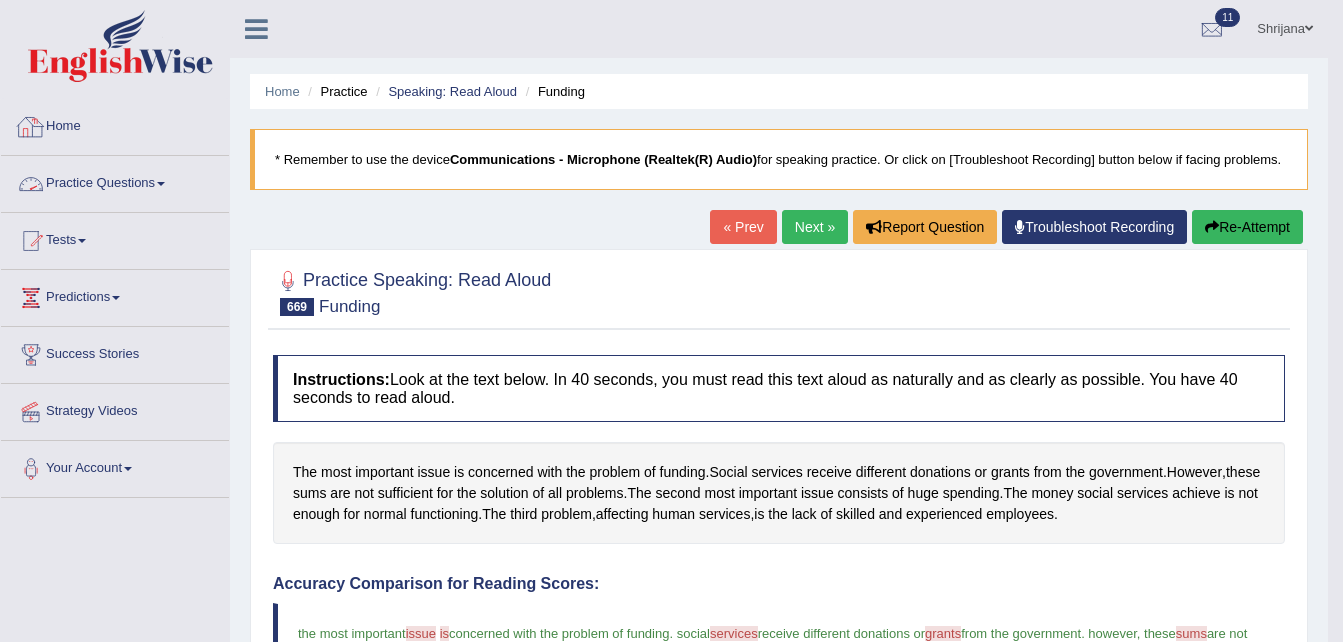 click on "Practice Questions" at bounding box center (115, 181) 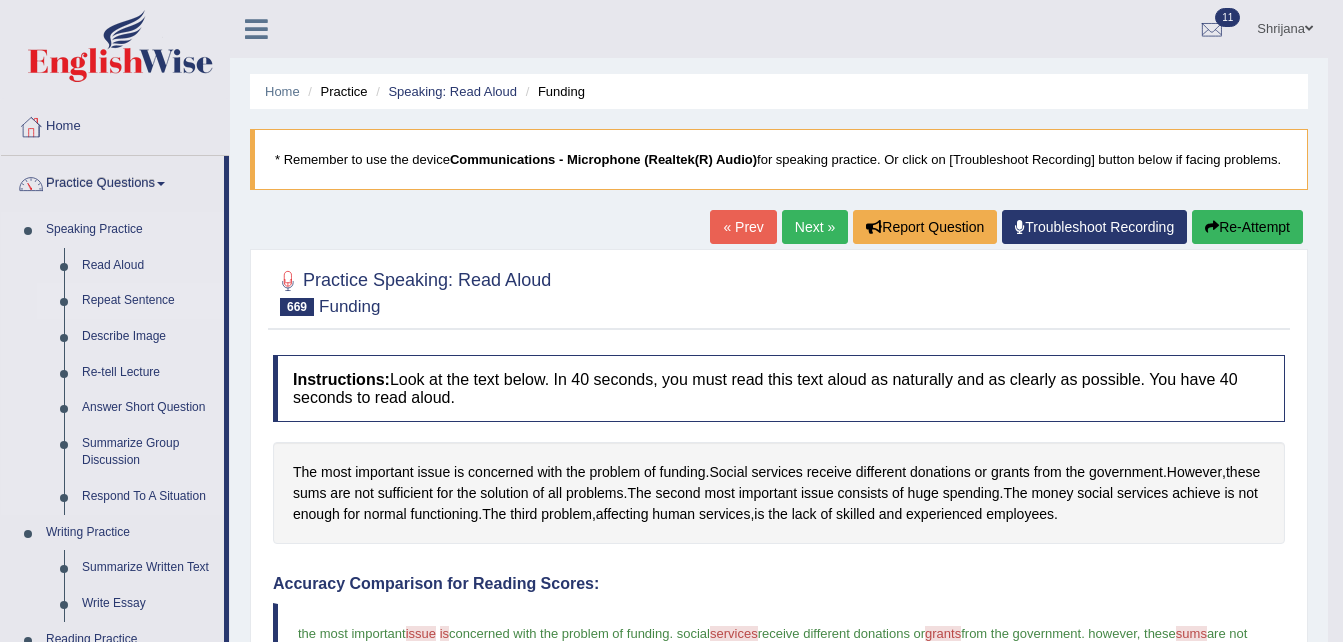 click on "Repeat Sentence" at bounding box center (148, 301) 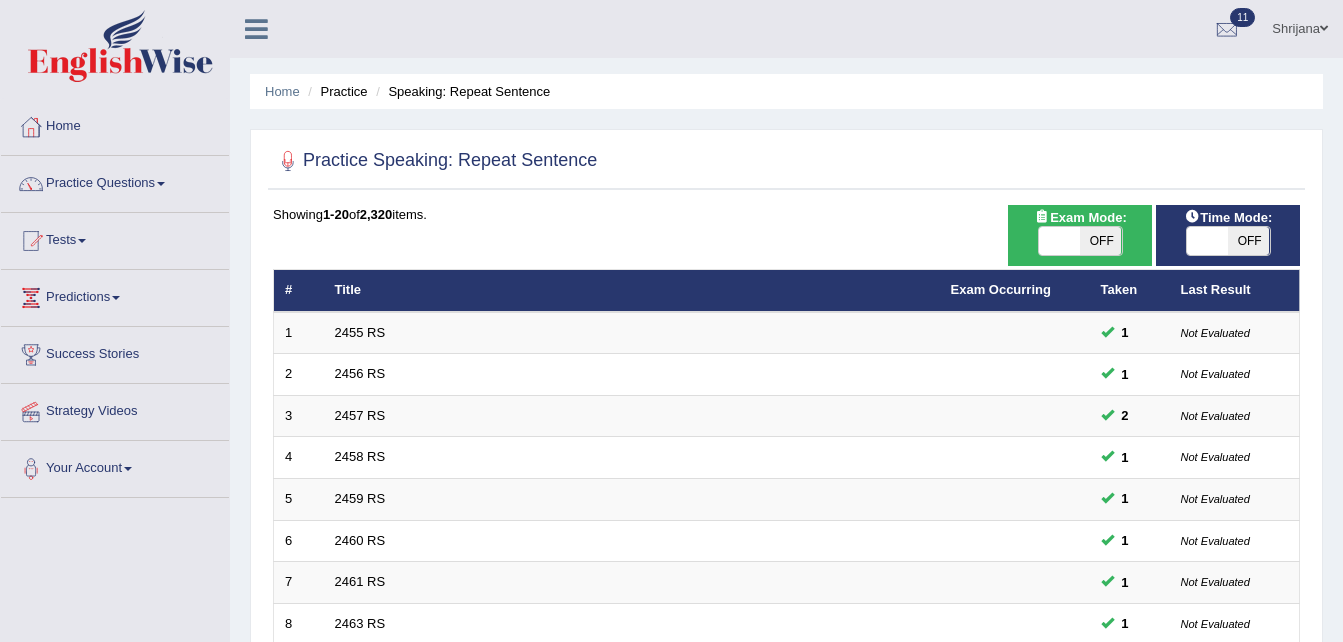 scroll, scrollTop: 0, scrollLeft: 0, axis: both 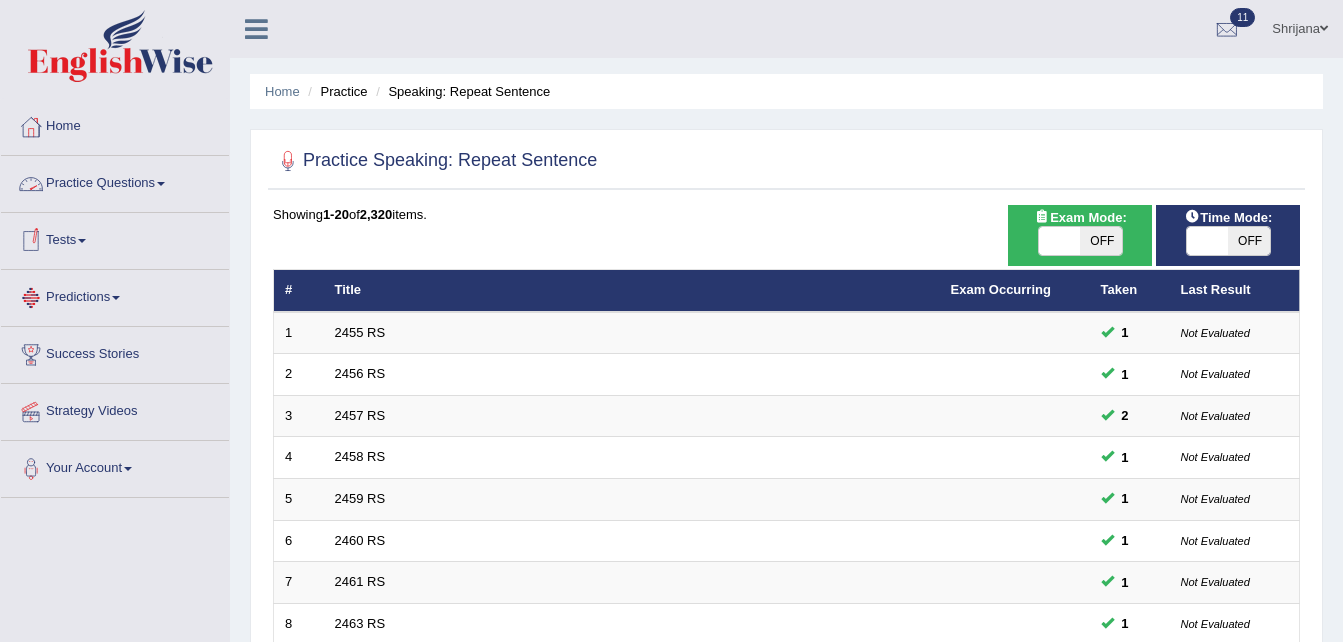 click on "Practice Questions" at bounding box center (115, 181) 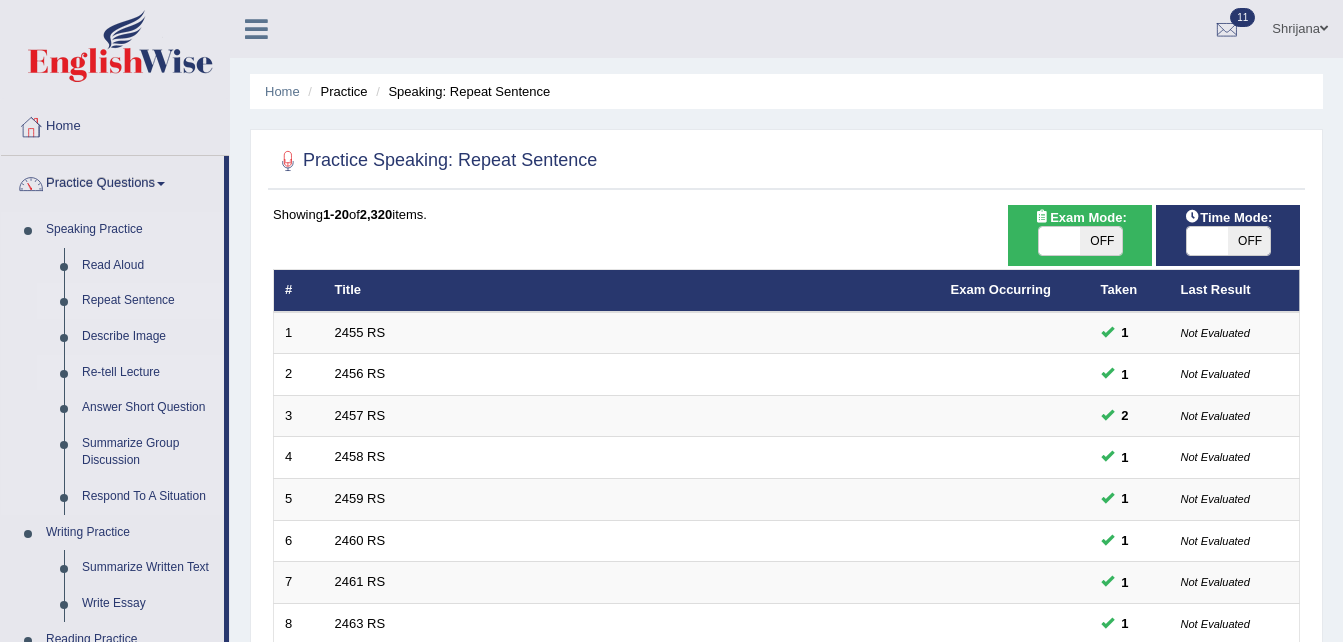 click on "Re-tell Lecture" at bounding box center [148, 373] 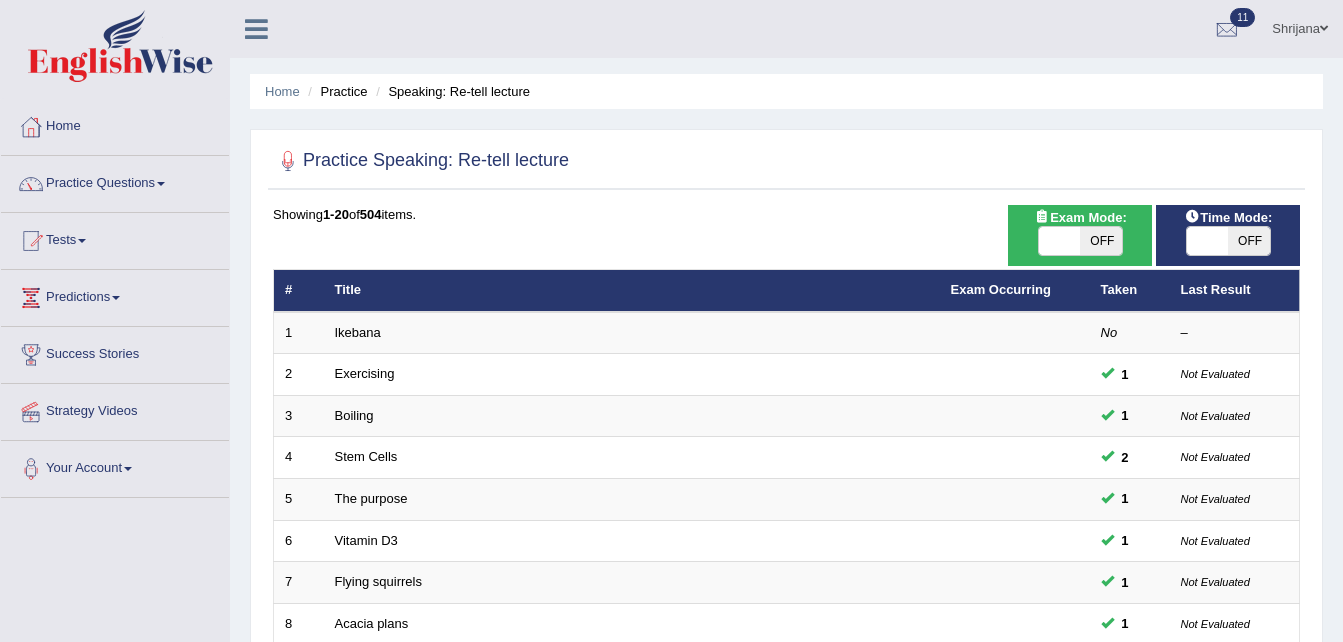 scroll, scrollTop: 561, scrollLeft: 0, axis: vertical 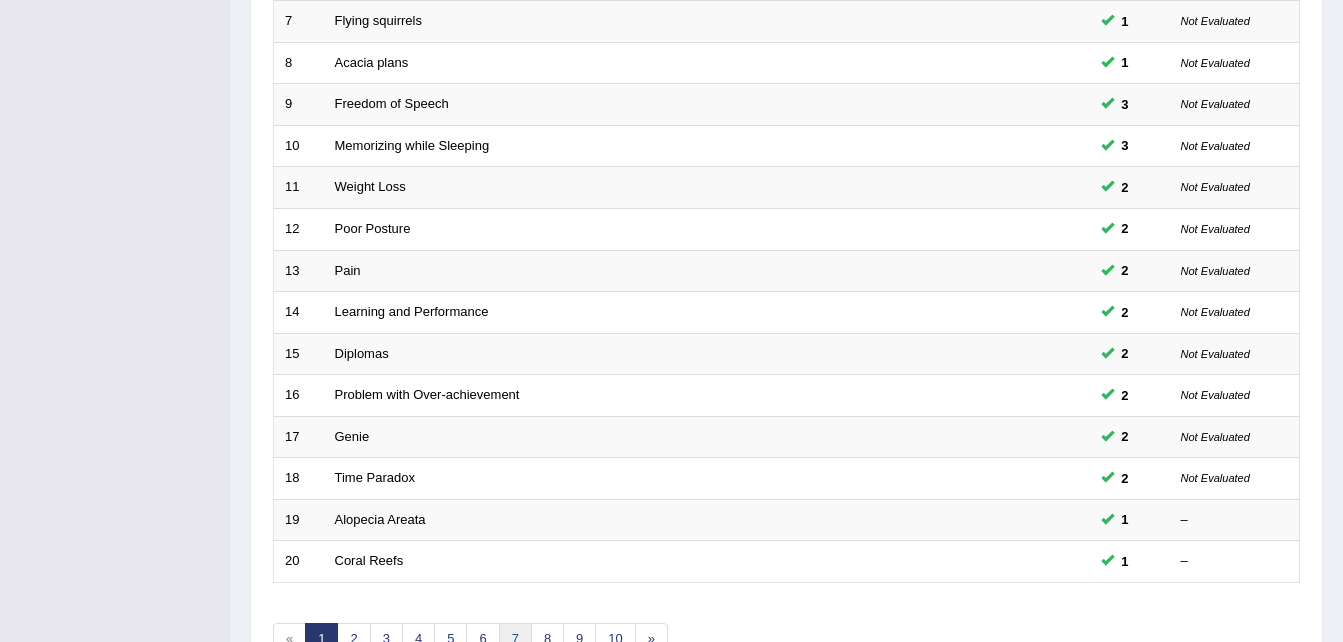 click on "7" at bounding box center [515, 639] 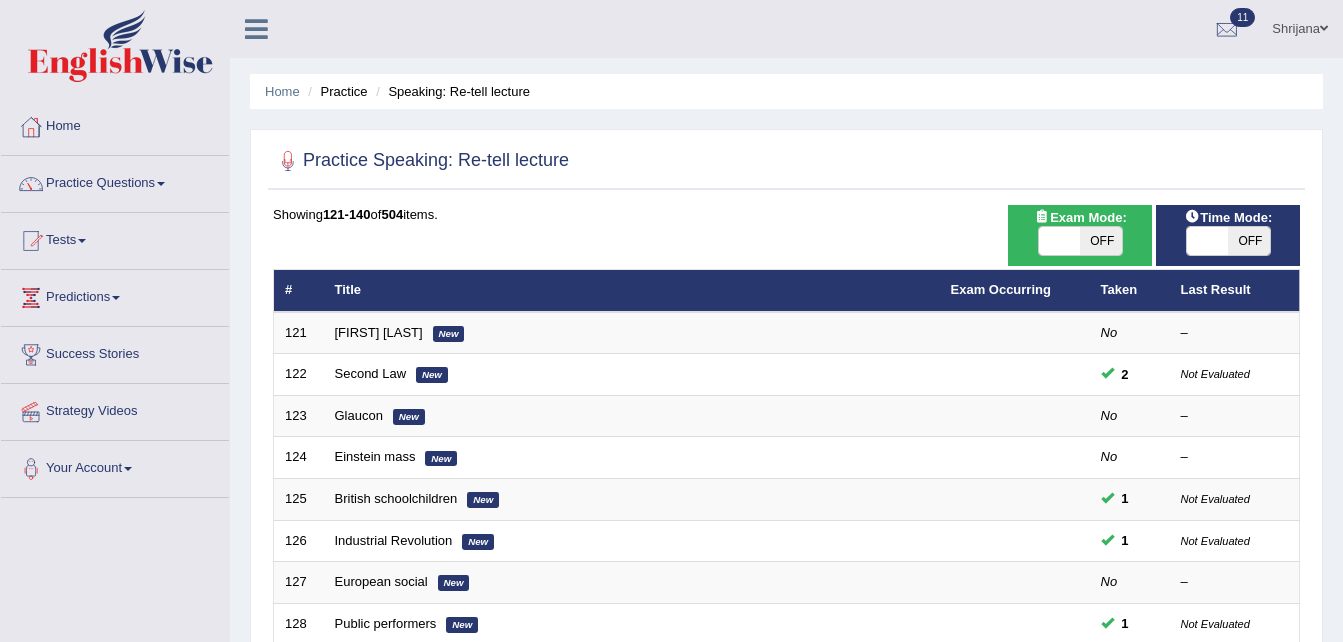 scroll, scrollTop: 0, scrollLeft: 0, axis: both 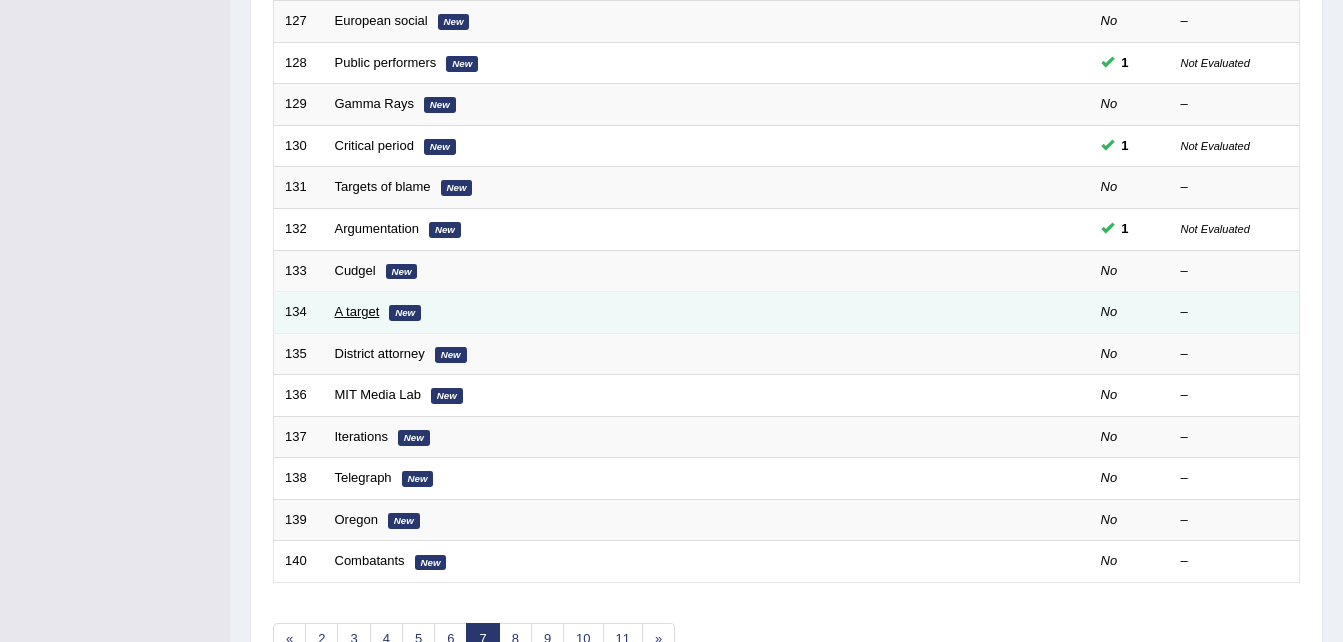 click on "A target" at bounding box center [357, 311] 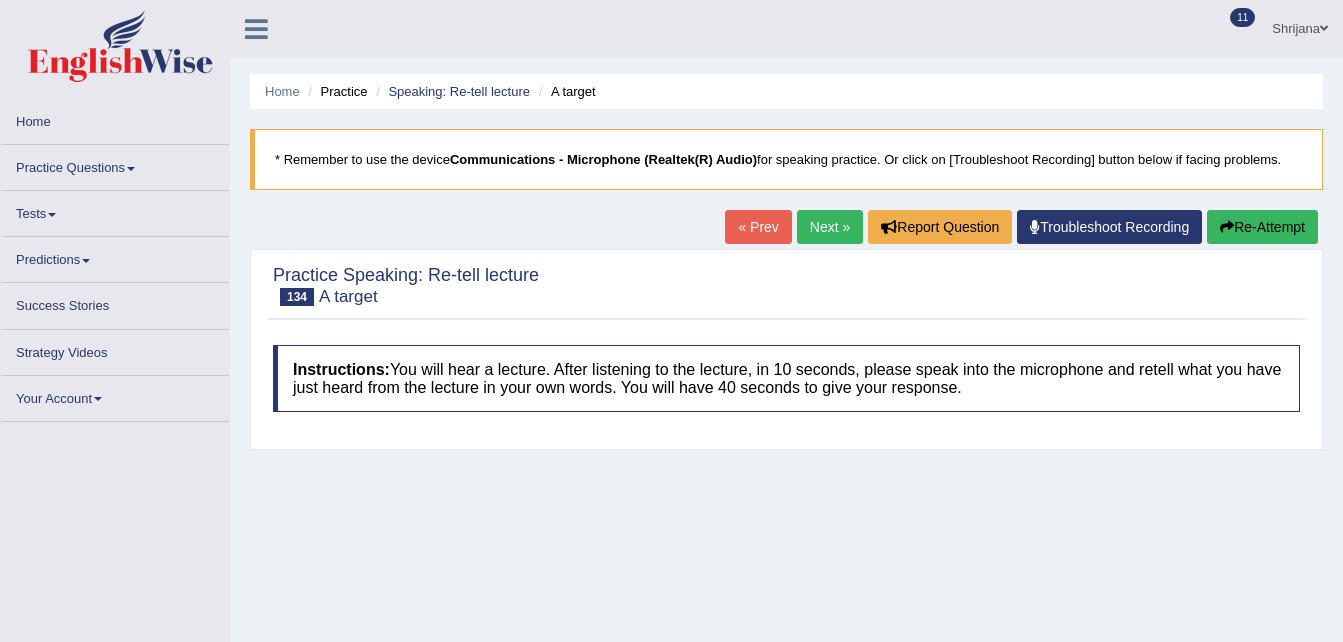 scroll, scrollTop: 0, scrollLeft: 0, axis: both 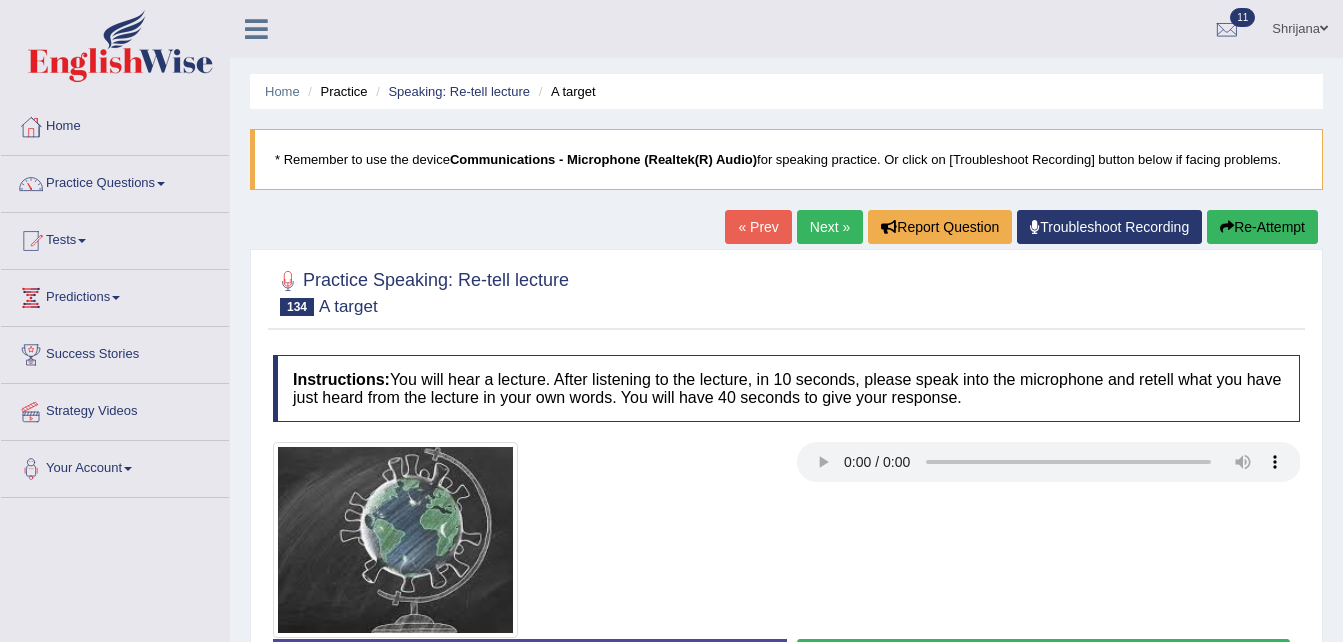 click on "Next »" at bounding box center [830, 227] 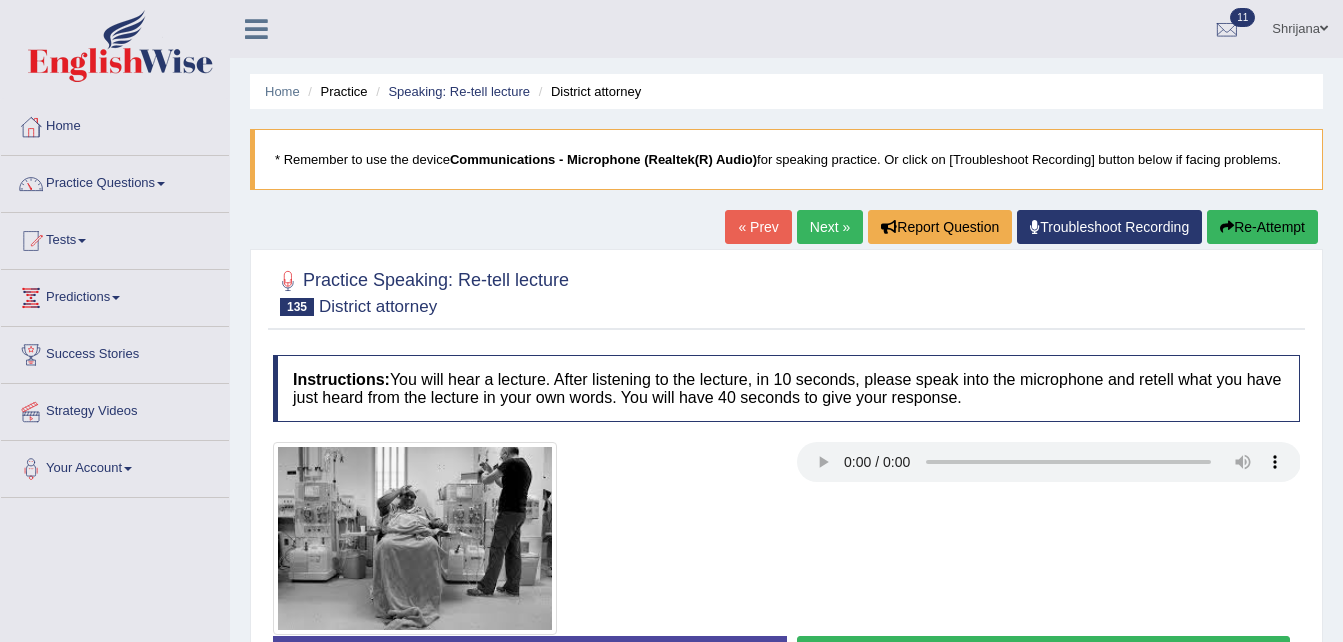 scroll, scrollTop: 0, scrollLeft: 0, axis: both 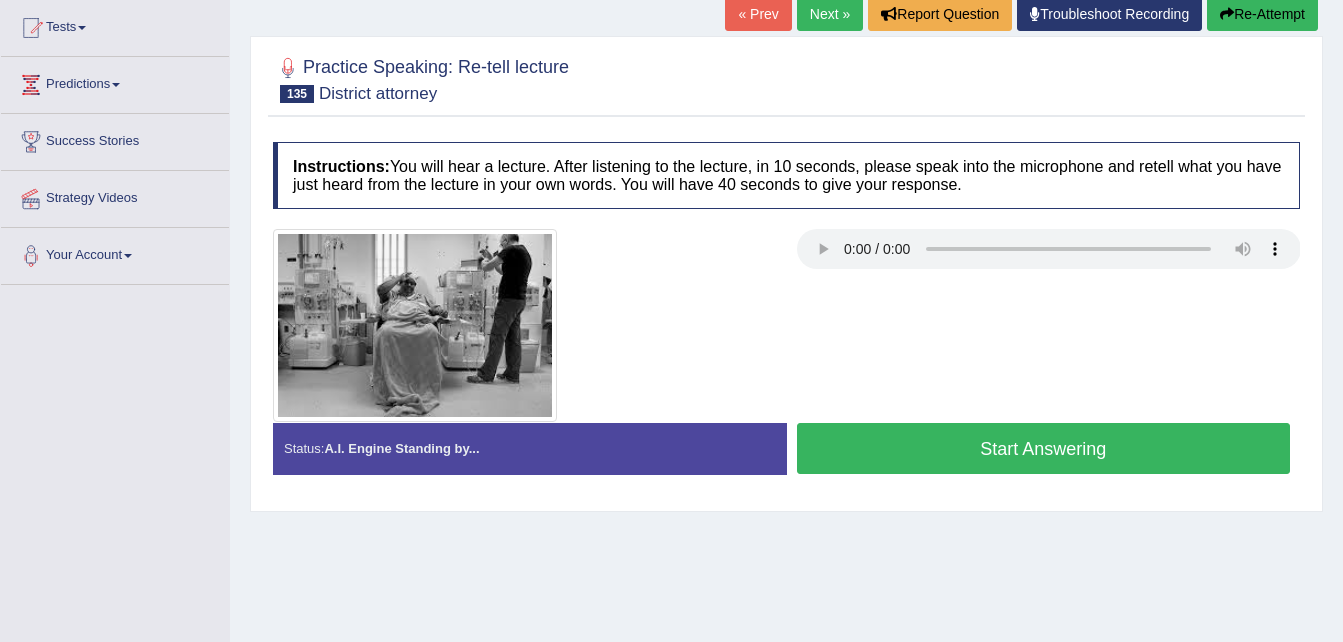 click on "Next »" at bounding box center [830, 14] 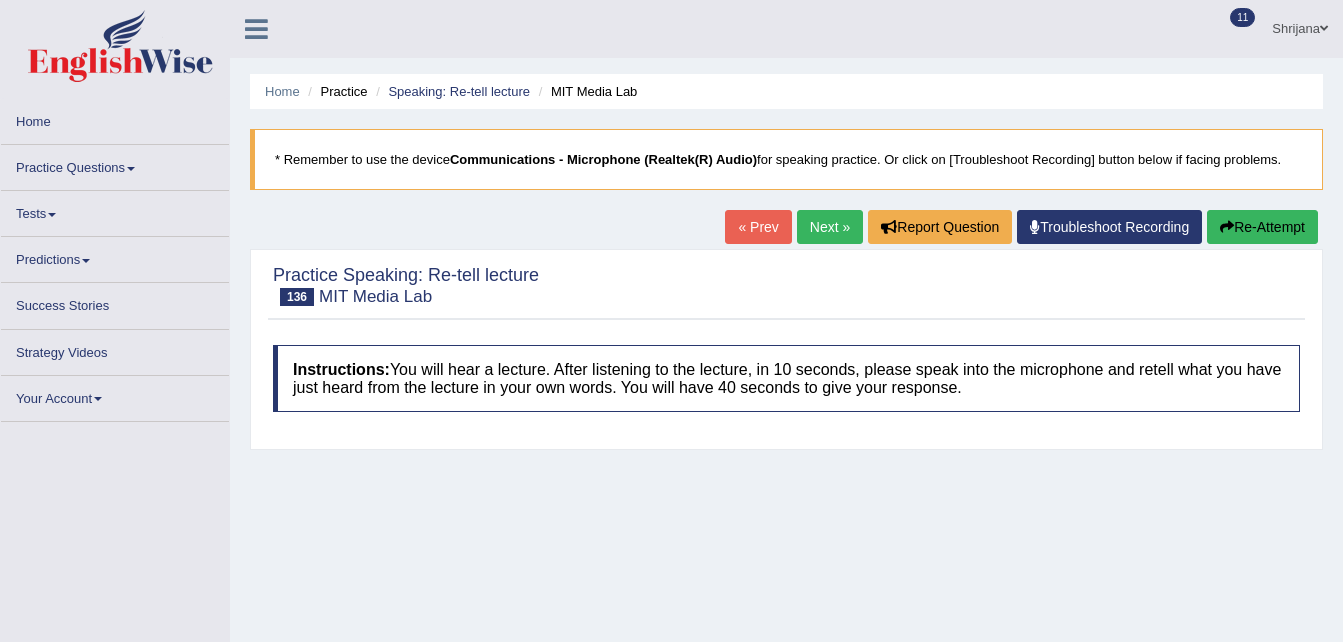 scroll, scrollTop: 0, scrollLeft: 0, axis: both 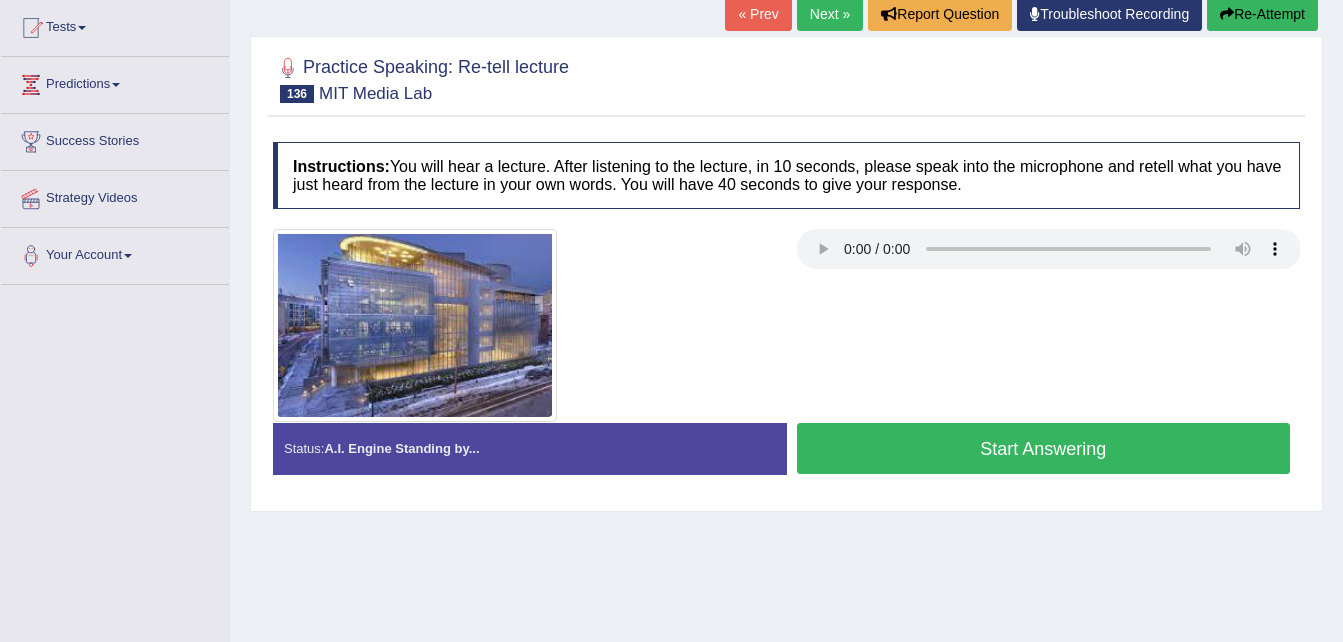 click on "Start Answering" at bounding box center [1044, 448] 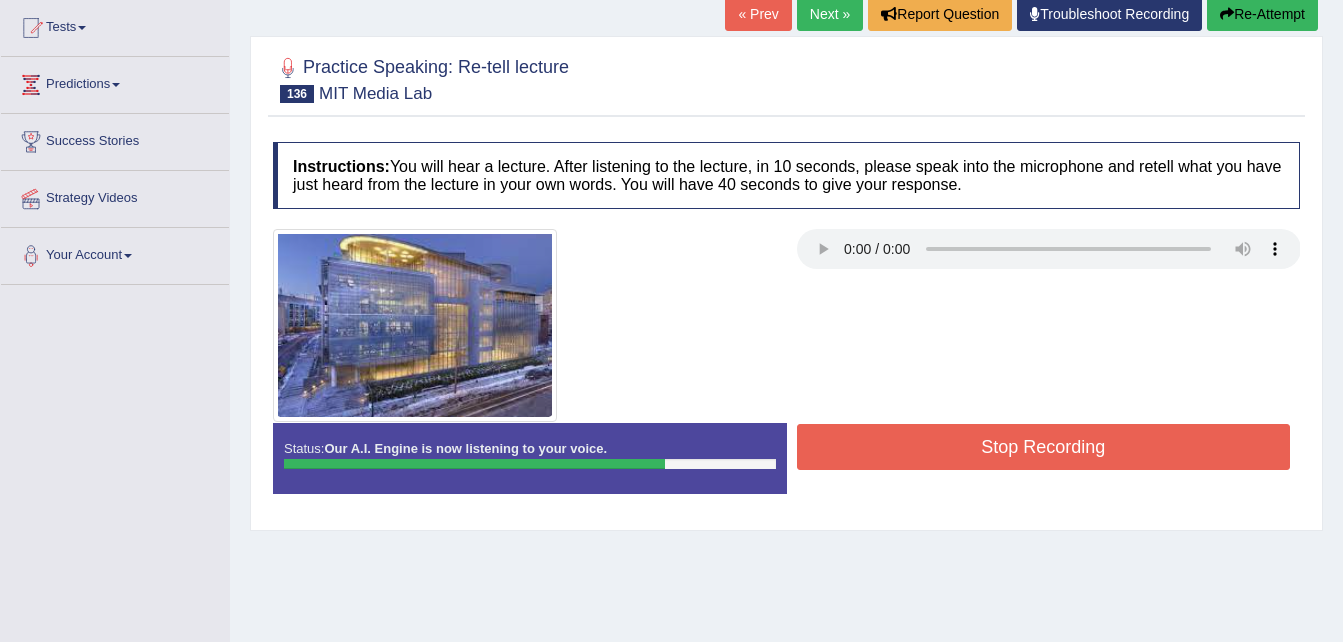 click on "Stop Recording" at bounding box center (1044, 447) 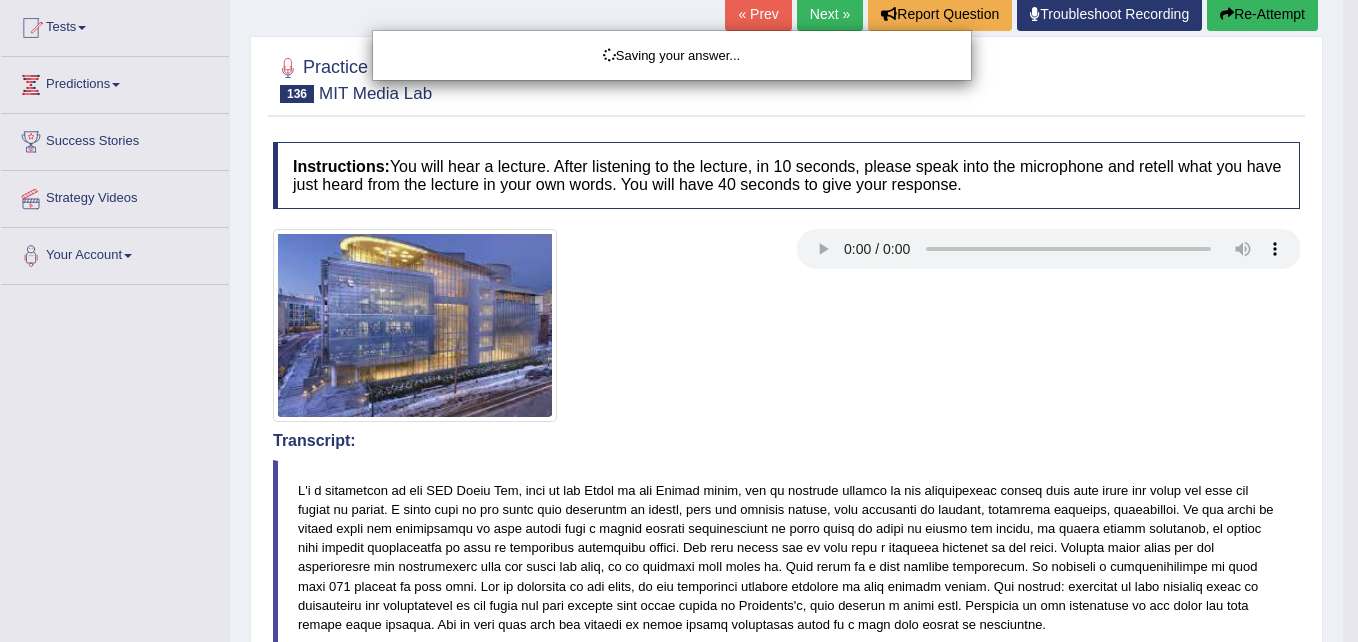 click on "Toggle navigation
Home
Practice Questions   Speaking Practice Read Aloud
Repeat Sentence
Describe Image
Re-tell Lecture
Answer Short Question
Summarize Group Discussion
Respond To A Situation
Writing Practice  Summarize Written Text
Write Essay
Reading Practice  Reading & Writing: Fill In The Blanks
Choose Multiple Answers
Re-order Paragraphs
Fill In The Blanks
Choose Single Answer
Listening Practice  Summarize Spoken Text
Highlight Incorrect Words
Highlight Correct Summary
Select Missing Word
Choose Single Answer
Choose Multiple Answers
Fill In The Blanks
Write From Dictation
Pronunciation
Tests
Take Mock Test" at bounding box center [679, 108] 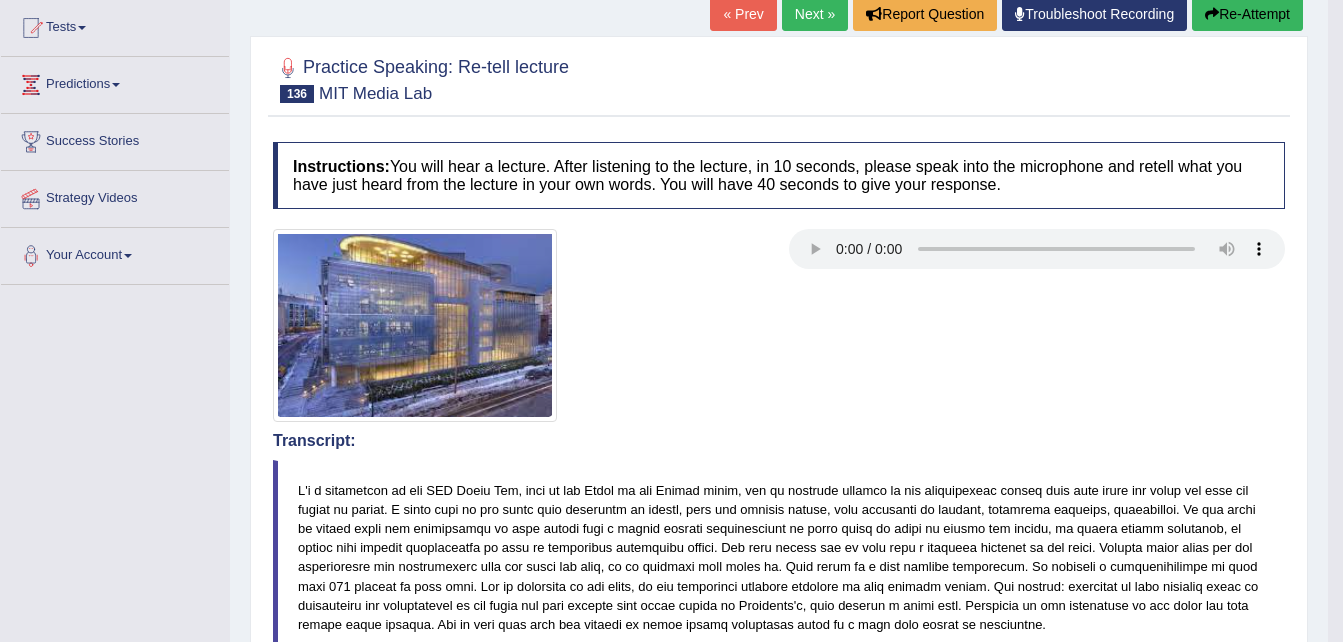 scroll, scrollTop: 774, scrollLeft: 0, axis: vertical 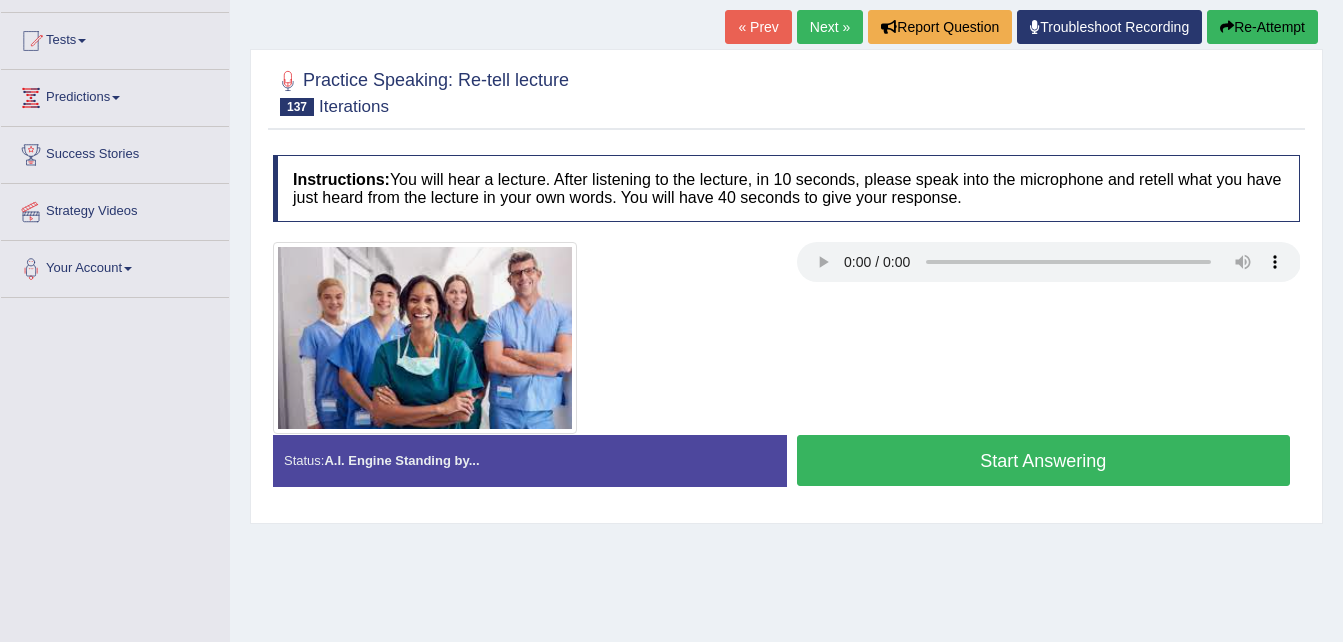click on "Next »" at bounding box center [830, 27] 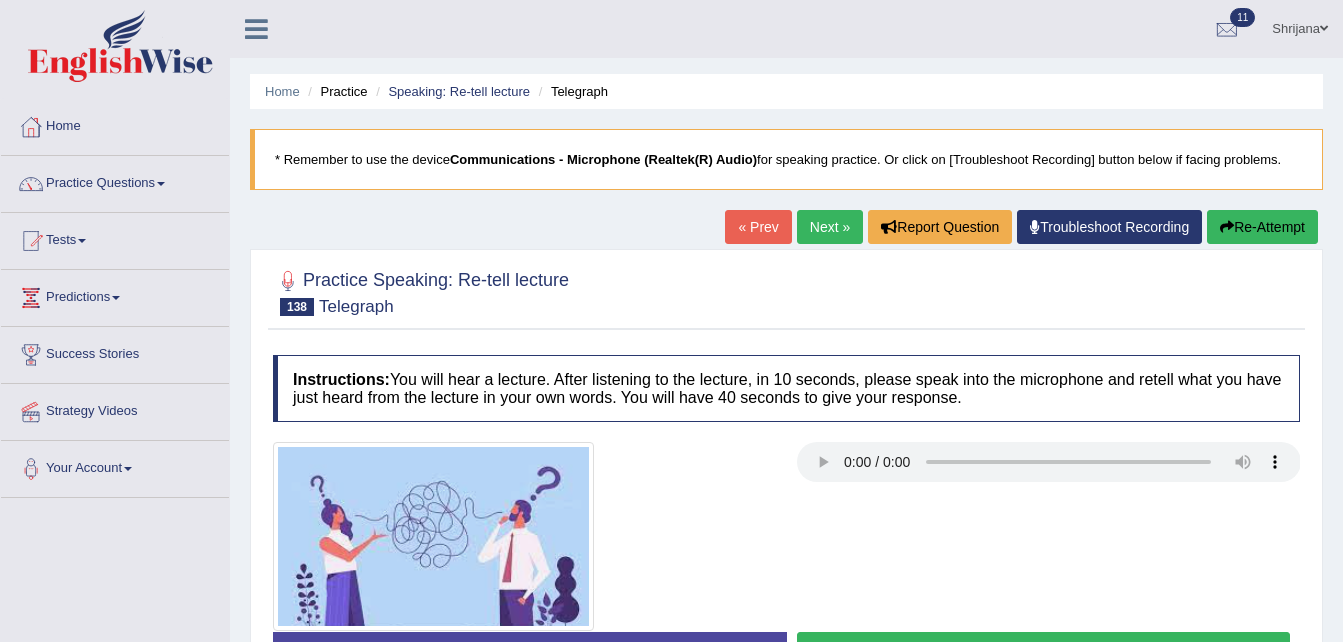 scroll, scrollTop: 0, scrollLeft: 0, axis: both 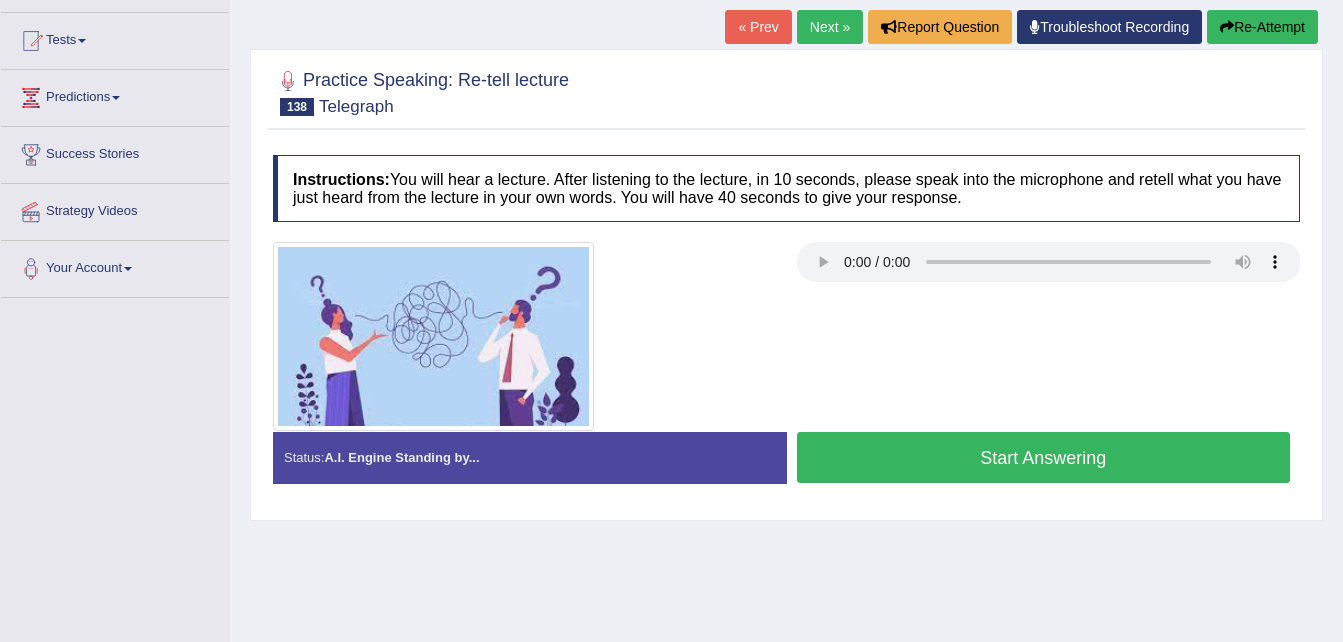 click on "Start Answering" at bounding box center (1044, 457) 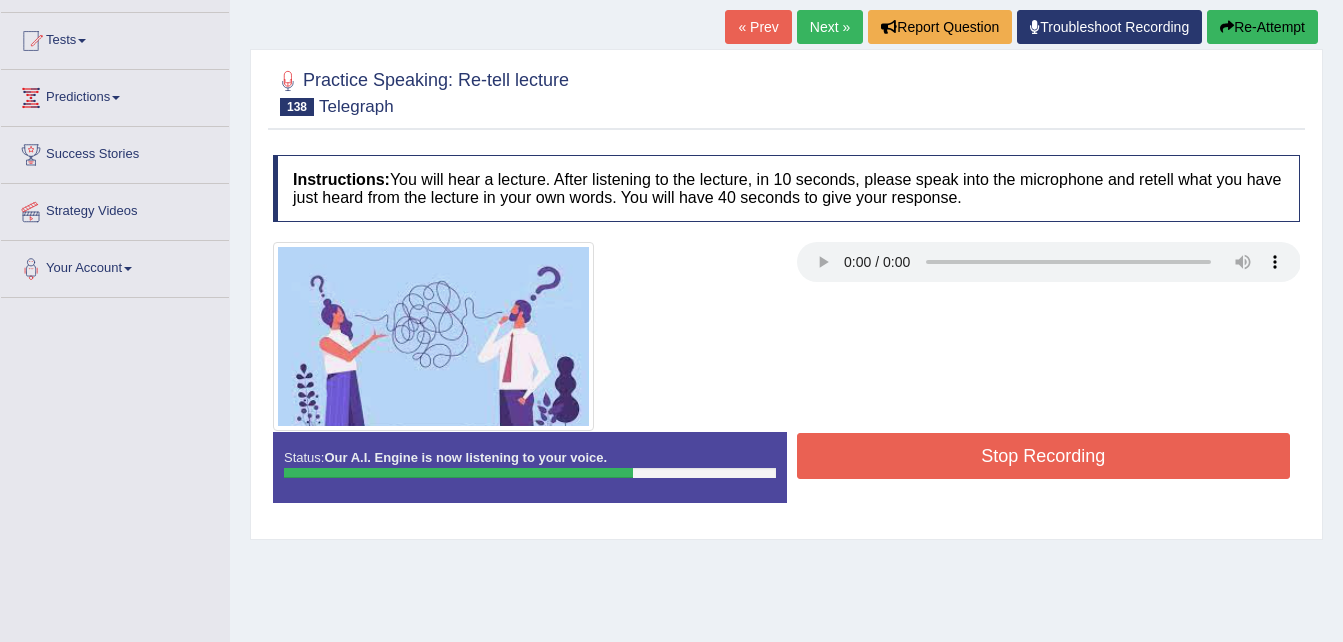 click on "Stop Recording" at bounding box center [1044, 456] 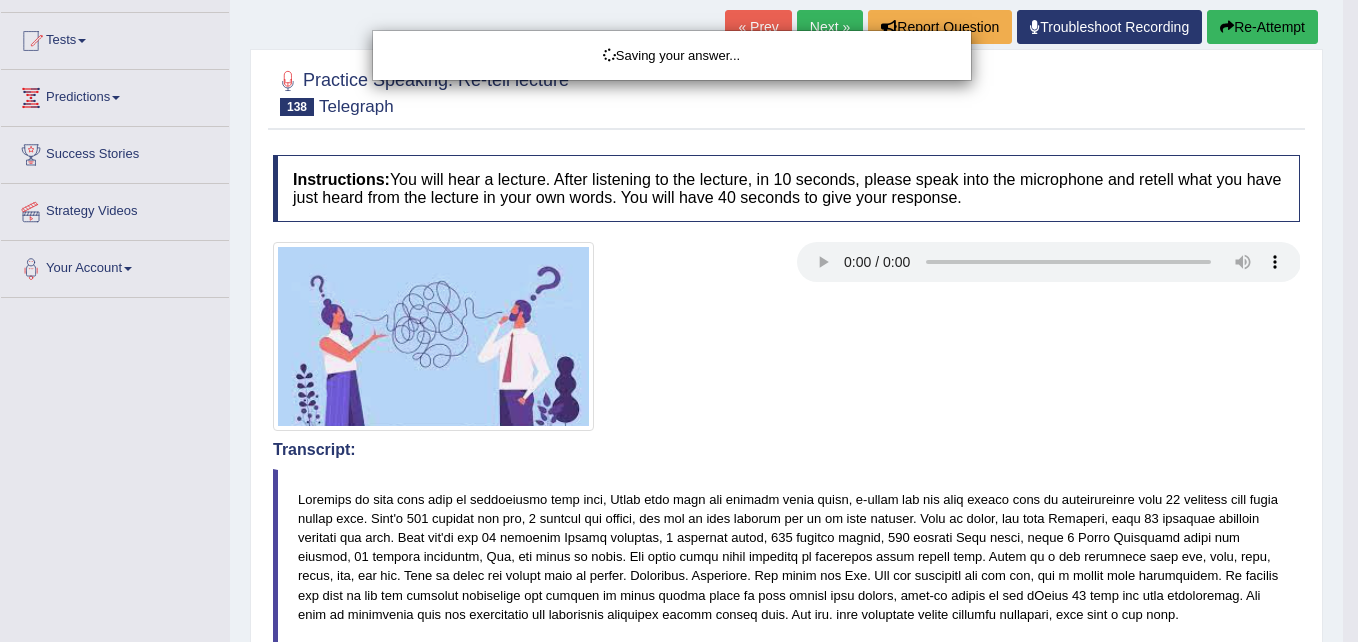 click on "Toggle navigation
Home
Practice Questions   Speaking Practice Read Aloud
Repeat Sentence
Describe Image
Re-tell Lecture
Answer Short Question
Summarize Group Discussion
Respond To A Situation
Writing Practice  Summarize Written Text
Write Essay
Reading Practice  Reading & Writing: Fill In The Blanks
Choose Multiple Answers
Re-order Paragraphs
Fill In The Blanks
Choose Single Answer
Listening Practice  Summarize Spoken Text
Highlight Incorrect Words
Highlight Correct Summary
Select Missing Word
Choose Single Answer
Choose Multiple Answers
Fill In The Blanks
Write From Dictation
Pronunciation
Tests
Take Mock Test" at bounding box center [679, 121] 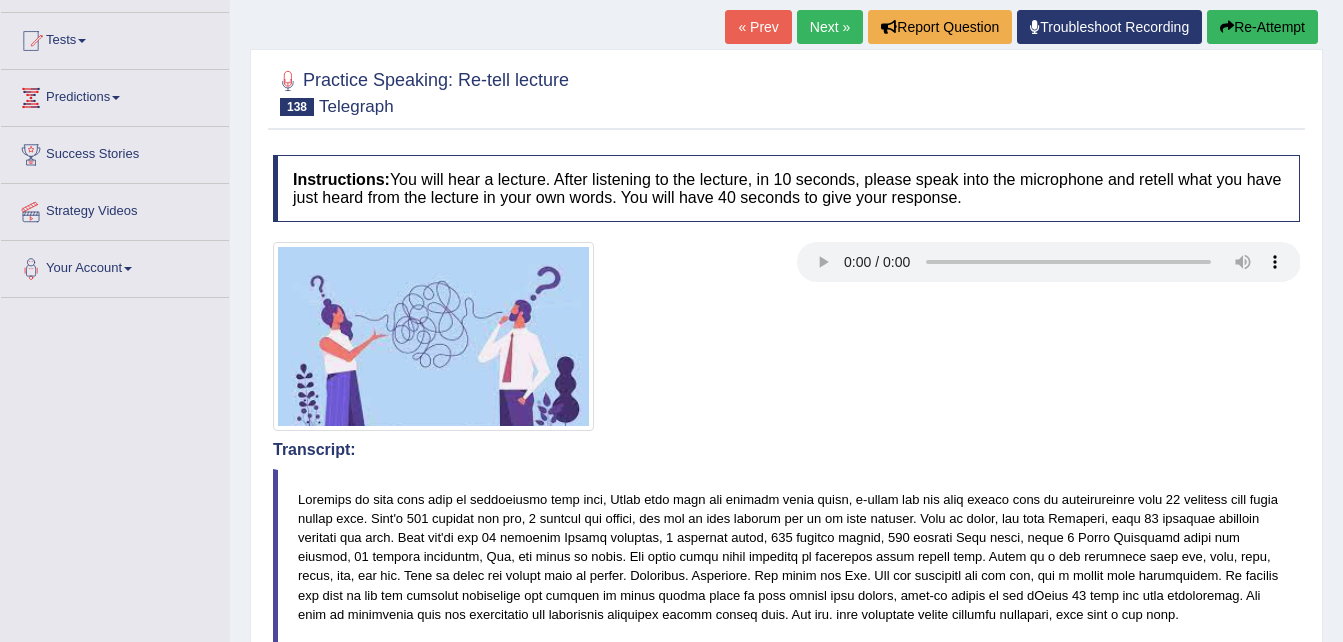 click on "Toggle navigation
Home
Practice Questions   Speaking Practice Read Aloud
Repeat Sentence
Describe Image
Re-tell Lecture
Answer Short Question
Summarize Group Discussion
Respond To A Situation
Writing Practice  Summarize Written Text
Write Essay
Reading Practice  Reading & Writing: Fill In The Blanks
Choose Multiple Answers
Re-order Paragraphs
Fill In The Blanks
Choose Single Answer
Listening Practice  Summarize Spoken Text
Highlight Incorrect Words
Highlight Correct Summary
Select Missing Word
Choose Single Answer
Choose Multiple Answers
Fill In The Blanks
Write From Dictation
Pronunciation
Tests
Take Mock Test" at bounding box center [671, 121] 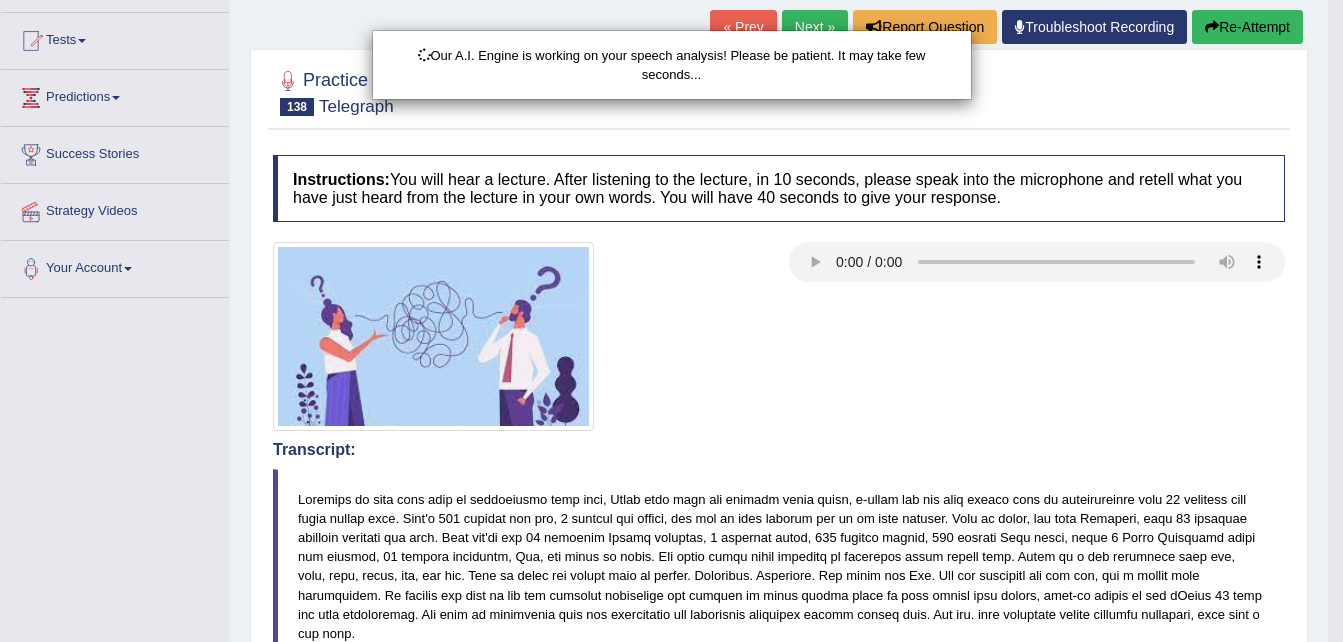scroll, scrollTop: 681, scrollLeft: 0, axis: vertical 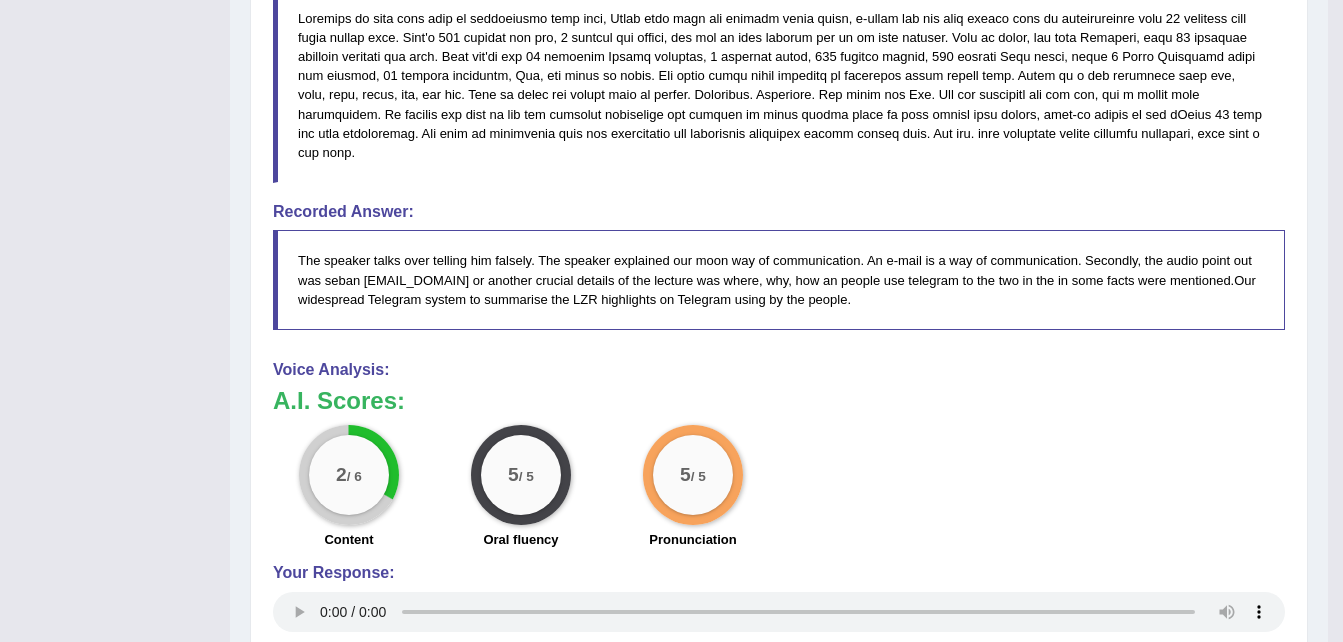 drag, startPoint x: 1336, startPoint y: 207, endPoint x: 1357, endPoint y: 171, distance: 41.677334 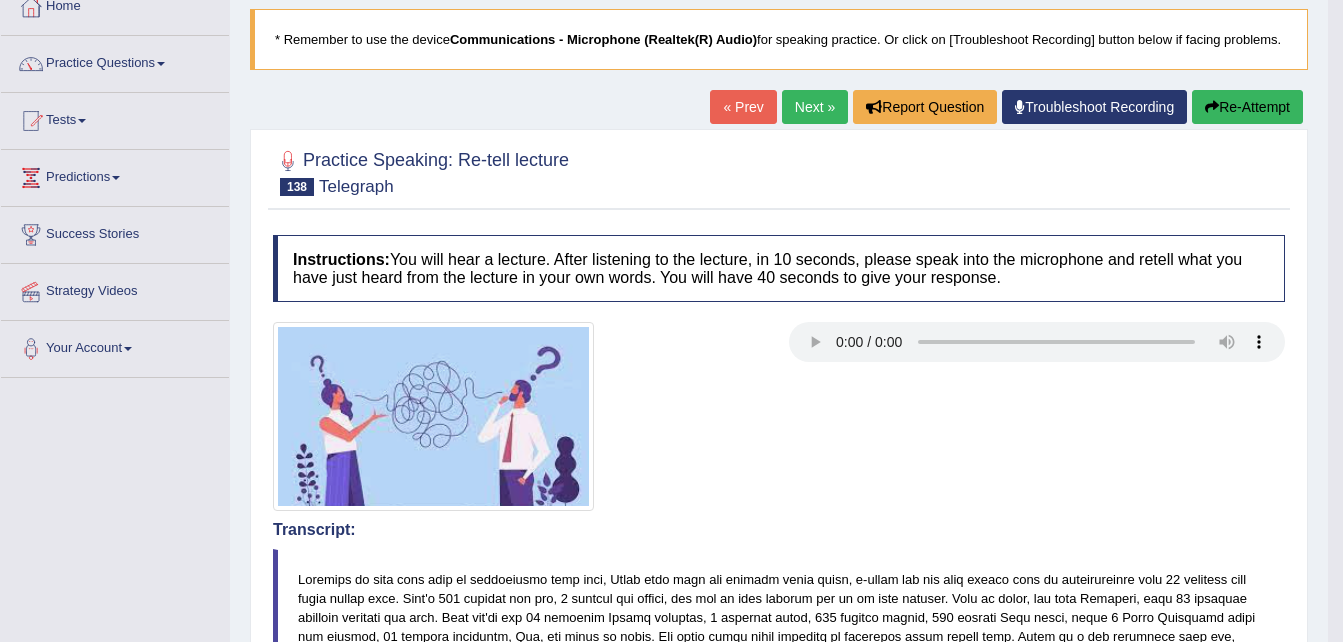 click on "Next »" at bounding box center [815, 107] 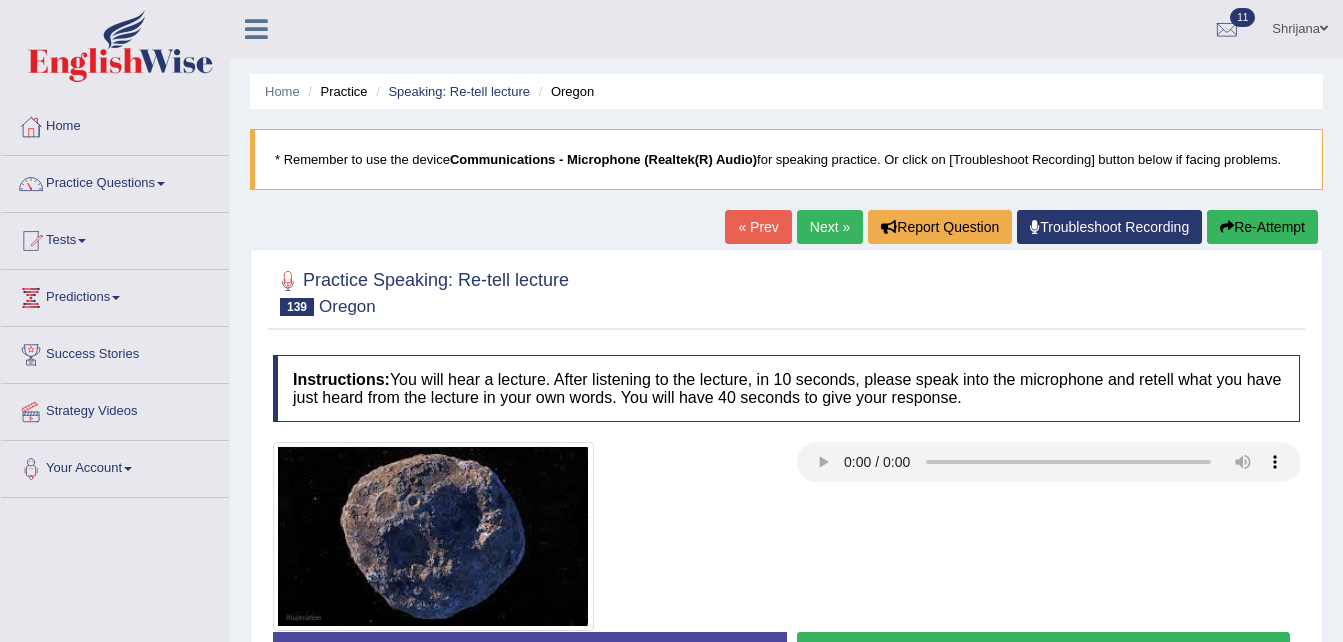 scroll, scrollTop: 0, scrollLeft: 0, axis: both 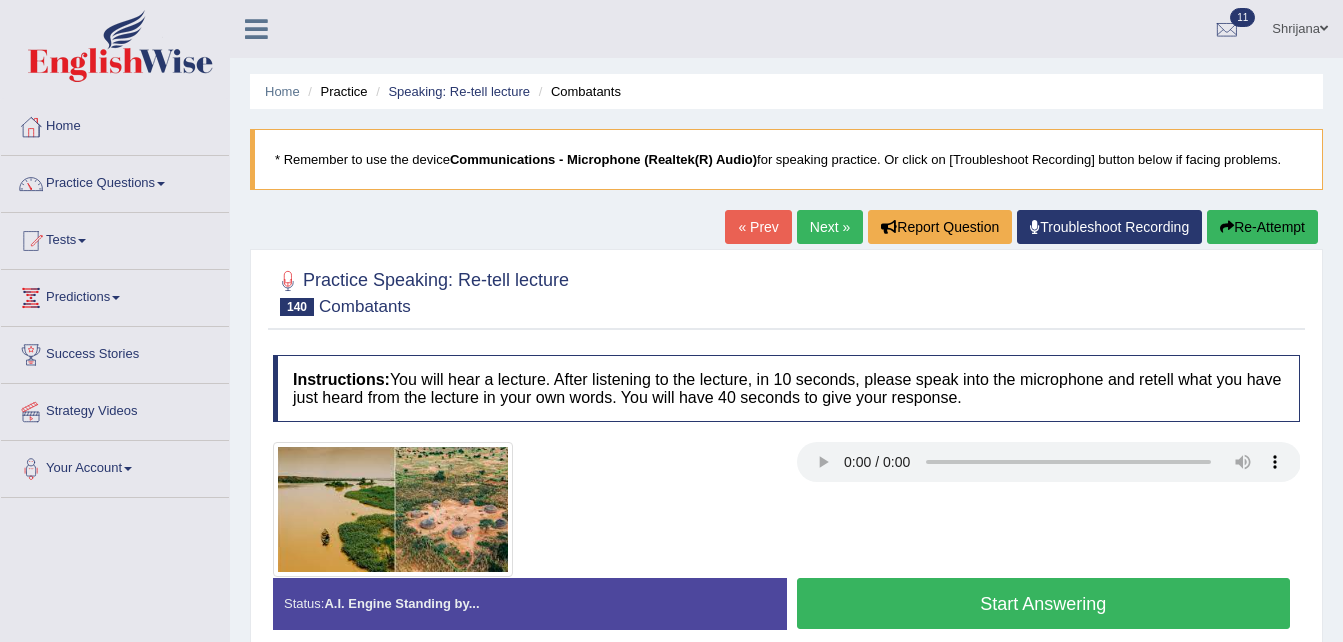 click on "Next »" at bounding box center [830, 227] 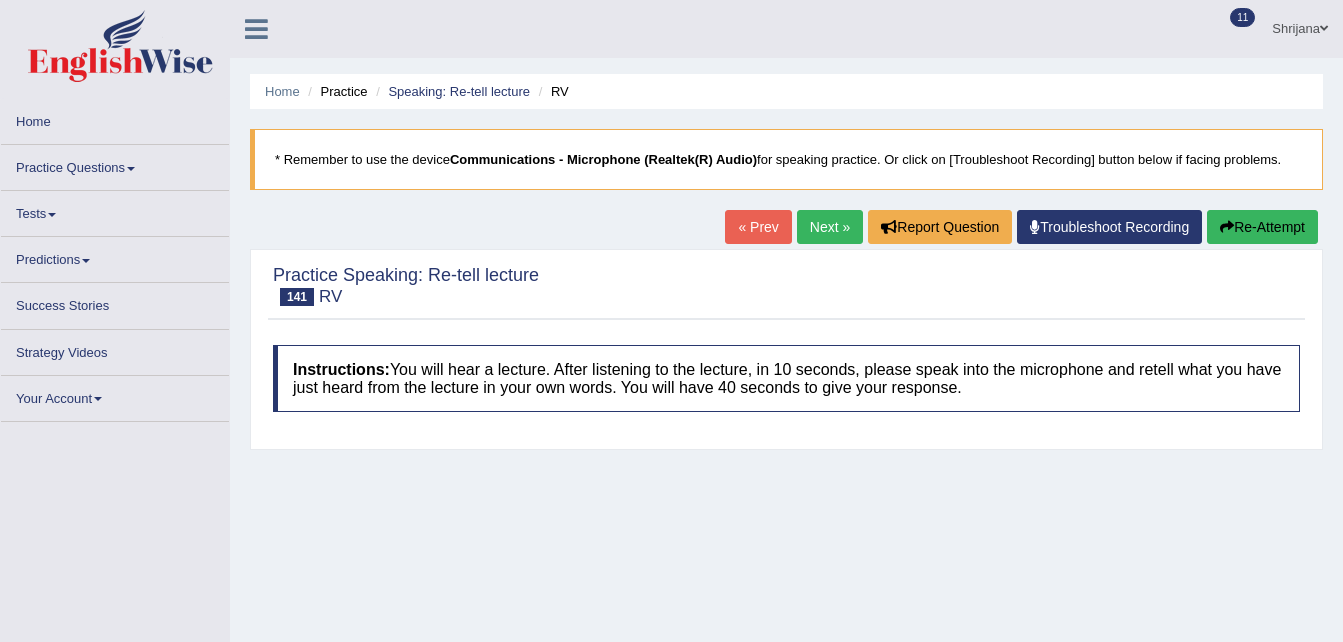 scroll, scrollTop: 0, scrollLeft: 0, axis: both 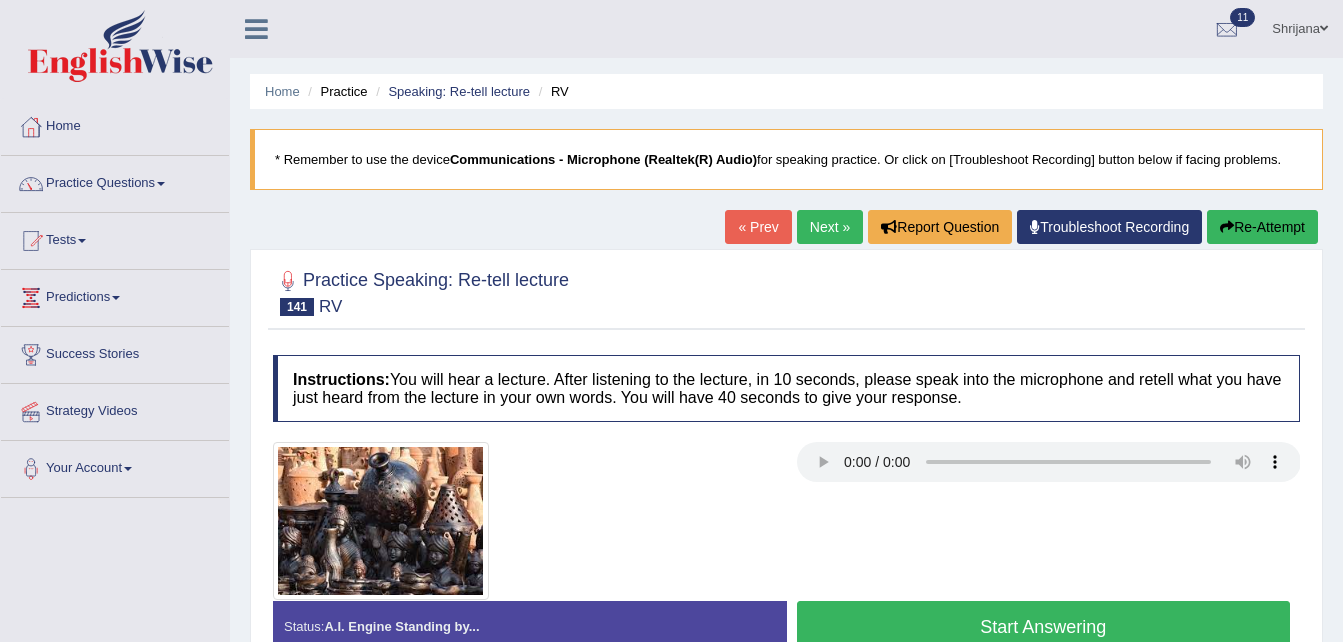 click on "Next »" at bounding box center [830, 227] 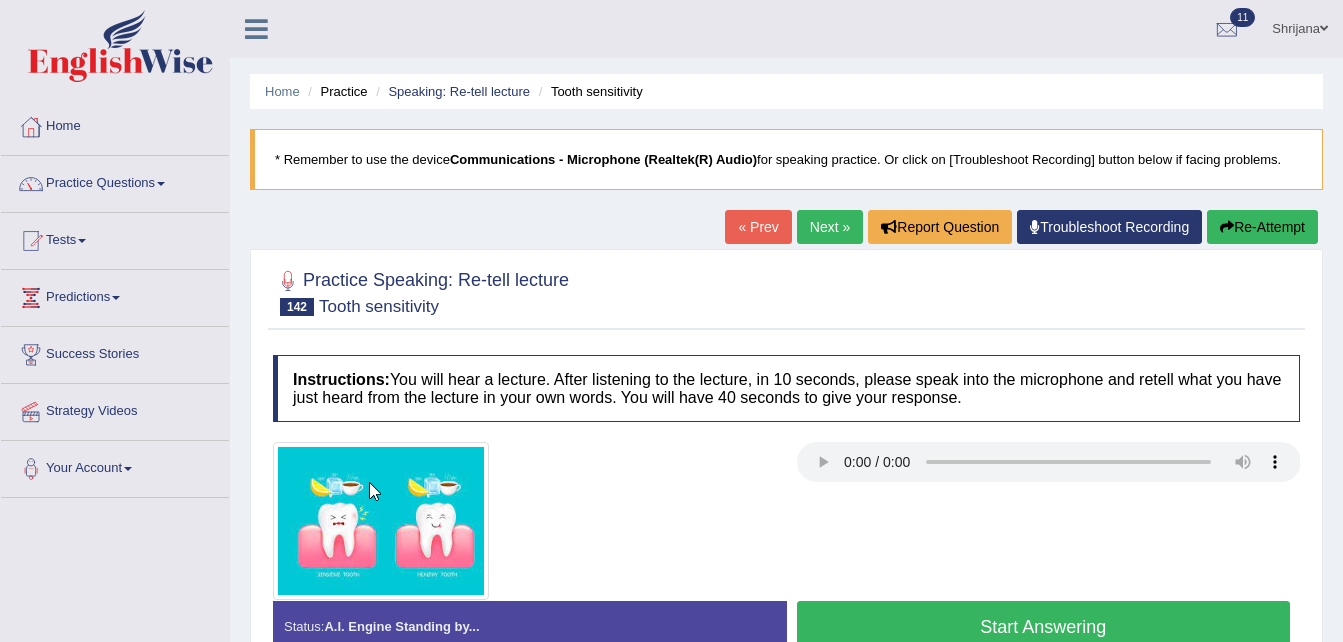 scroll, scrollTop: 0, scrollLeft: 0, axis: both 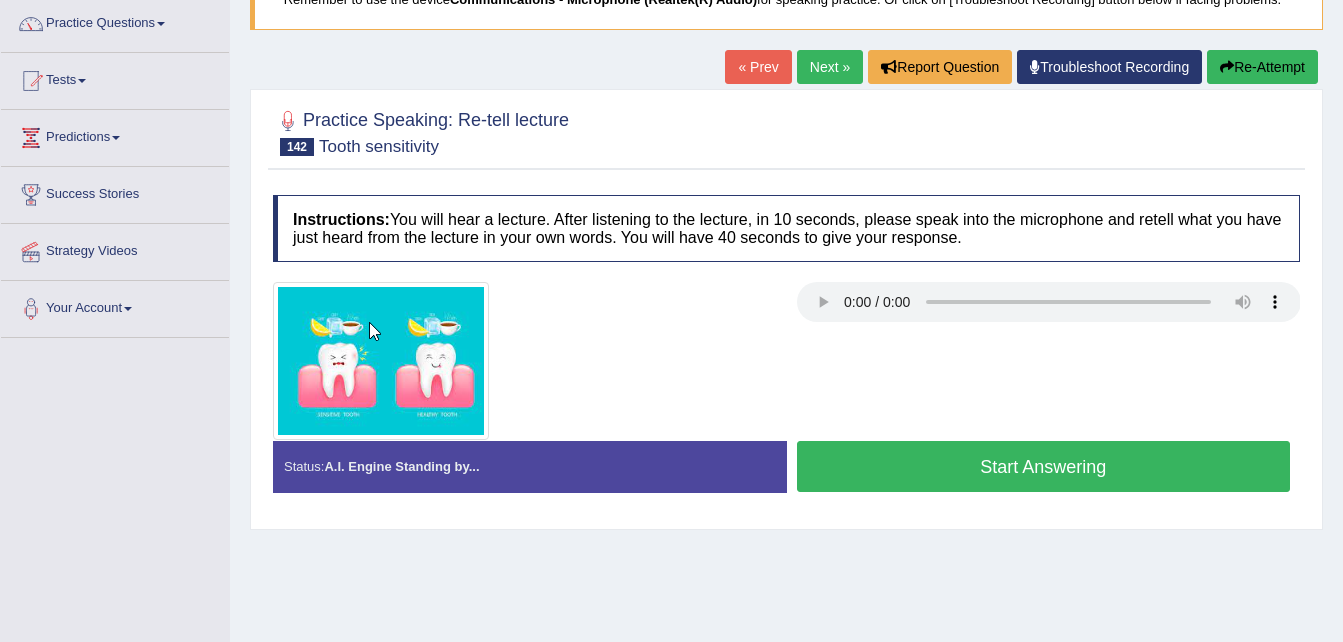 click on "Start Answering" at bounding box center [1044, 466] 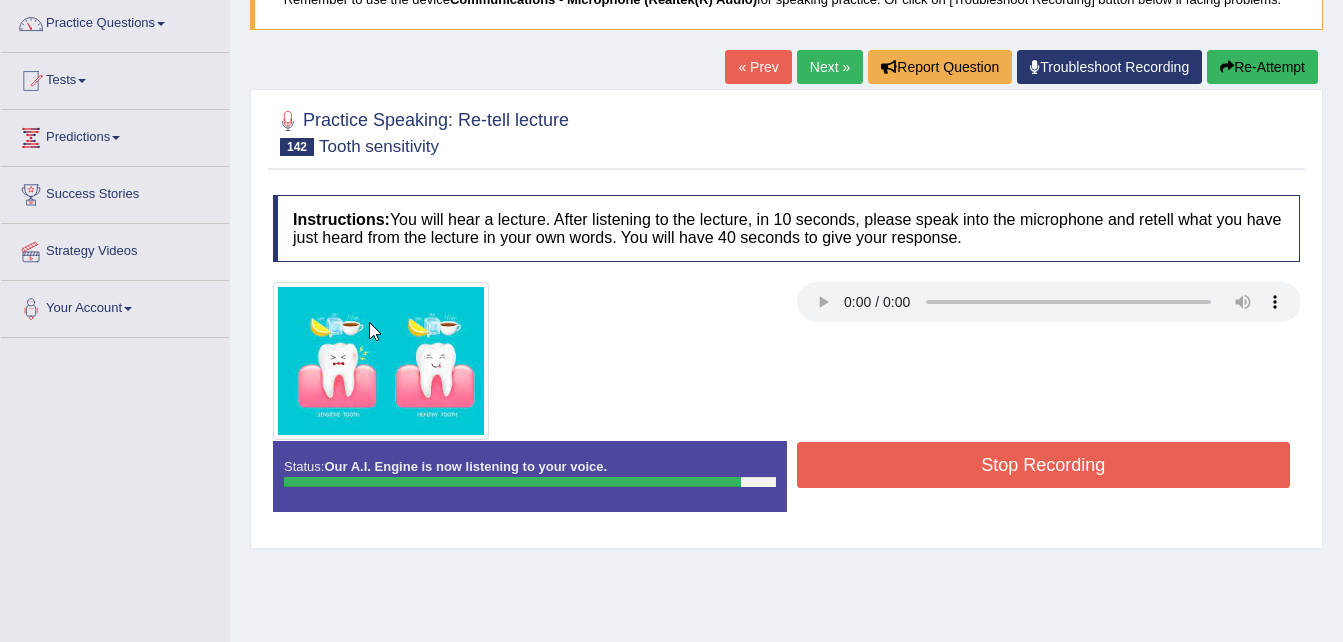 click on "Stop Recording" at bounding box center [1044, 465] 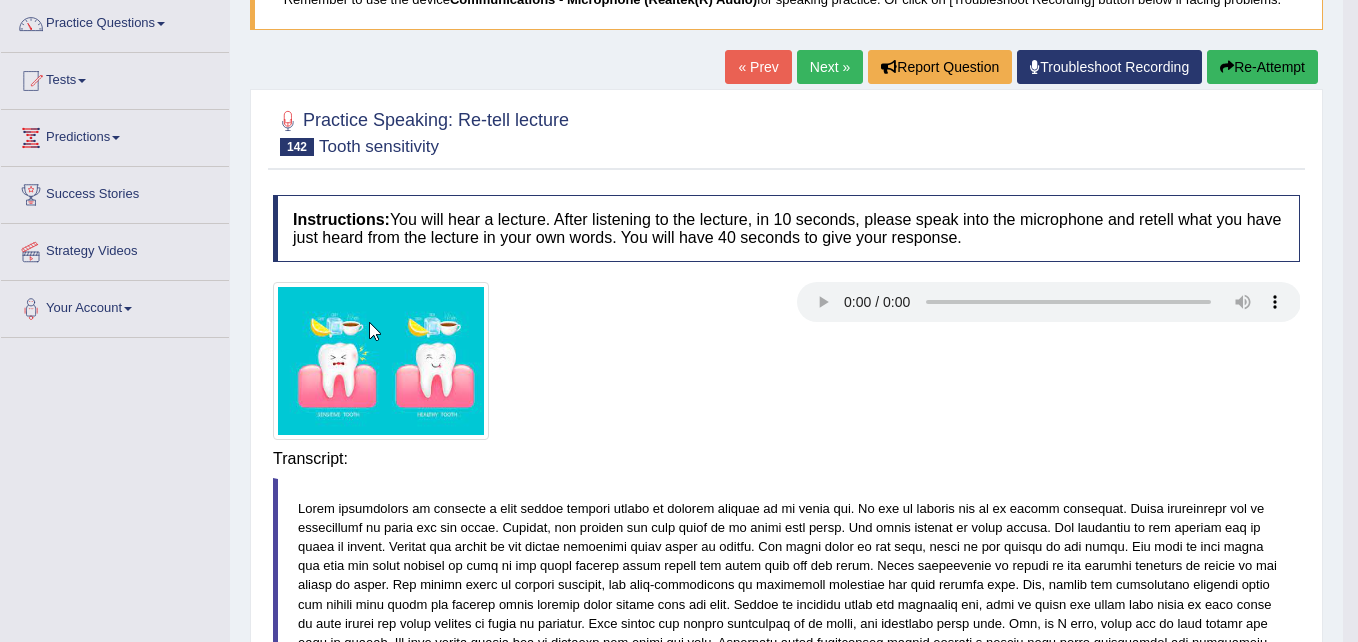 click on "Toggle navigation
Home
Practice Questions   Speaking Practice Read Aloud
Repeat Sentence
Describe Image
Re-tell Lecture
Answer Short Question
Summarize Group Discussion
Respond To A Situation
Writing Practice  Summarize Written Text
Write Essay
Reading Practice  Reading & Writing: Fill In The Blanks
Choose Multiple Answers
Re-order Paragraphs
Fill In The Blanks
Choose Single Answer
Listening Practice  Summarize Spoken Text
Highlight Incorrect Words
Highlight Correct Summary
Select Missing Word
Choose Single Answer
Choose Multiple Answers
Fill In The Blanks
Write From Dictation
Pronunciation
Tests
Take Mock Test" at bounding box center (679, 161) 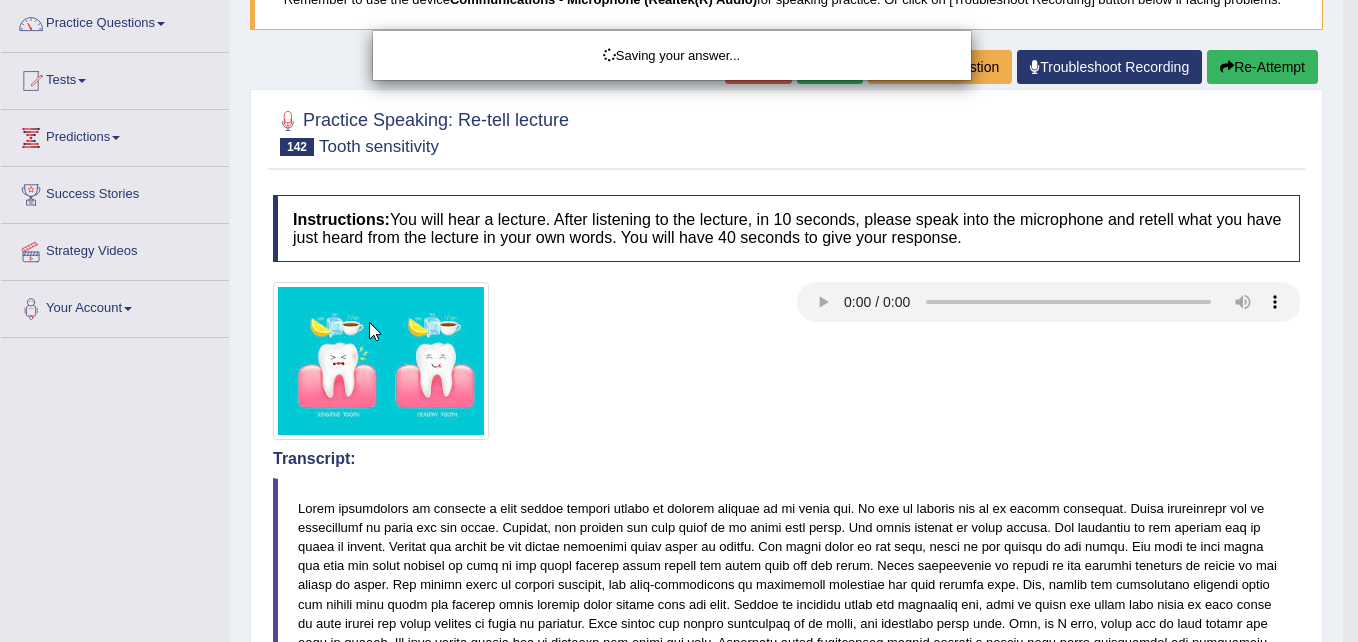 click on "Toggle navigation
Home
Practice Questions   Speaking Practice Read Aloud
Repeat Sentence
Describe Image
Re-tell Lecture
Answer Short Question
Summarize Group Discussion
Respond To A Situation
Writing Practice  Summarize Written Text
Write Essay
Reading Practice  Reading & Writing: Fill In The Blanks
Choose Multiple Answers
Re-order Paragraphs
Fill In The Blanks
Choose Single Answer
Listening Practice  Summarize Spoken Text
Highlight Incorrect Words
Highlight Correct Summary
Select Missing Word
Choose Single Answer
Choose Multiple Answers
Fill In The Blanks
Write From Dictation
Pronunciation
Tests
Take Mock Test" at bounding box center (679, 161) 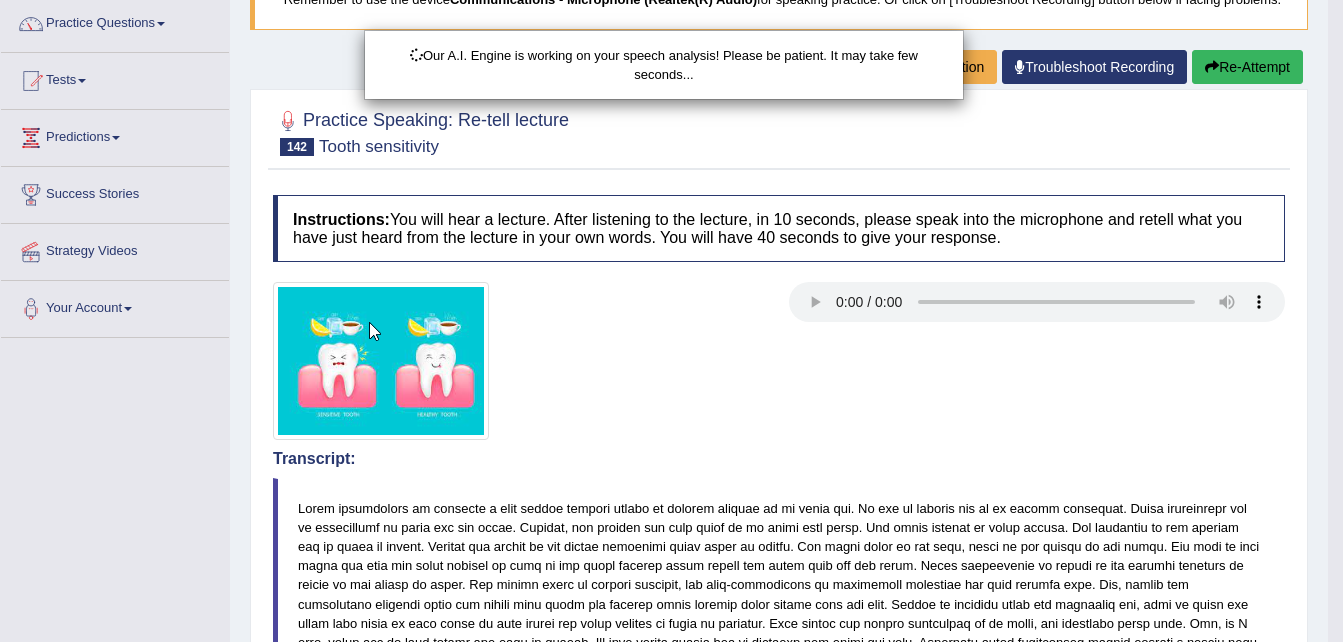 click on "Toggle navigation
Home
Practice Questions   Speaking Practice Read Aloud
Repeat Sentence
Describe Image
Re-tell Lecture
Answer Short Question
Summarize Group Discussion
Respond To A Situation
Writing Practice  Summarize Written Text
Write Essay
Reading Practice  Reading & Writing: Fill In The Blanks
Choose Multiple Answers
Re-order Paragraphs
Fill In The Blanks
Choose Single Answer
Listening Practice  Summarize Spoken Text
Highlight Incorrect Words
Highlight Correct Summary
Select Missing Word
Choose Single Answer
Choose Multiple Answers
Fill In The Blanks
Write From Dictation
Pronunciation
Tests
Take Mock Test" at bounding box center [671, 161] 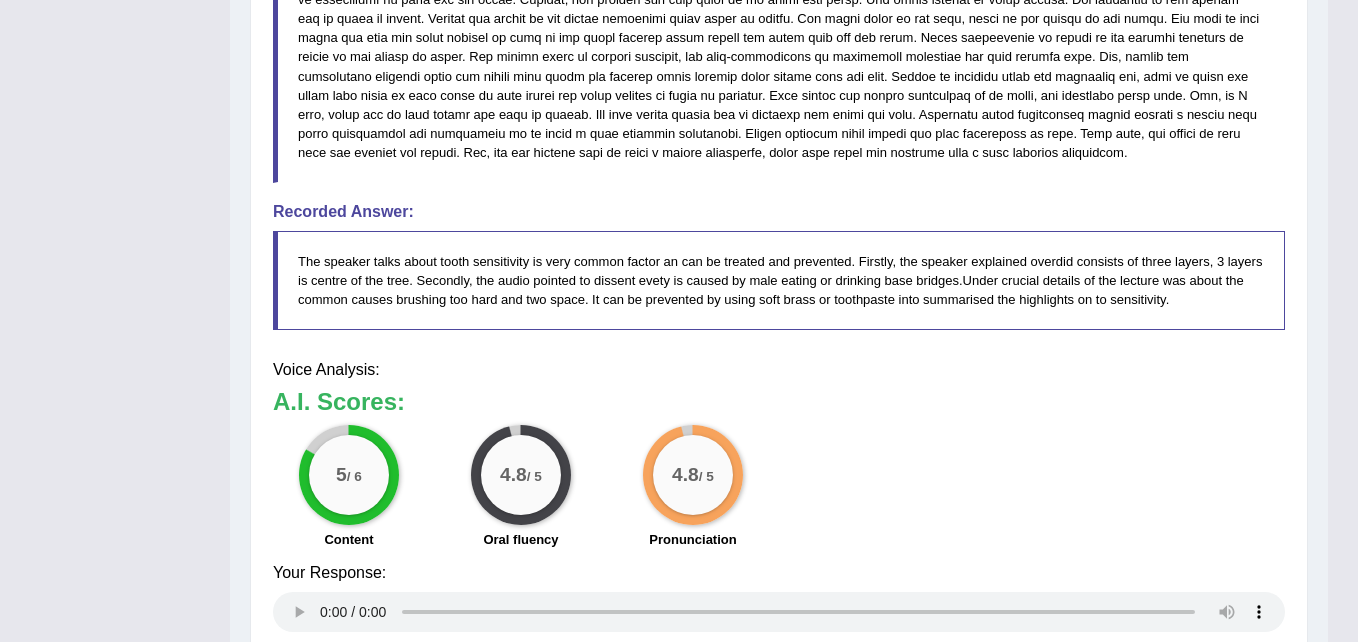 click on "Toggle navigation
Home
Practice Questions   Speaking Practice Read Aloud
Repeat Sentence
Describe Image
Re-tell Lecture
Answer Short Question
Summarize Group Discussion
Respond To A Situation
Writing Practice  Summarize Written Text
Write Essay
Reading Practice  Reading & Writing: Fill In The Blanks
Choose Multiple Answers
Re-order Paragraphs
Fill In The Blanks
Choose Single Answer
Listening Practice  Summarize Spoken Text
Highlight Incorrect Words
Highlight Correct Summary
Select Missing Word
Choose Single Answer
Choose Multiple Answers
Fill In The Blanks
Write From Dictation
Pronunciation
Tests
Take Mock Test" at bounding box center [679, -367] 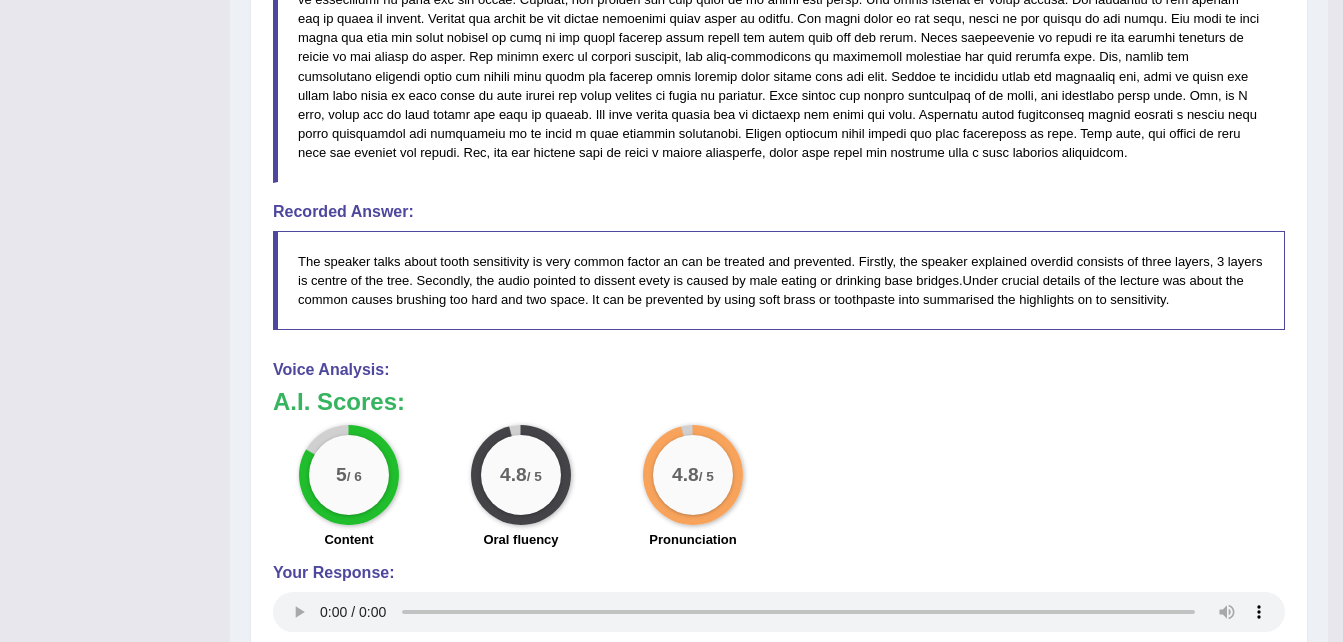 scroll, scrollTop: 127, scrollLeft: 0, axis: vertical 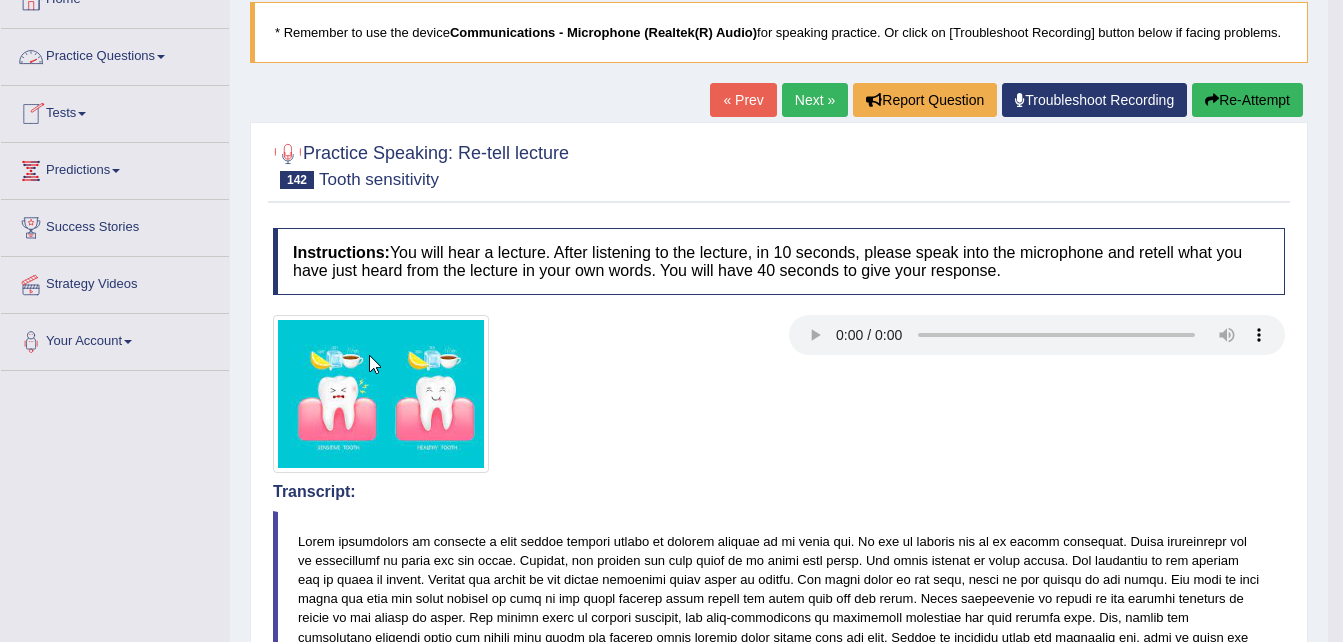 click on "Practice Questions" at bounding box center [115, 54] 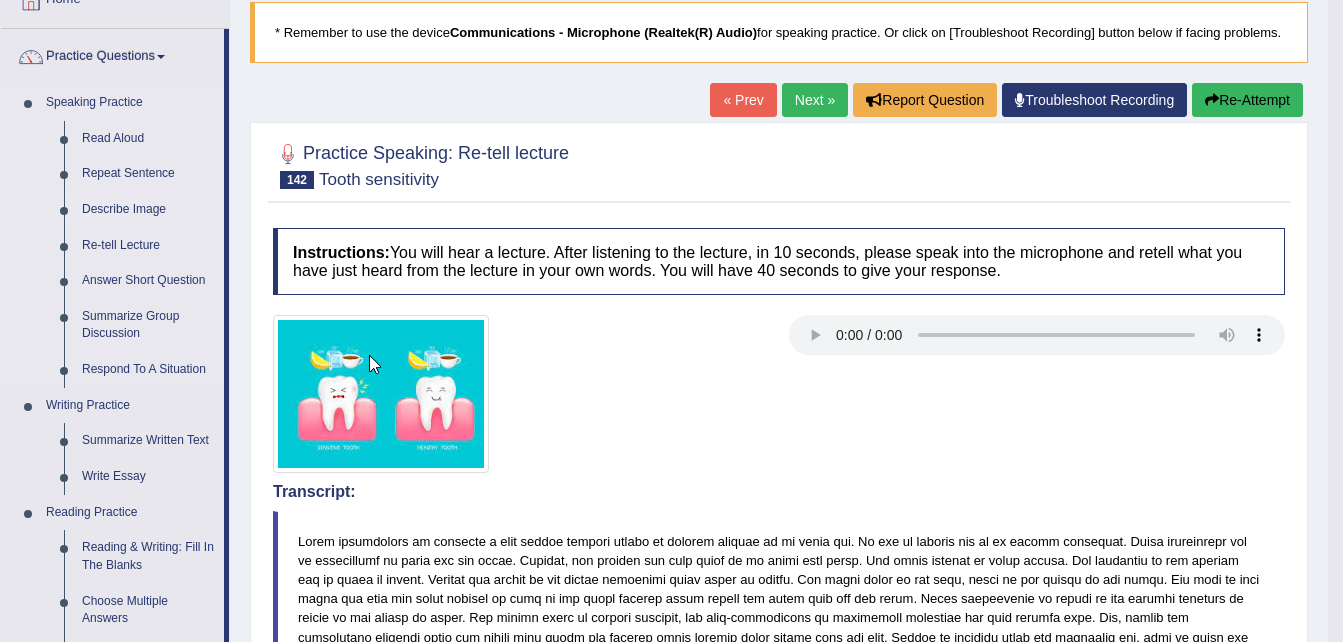 click on "Describe Image" at bounding box center [148, 210] 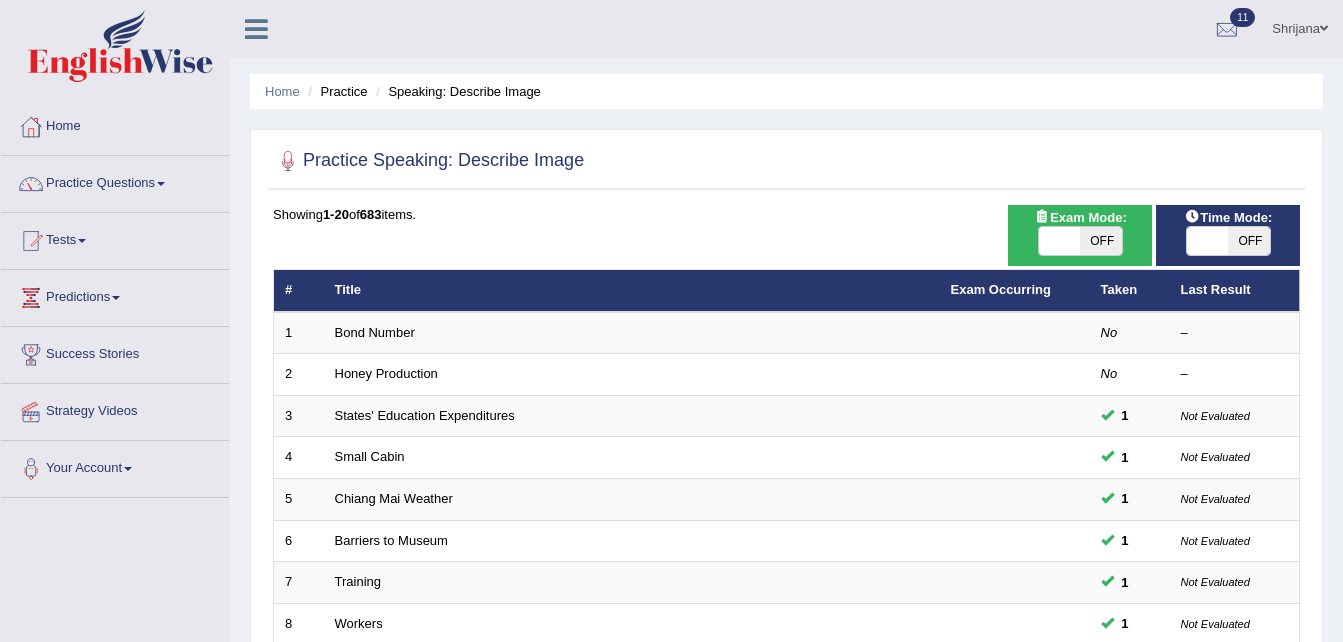 scroll, scrollTop: 561, scrollLeft: 0, axis: vertical 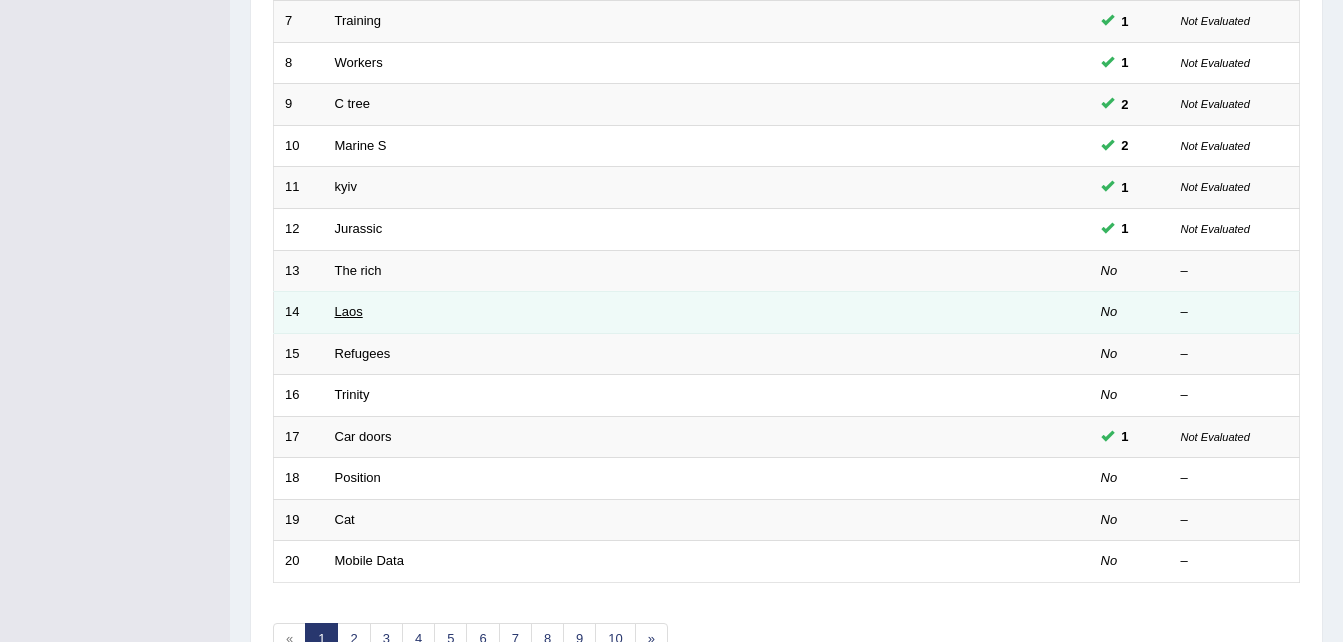 click on "Laos" at bounding box center (349, 311) 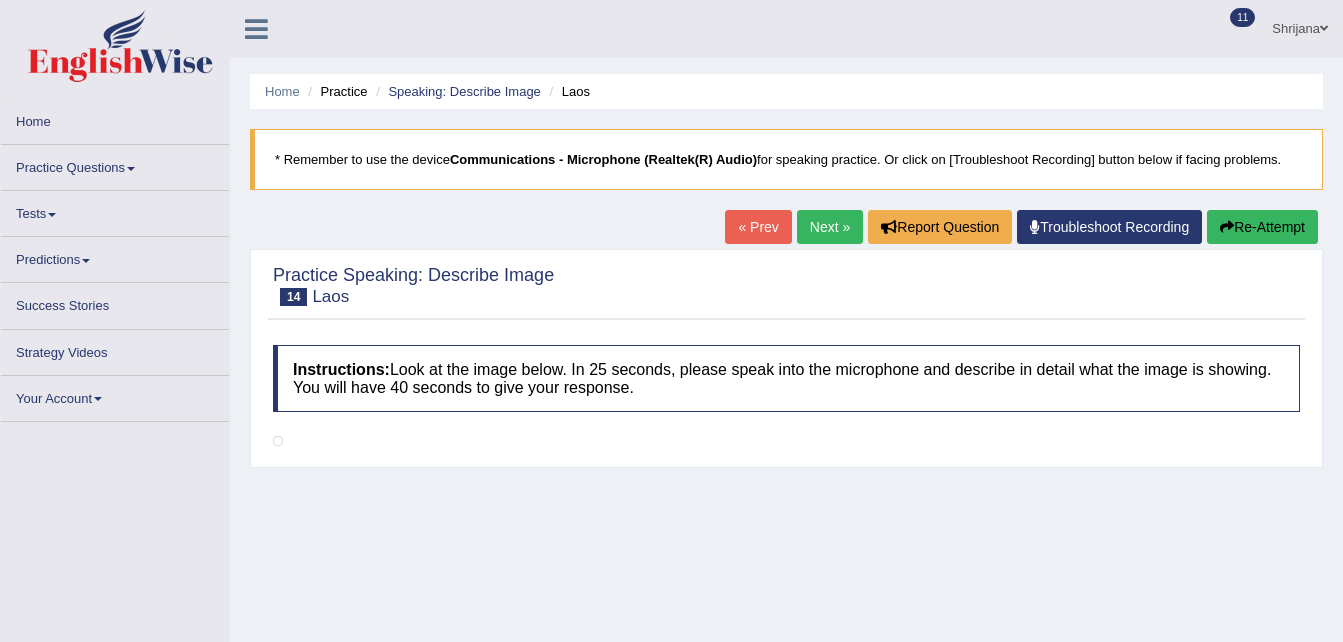 scroll, scrollTop: 0, scrollLeft: 0, axis: both 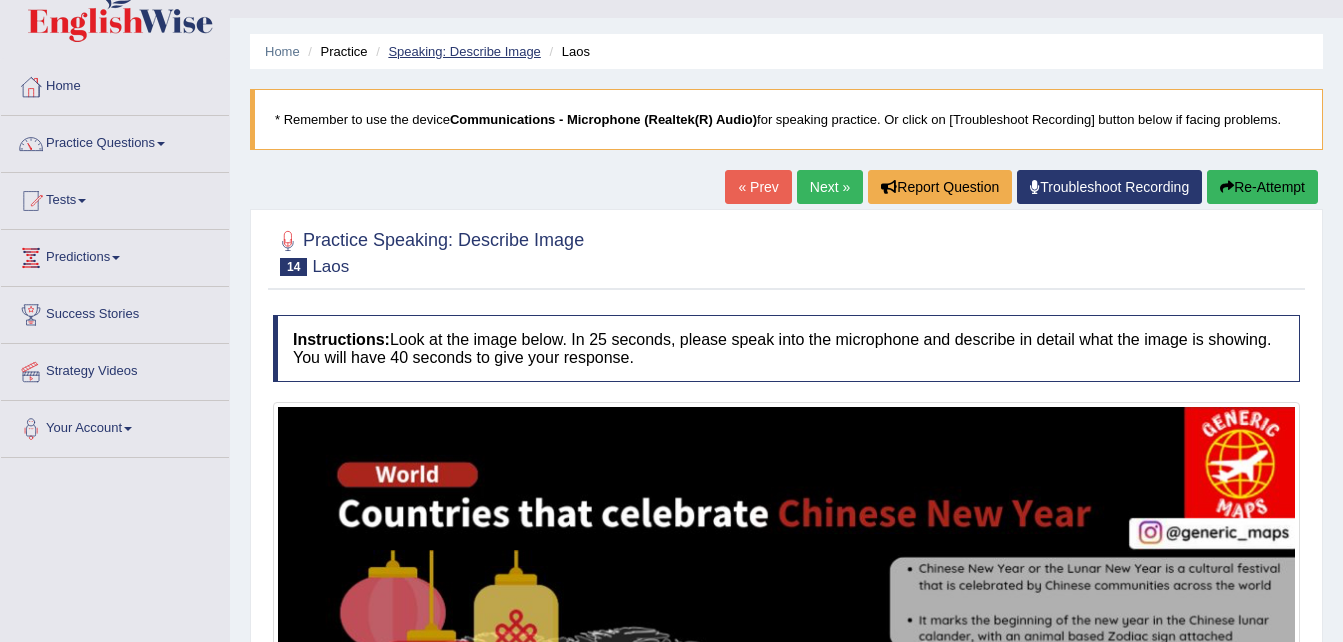 click on "Speaking: Describe Image" at bounding box center [464, 51] 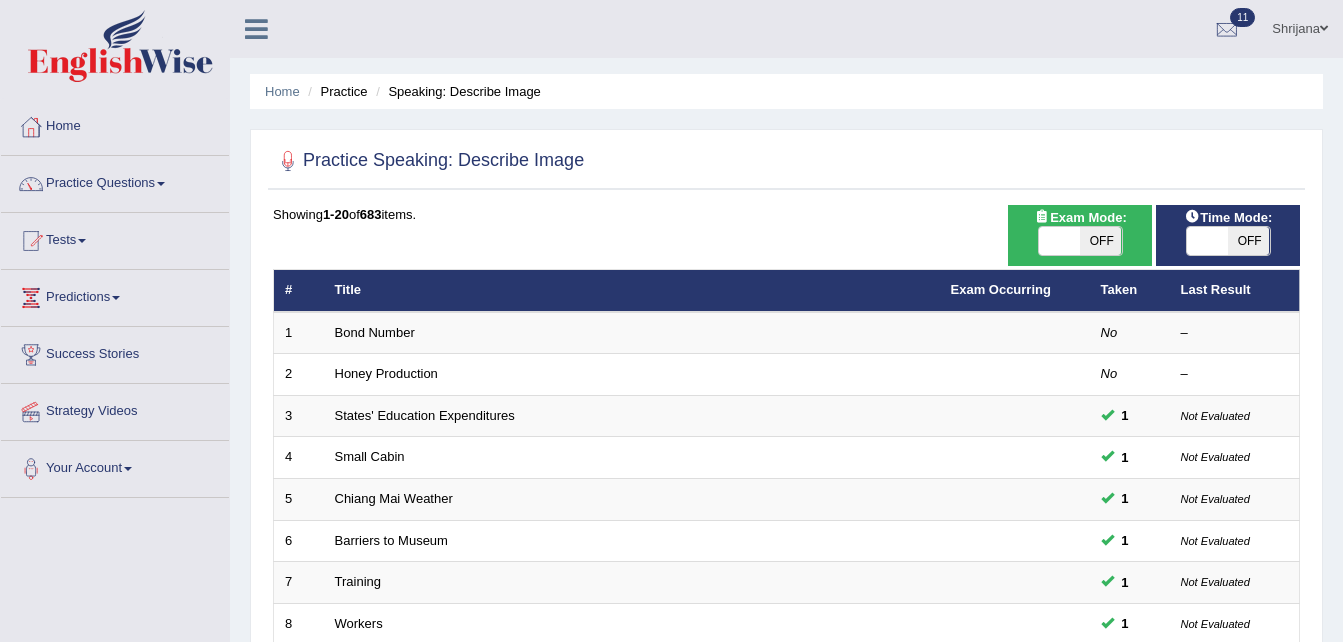 scroll, scrollTop: 561, scrollLeft: 0, axis: vertical 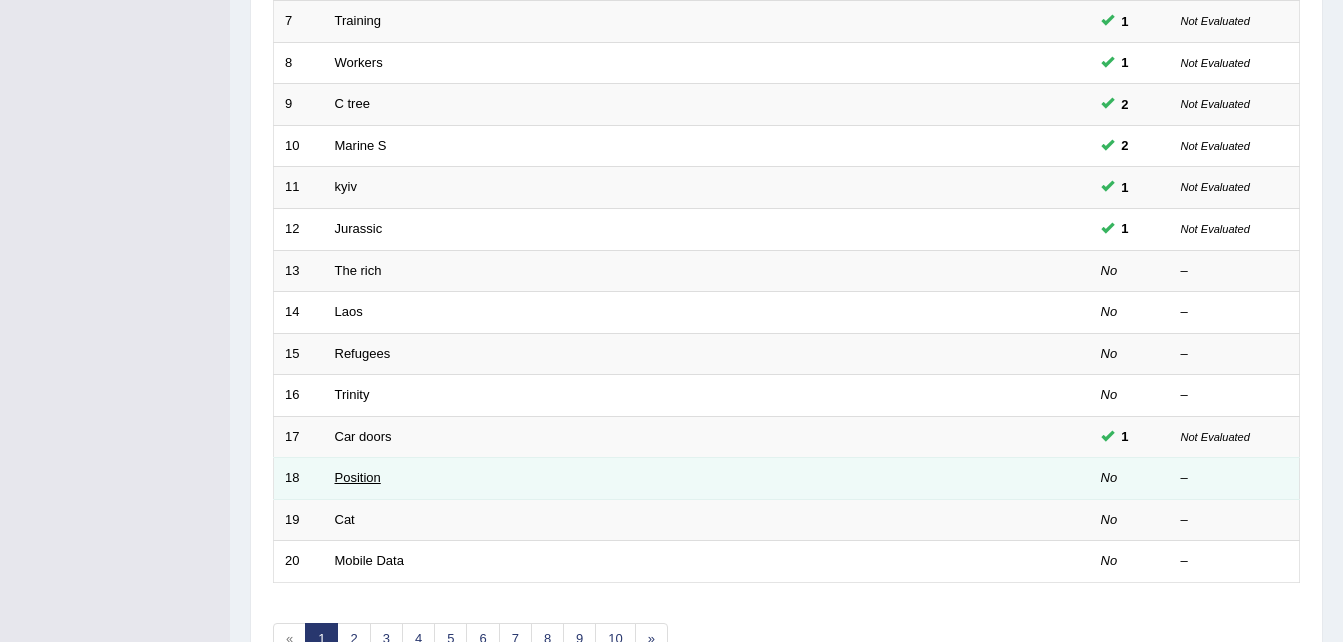 click on "Position" at bounding box center (358, 477) 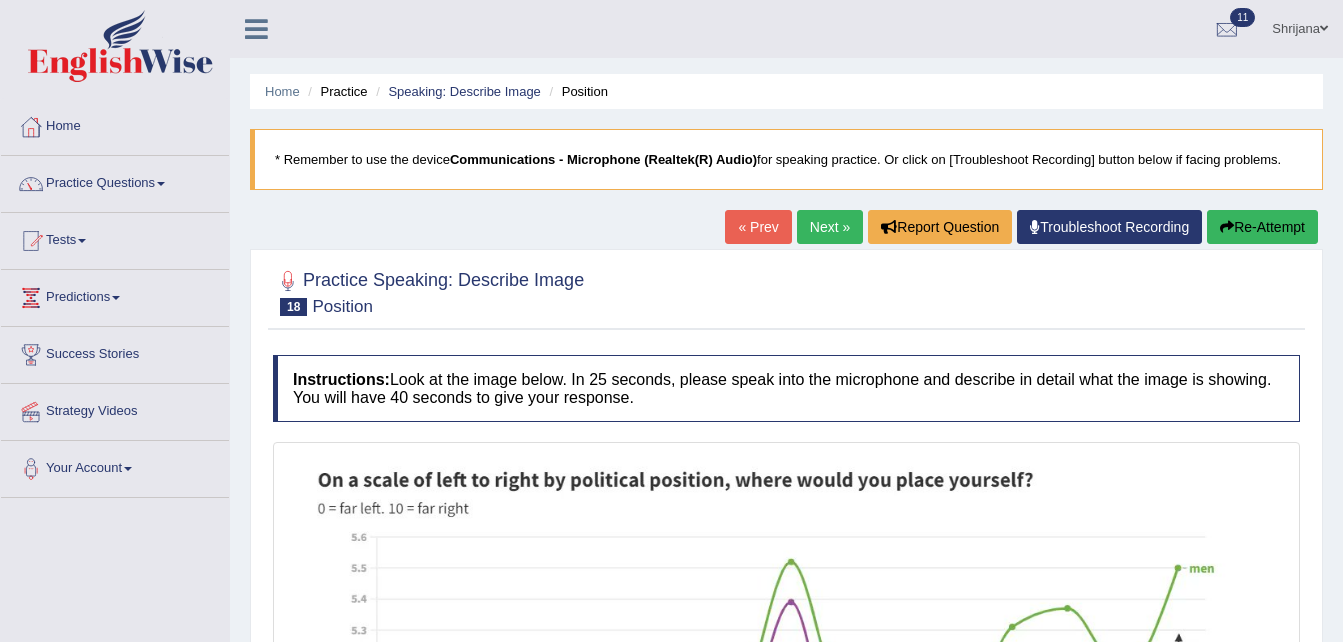 scroll, scrollTop: 0, scrollLeft: 0, axis: both 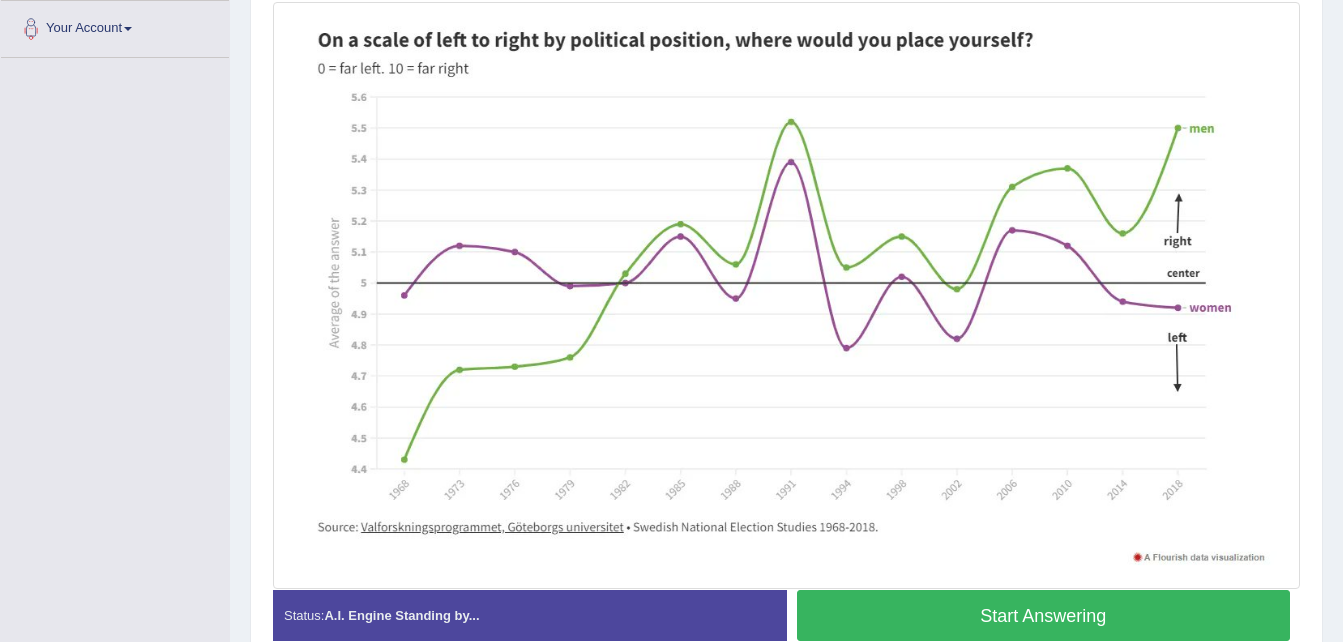 click on "Start Answering" at bounding box center [1044, 615] 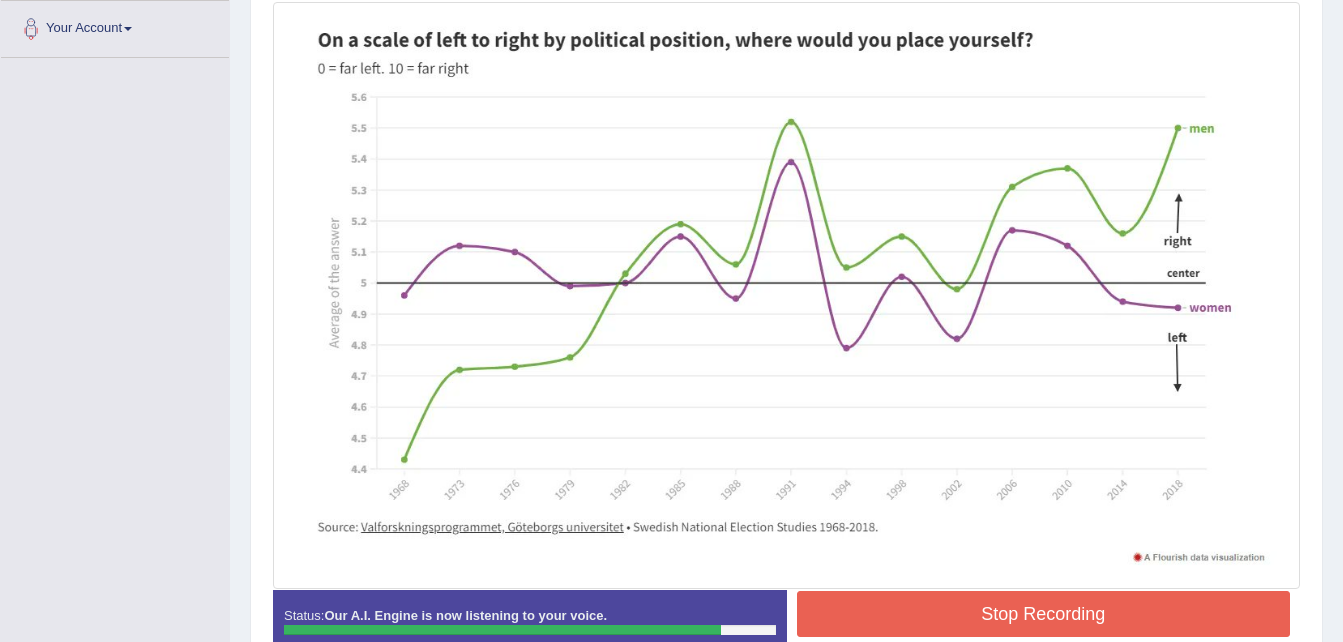 click on "Stop Recording" at bounding box center (1044, 614) 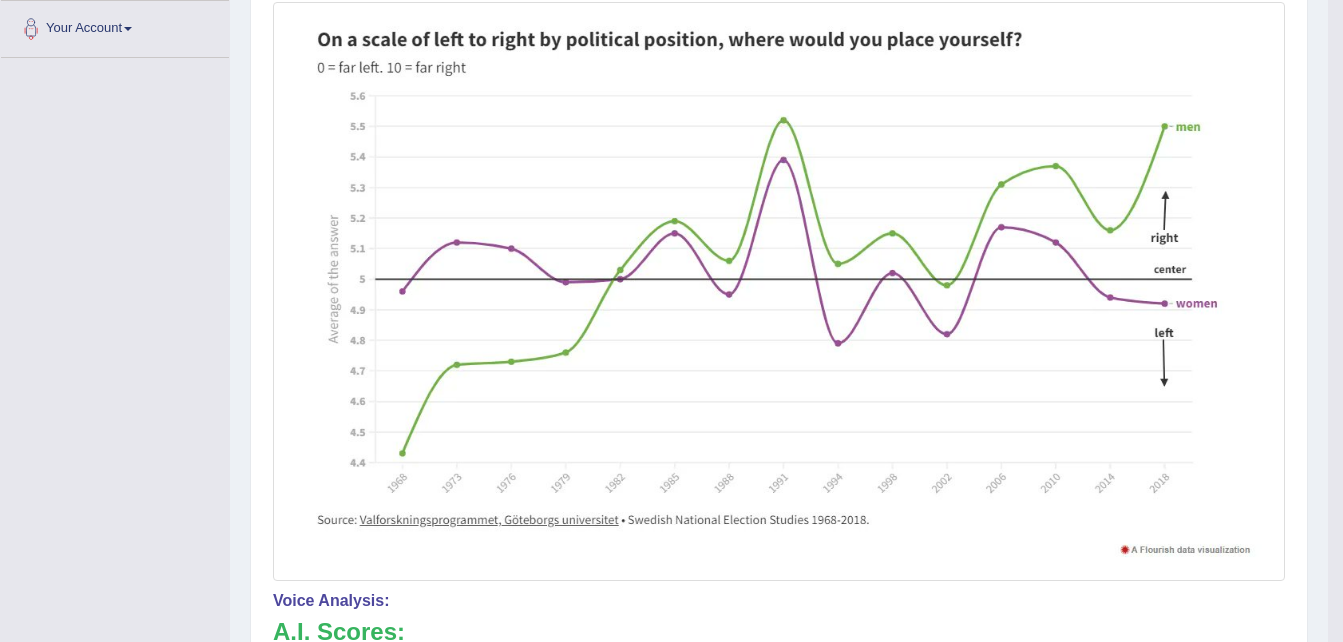 scroll, scrollTop: 957, scrollLeft: 0, axis: vertical 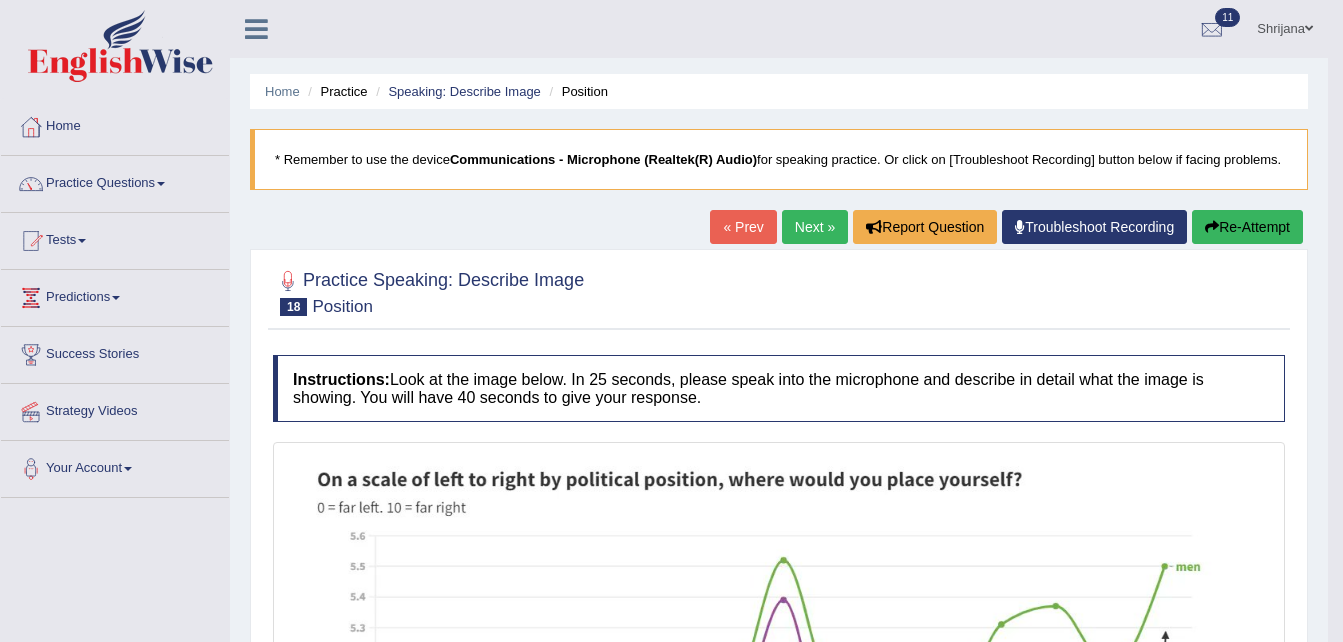 click on "Next »" at bounding box center (815, 227) 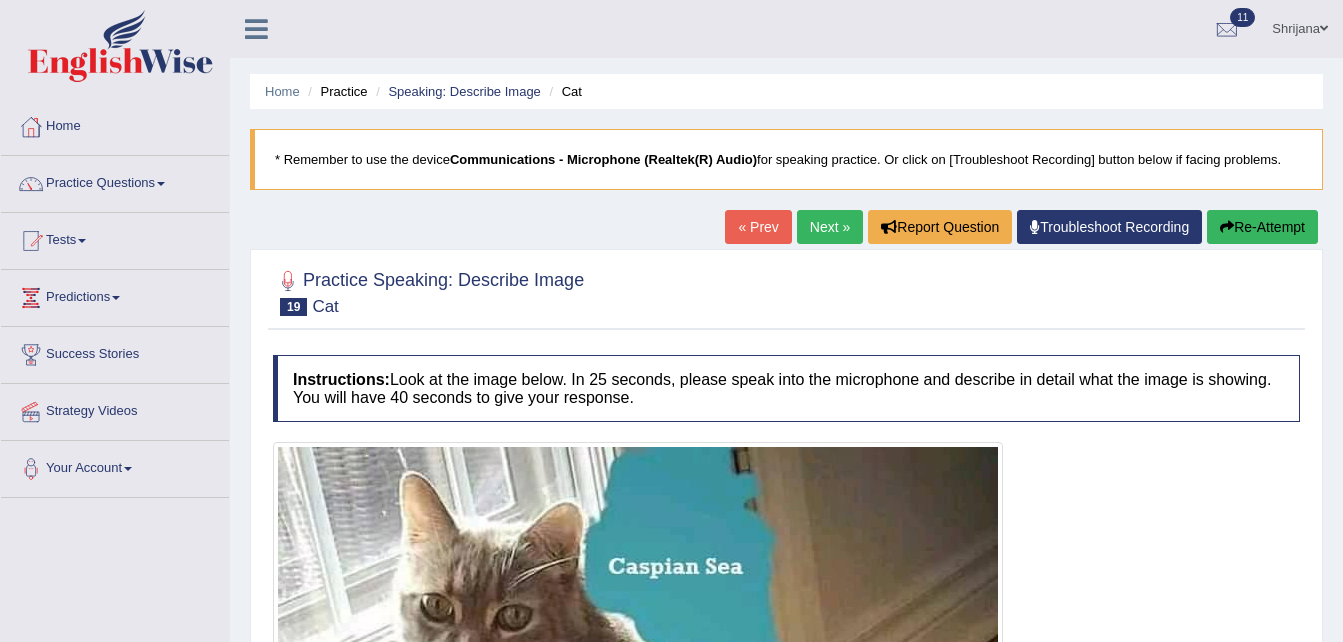 scroll, scrollTop: 0, scrollLeft: 0, axis: both 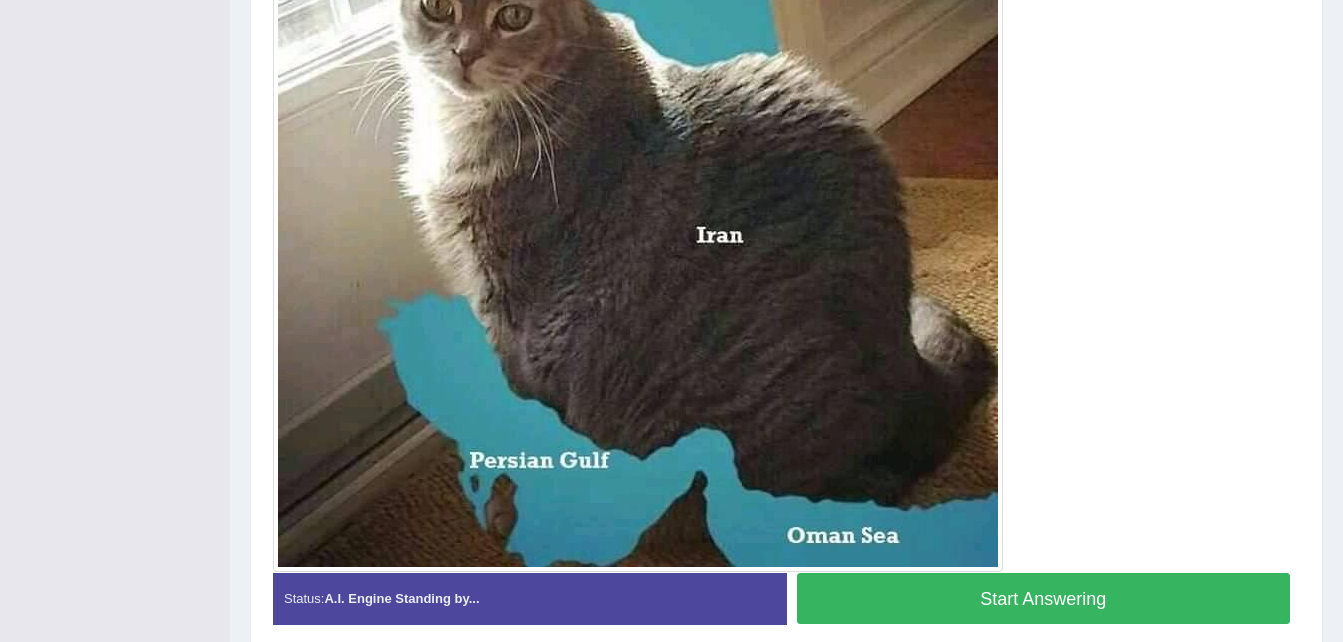 click on "Start Answering" at bounding box center [1044, 598] 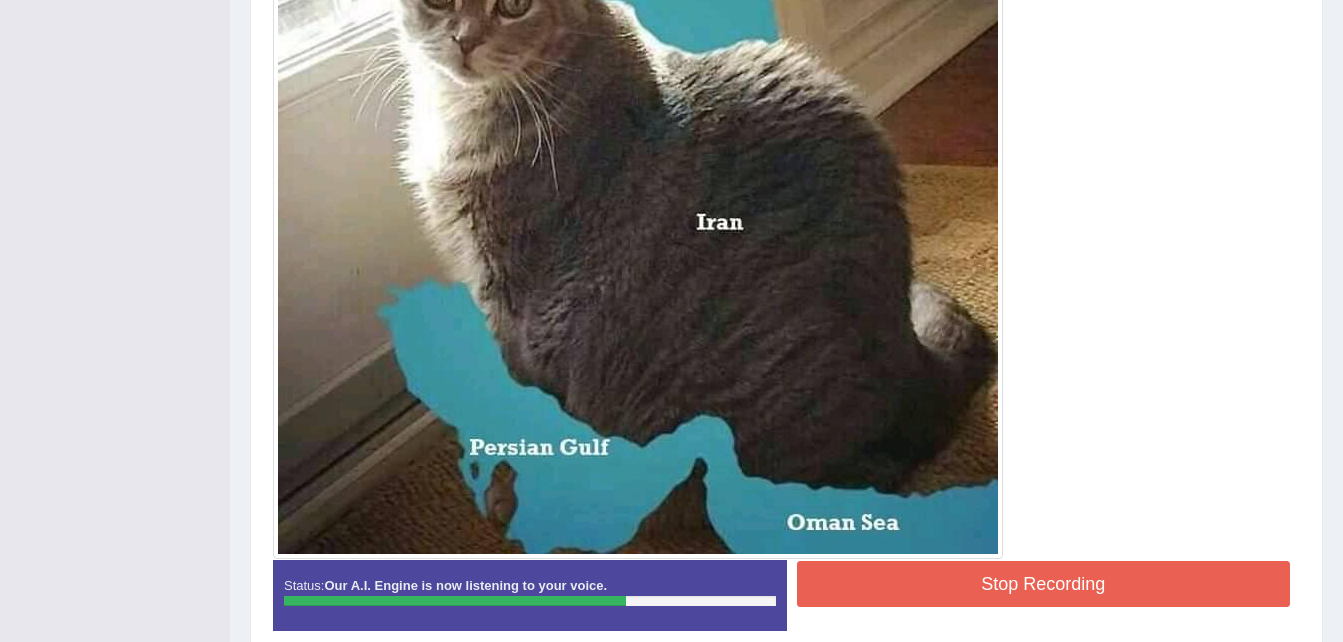scroll, scrollTop: 626, scrollLeft: 0, axis: vertical 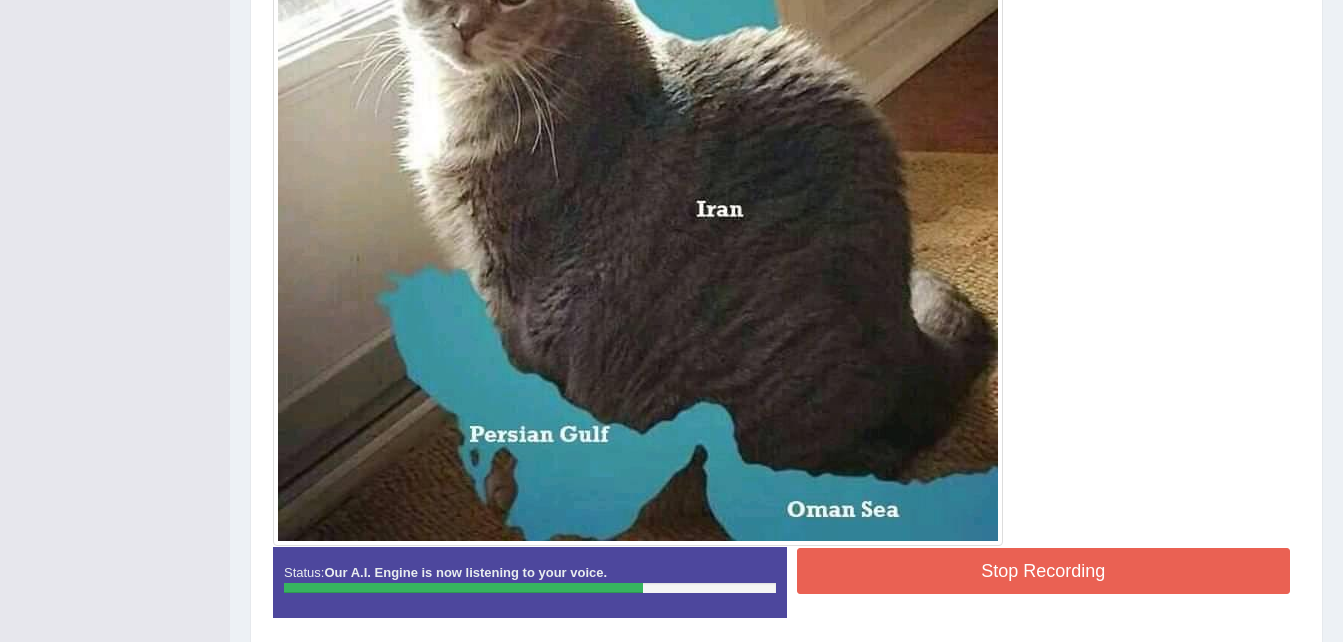 click on "Stop Recording" at bounding box center (1044, 571) 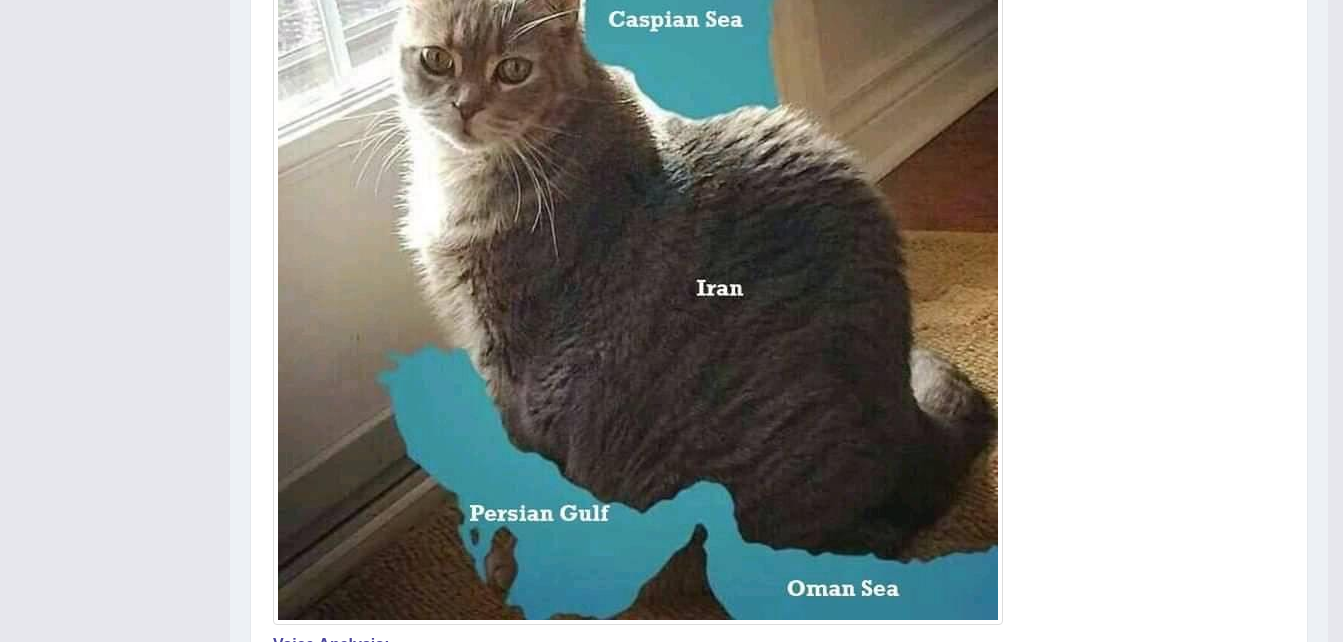 scroll, scrollTop: 0, scrollLeft: 0, axis: both 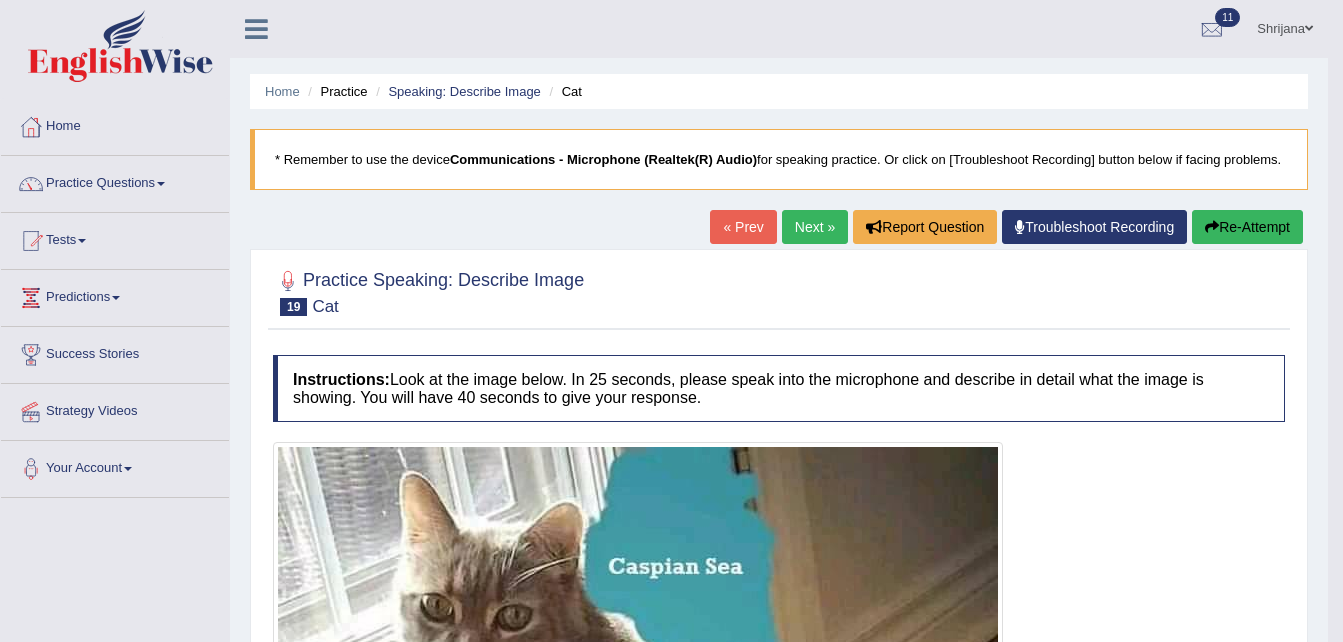 click on "Next »" at bounding box center (815, 227) 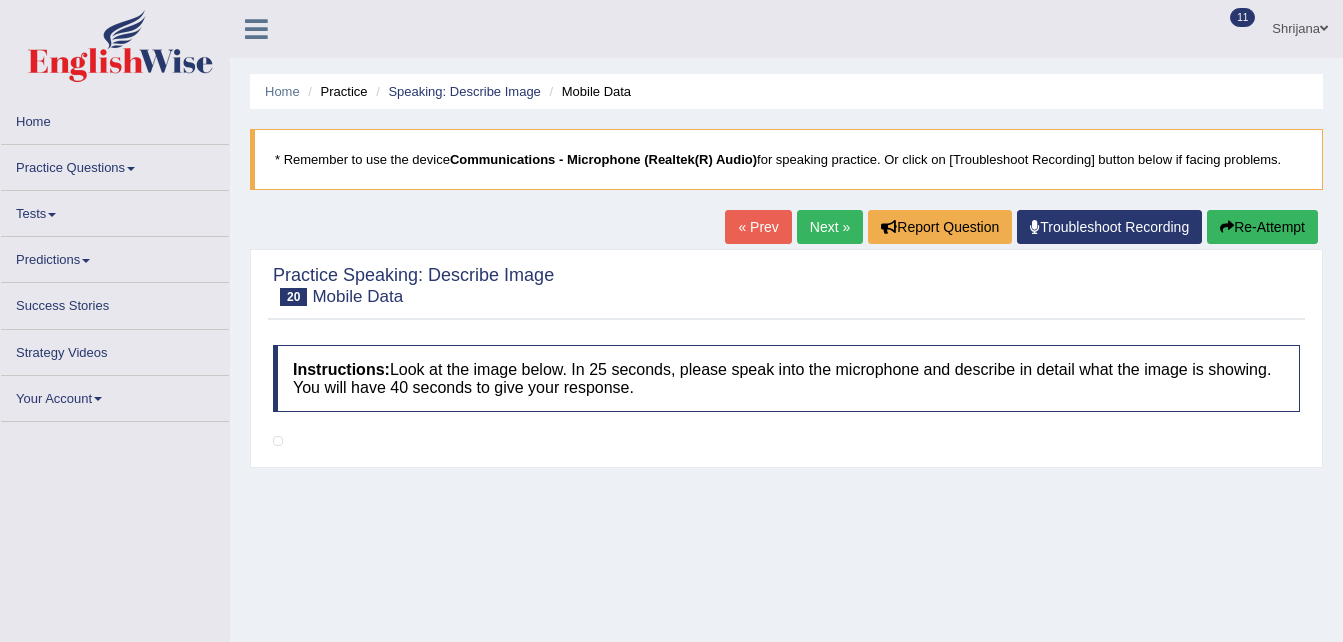 scroll, scrollTop: 0, scrollLeft: 0, axis: both 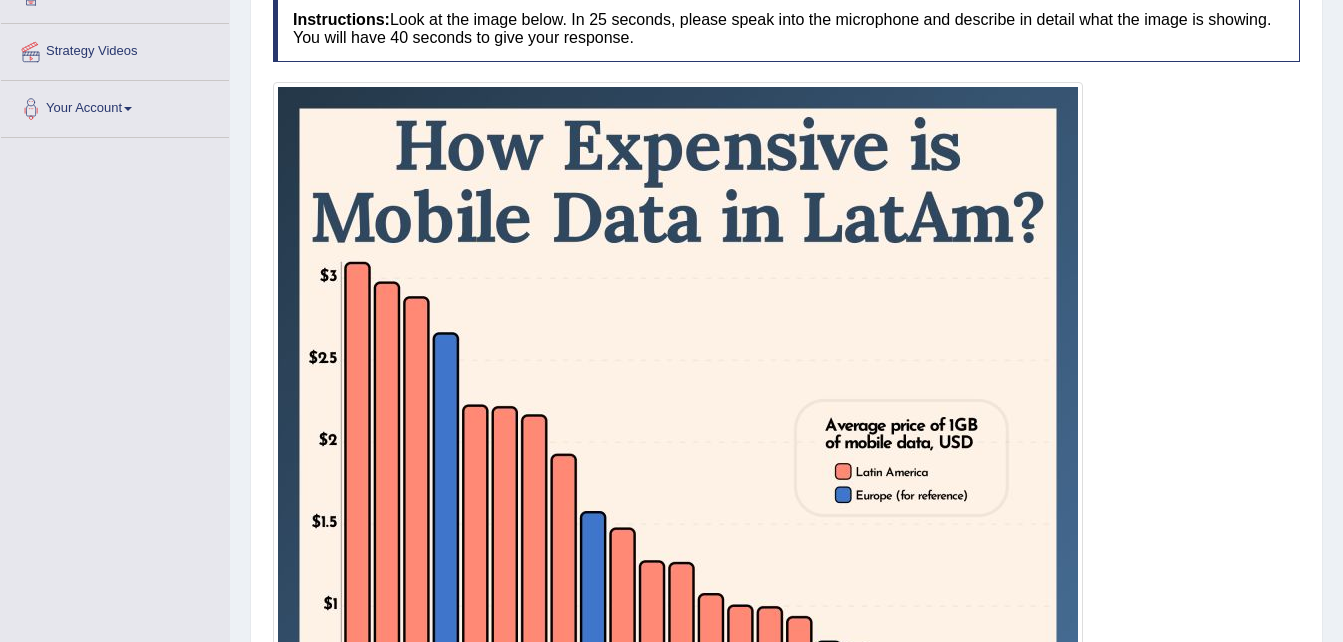 drag, startPoint x: 1341, startPoint y: 153, endPoint x: 1357, endPoint y: 82, distance: 72.780495 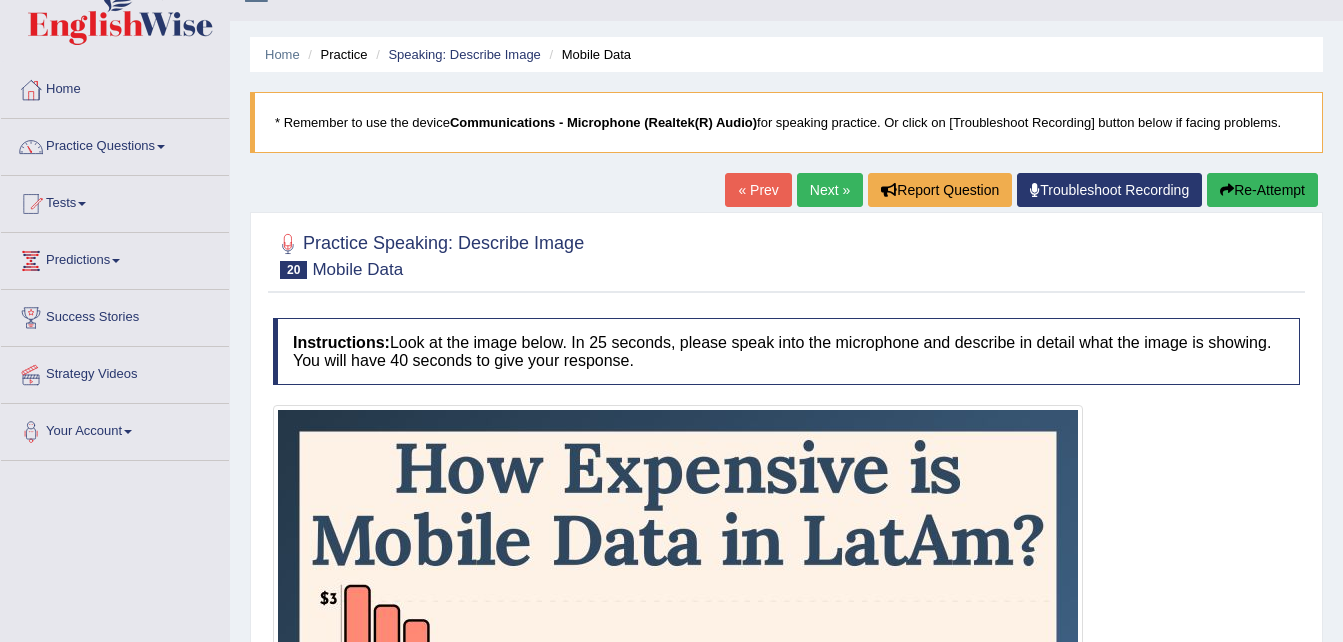 scroll, scrollTop: 0, scrollLeft: 0, axis: both 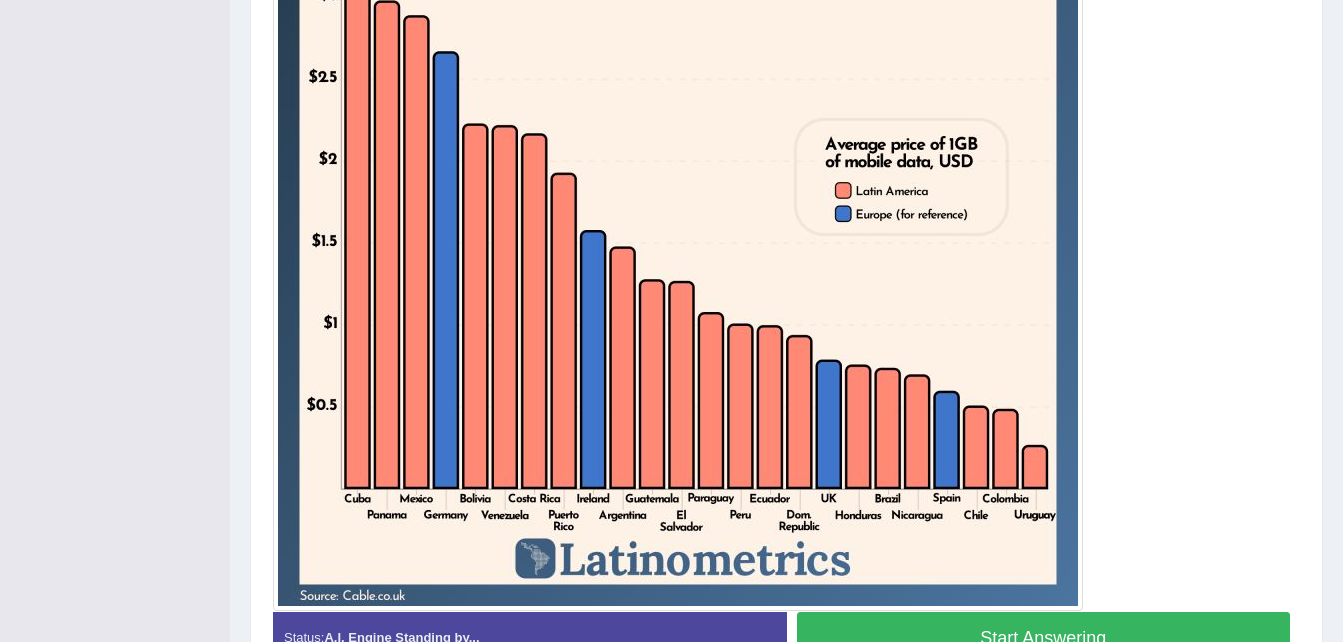 click on "Start Answering" at bounding box center [1044, 637] 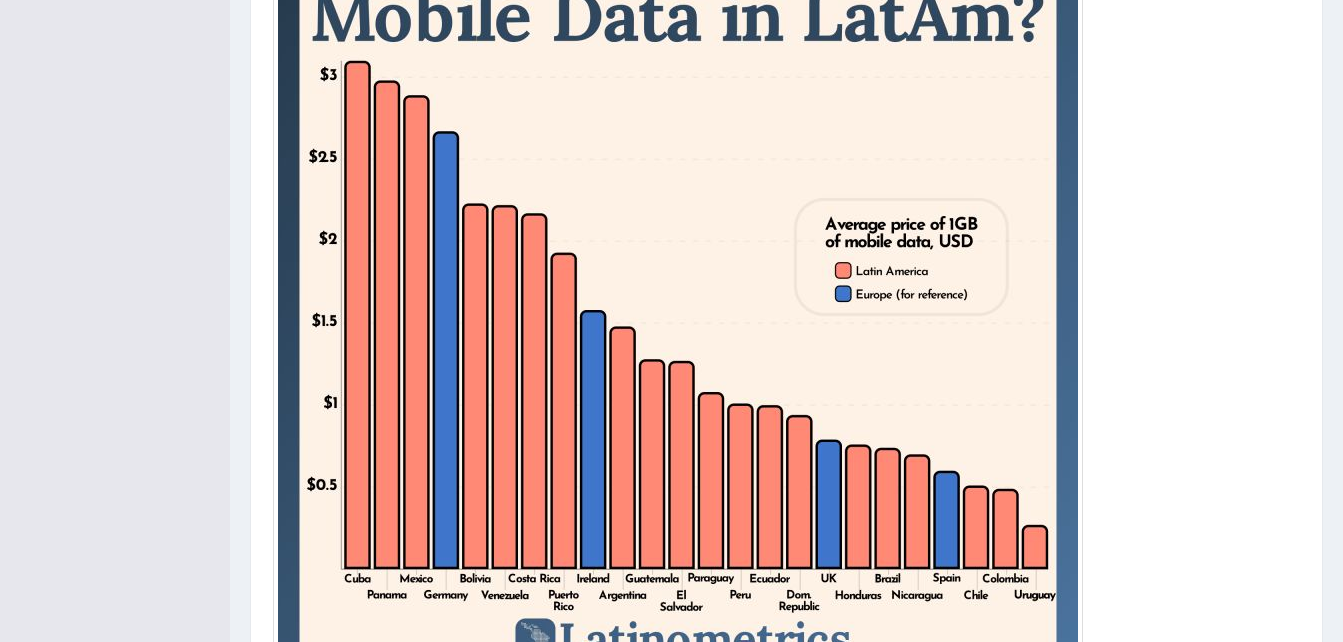 scroll, scrollTop: 0, scrollLeft: 0, axis: both 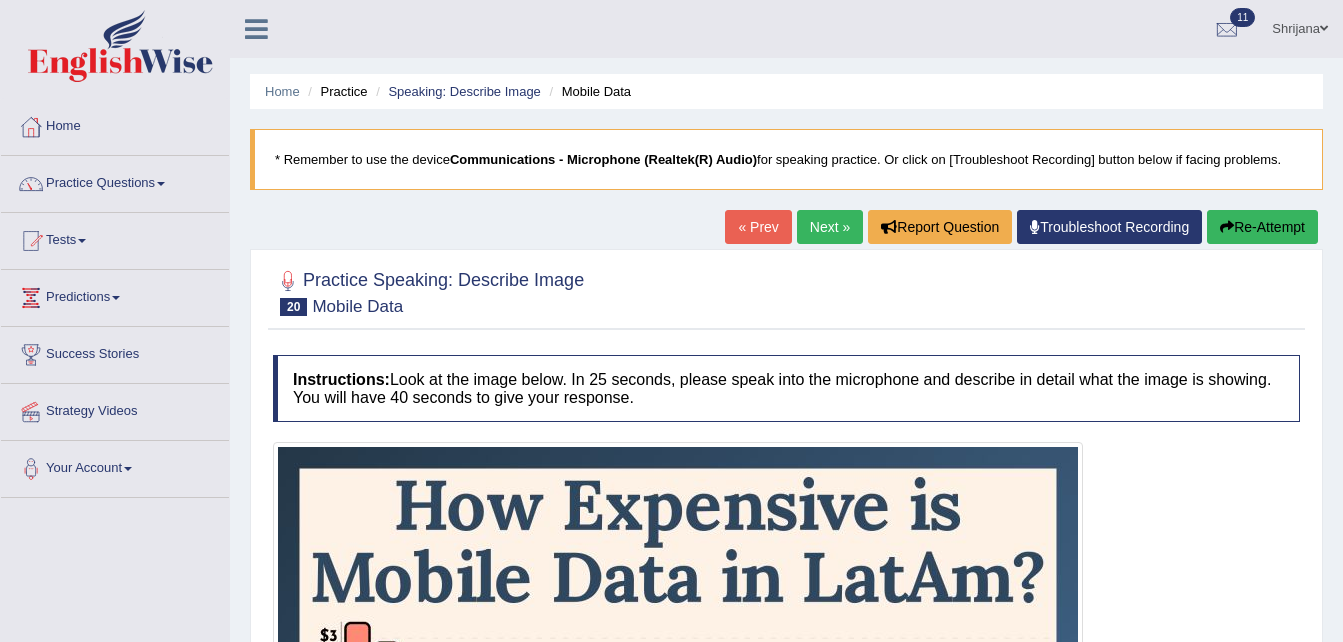 click on "Re-Attempt" at bounding box center (1262, 227) 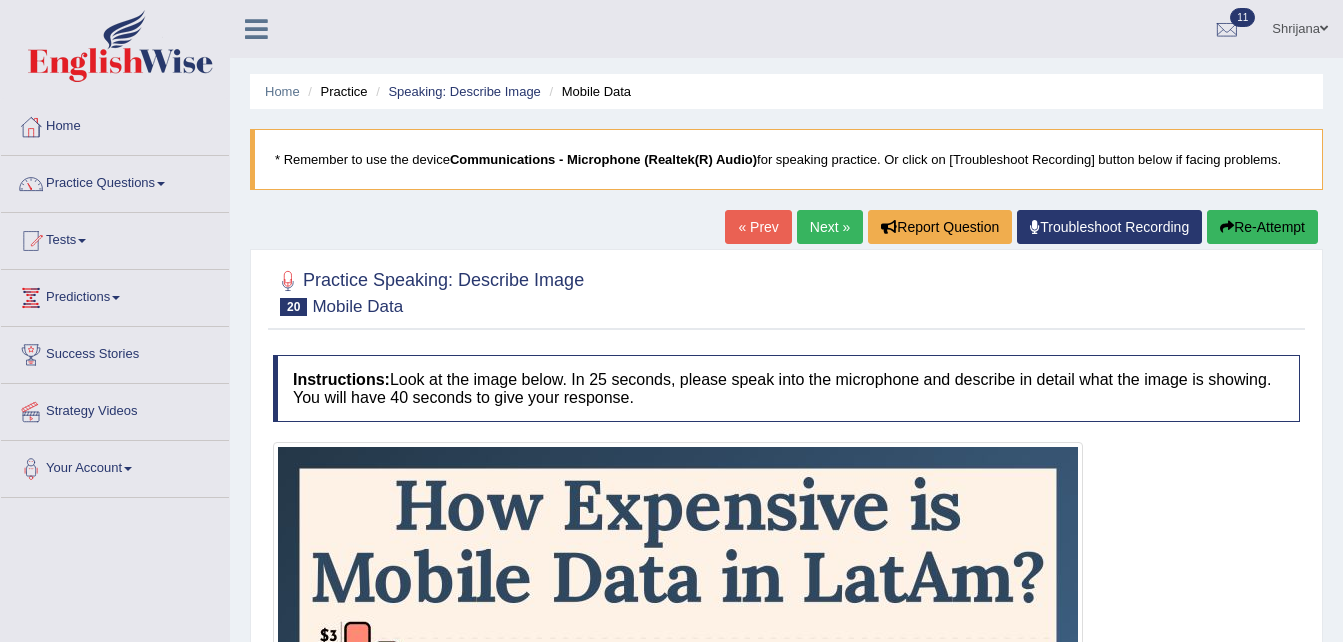 scroll, scrollTop: 0, scrollLeft: 0, axis: both 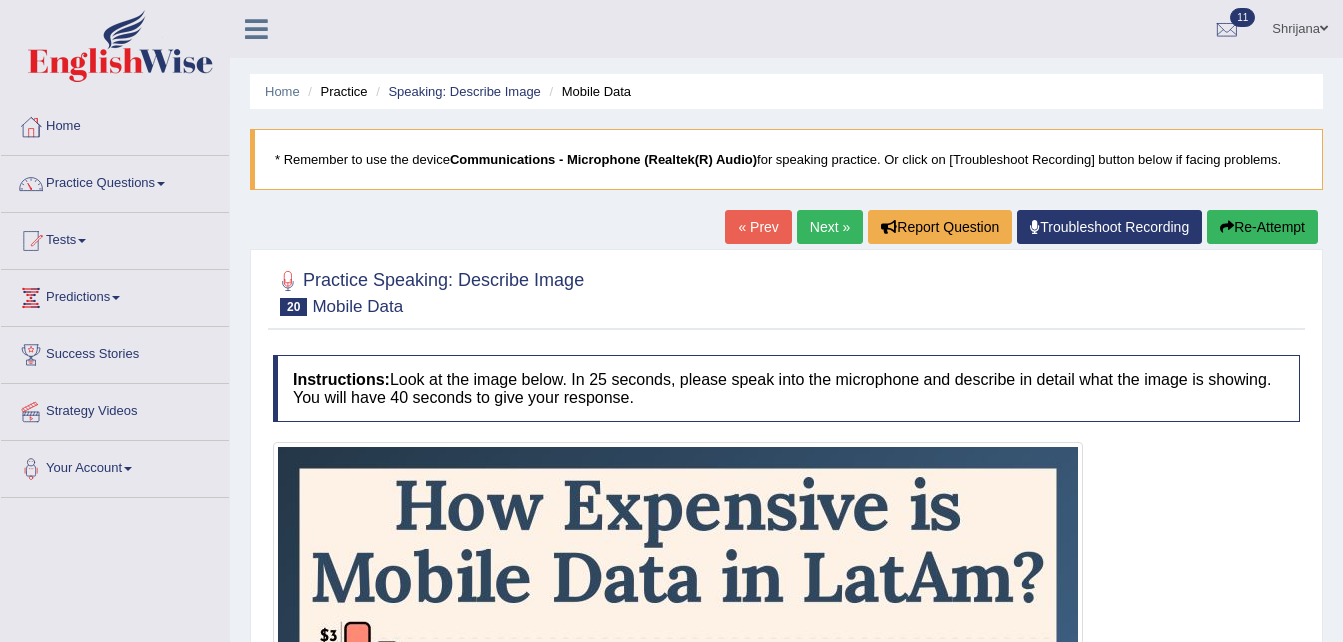 click on "Re-Attempt" at bounding box center (1262, 227) 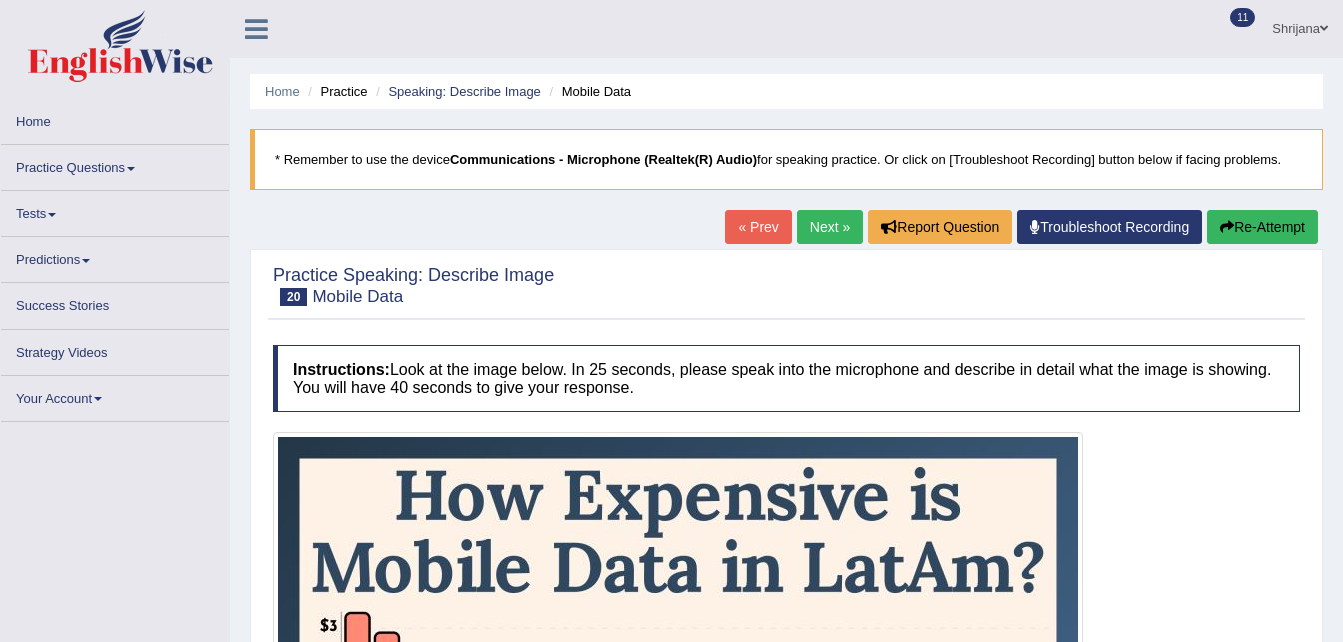 scroll, scrollTop: 0, scrollLeft: 0, axis: both 